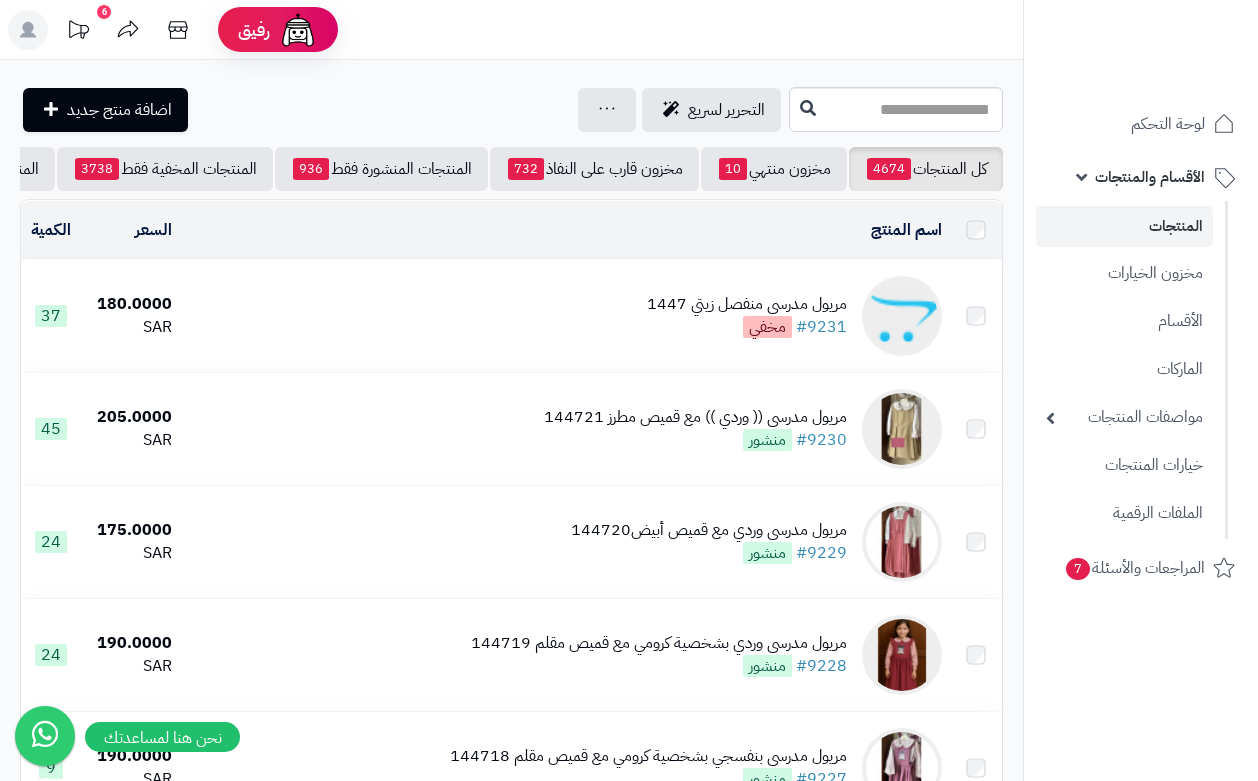 scroll, scrollTop: 0, scrollLeft: 0, axis: both 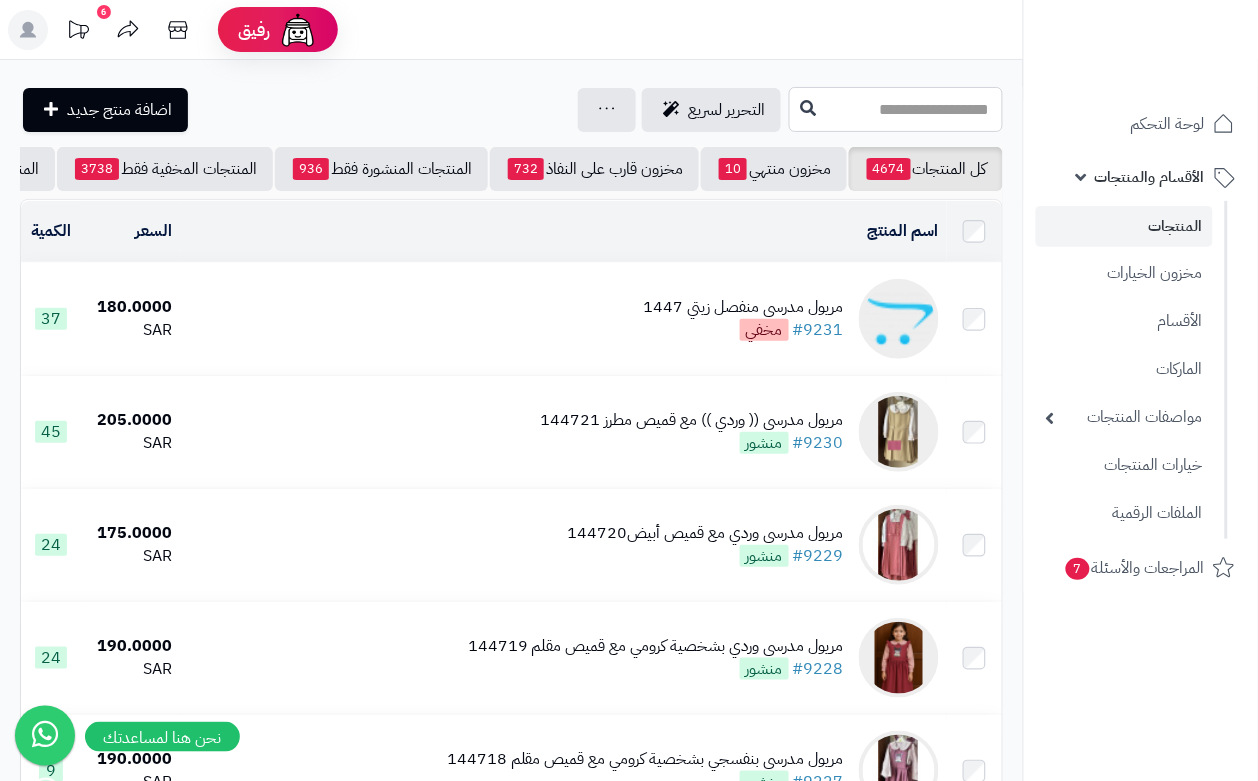 click at bounding box center (896, 109) 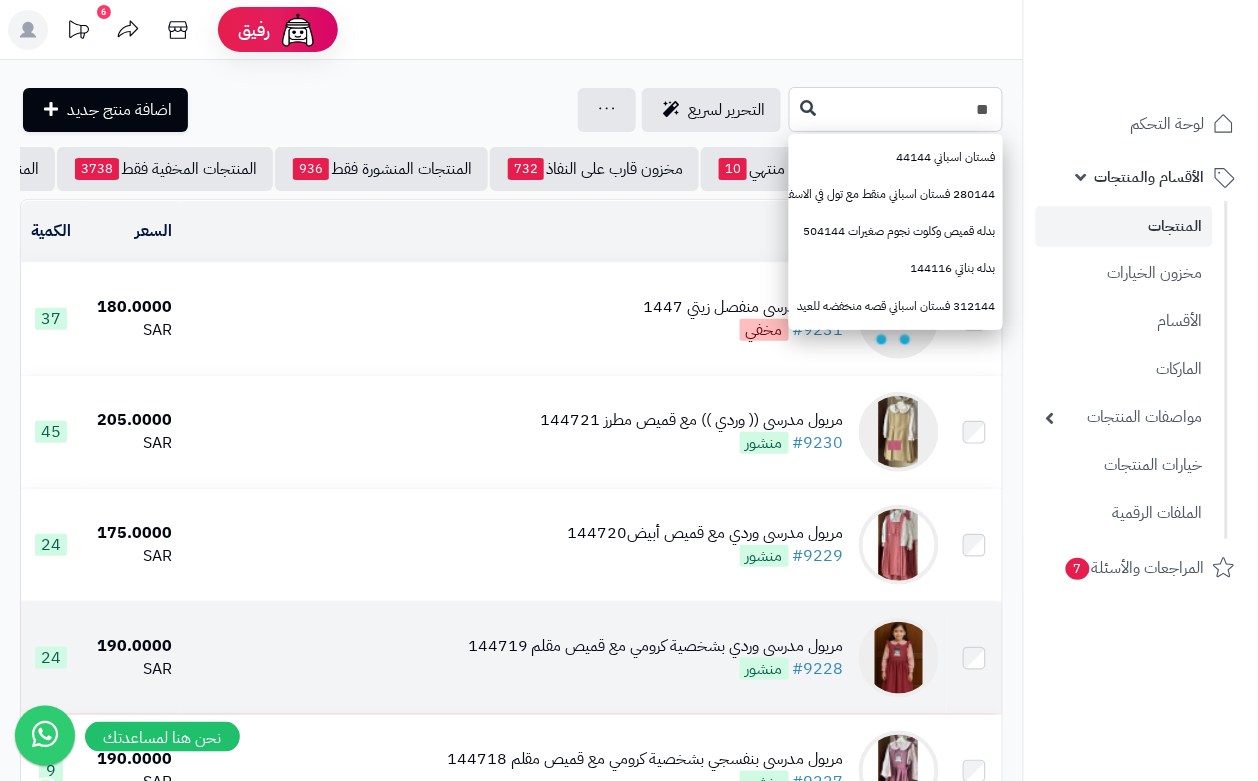 type on "*" 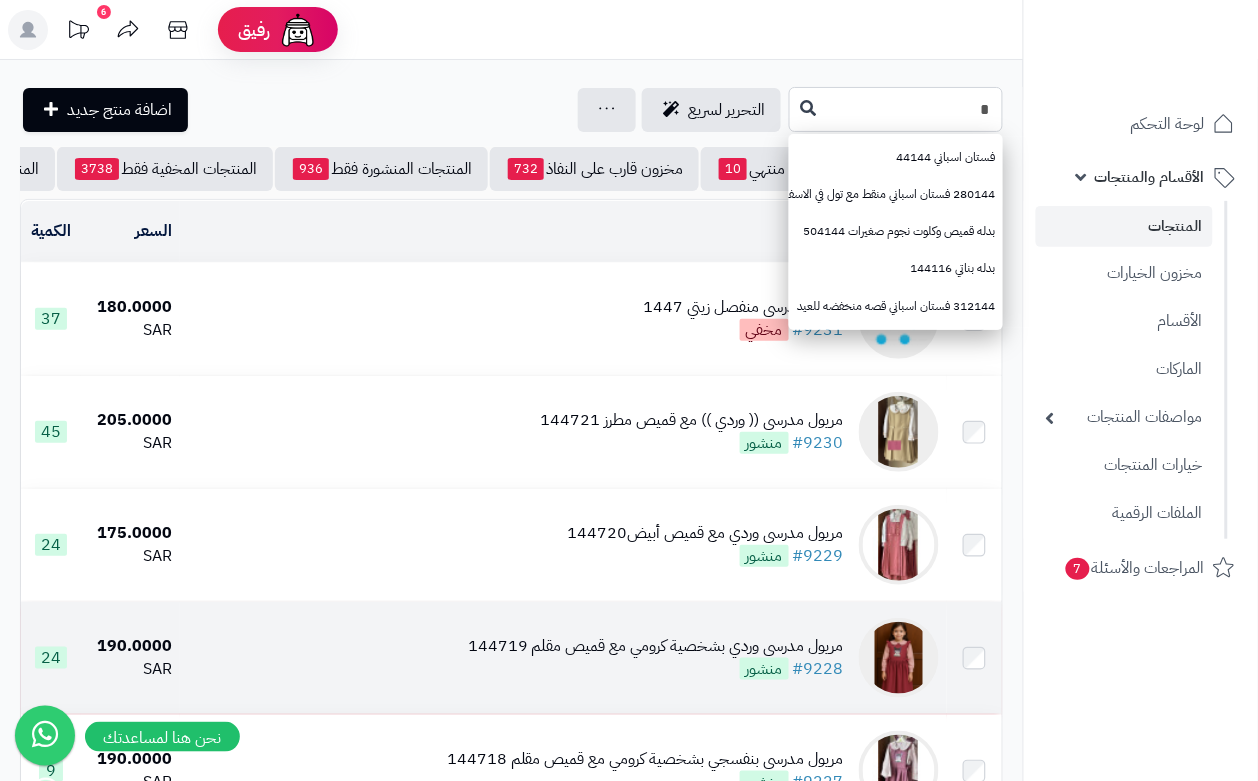 type 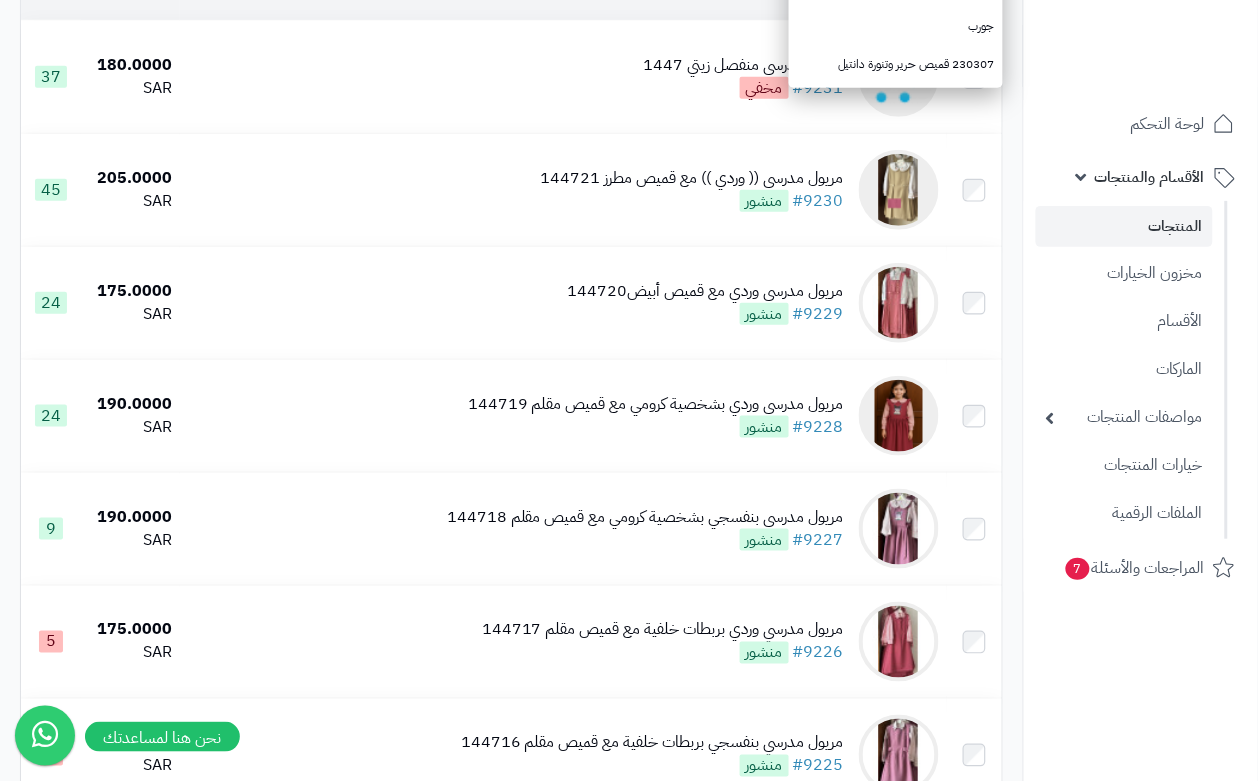 scroll, scrollTop: 250, scrollLeft: 0, axis: vertical 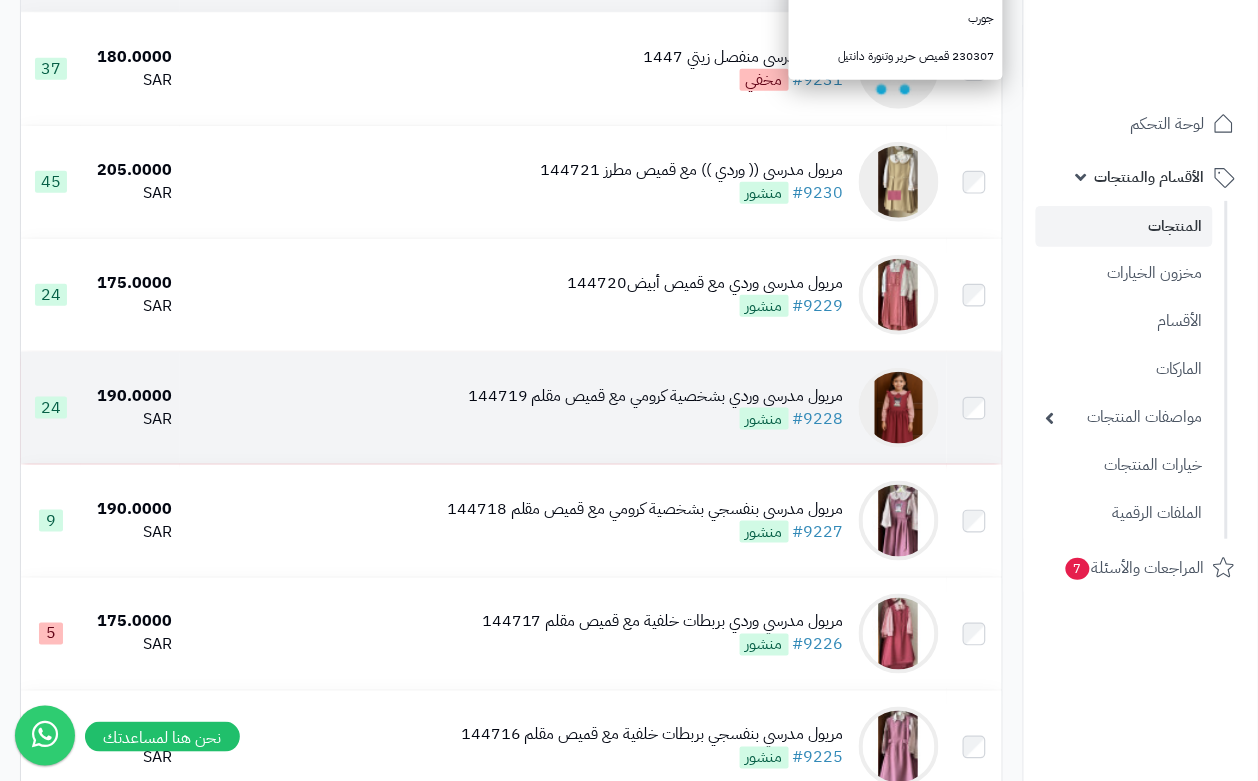click on "مريول مدرسي وردي بشخصية كرومي مع قميص مقلم 144719" at bounding box center (656, 396) 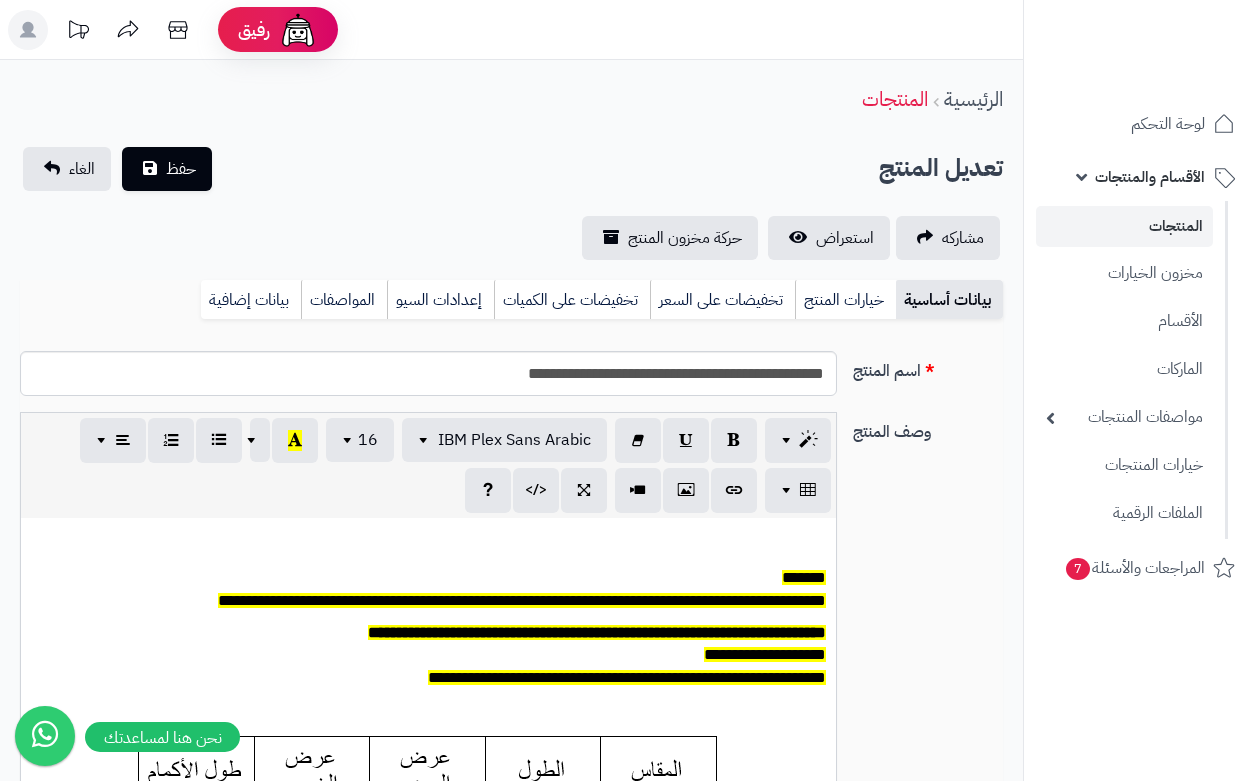 click on "خيارات المنتج" at bounding box center [845, 300] 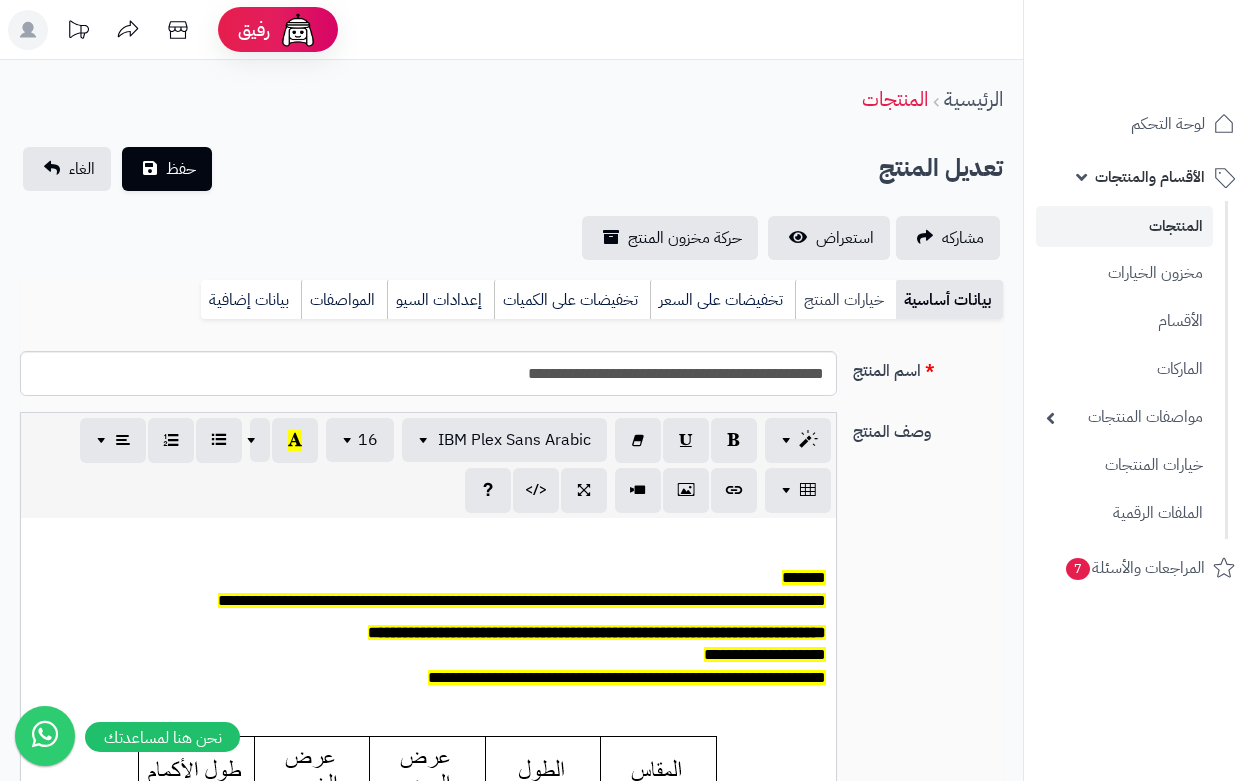 scroll, scrollTop: 0, scrollLeft: 0, axis: both 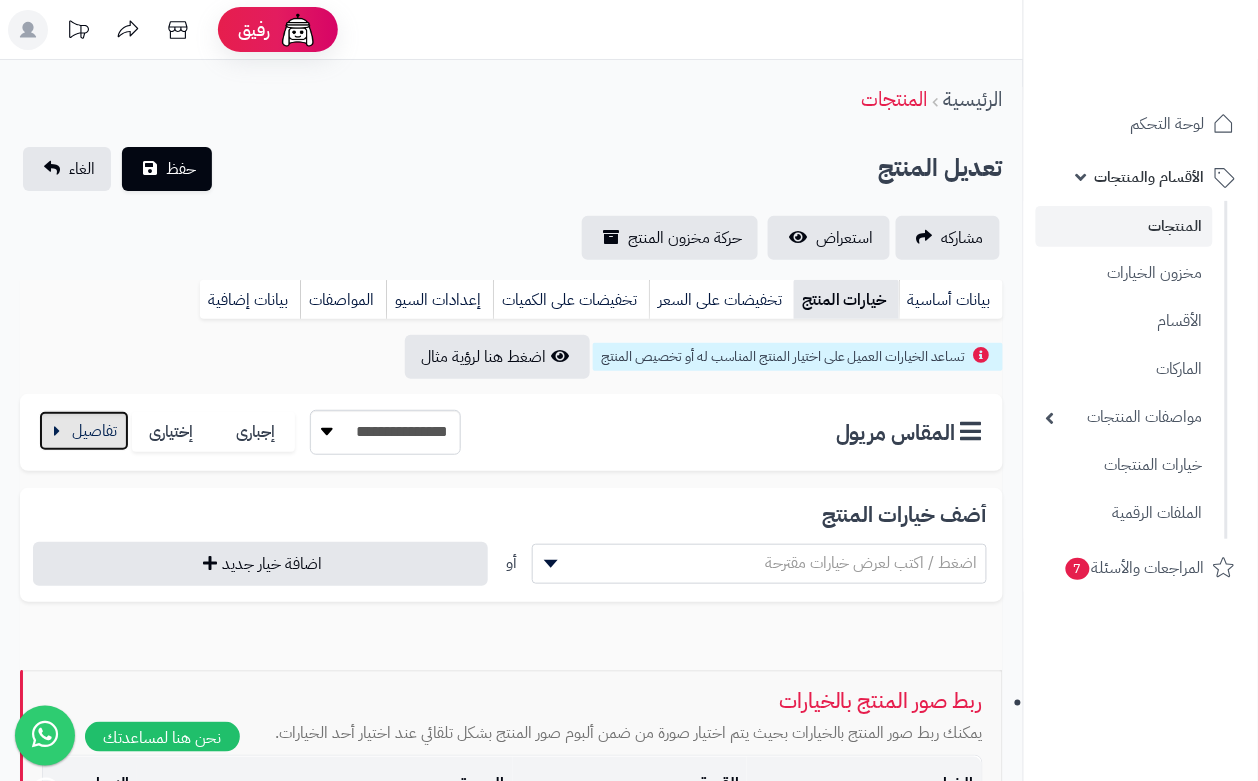 click at bounding box center [84, 431] 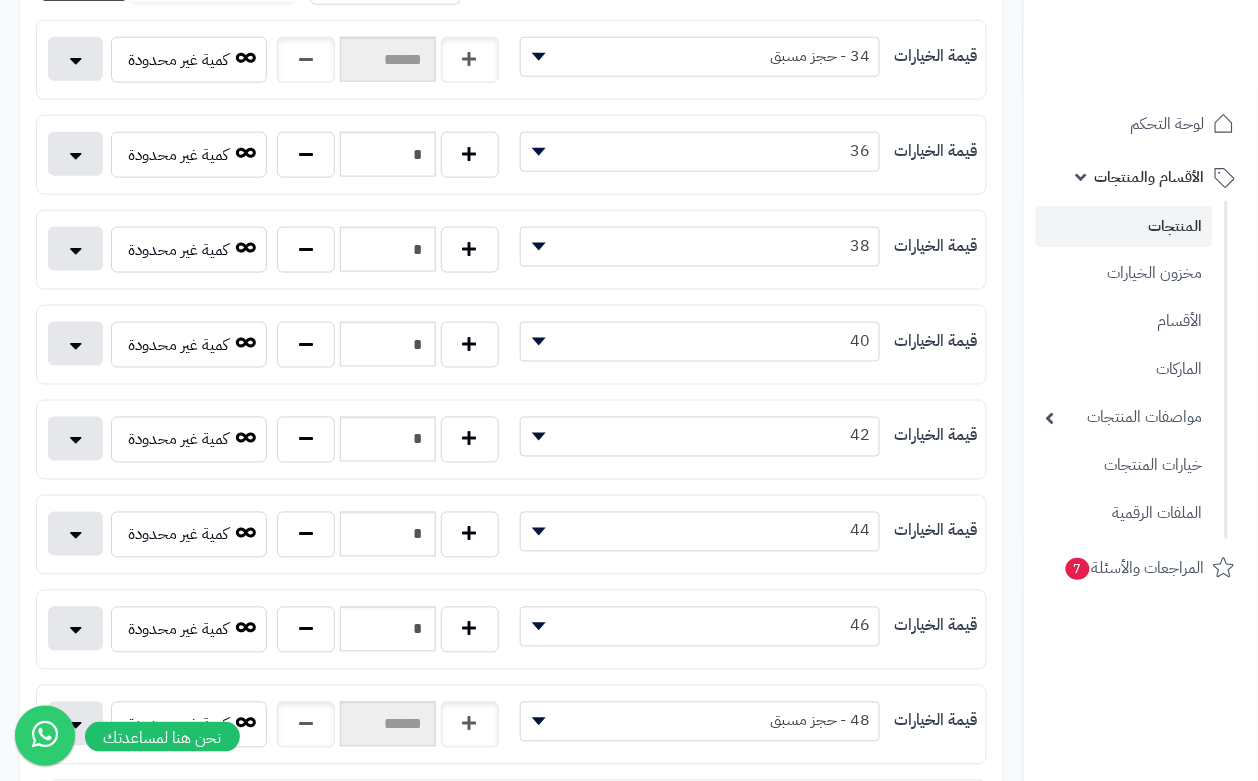 scroll, scrollTop: 625, scrollLeft: 0, axis: vertical 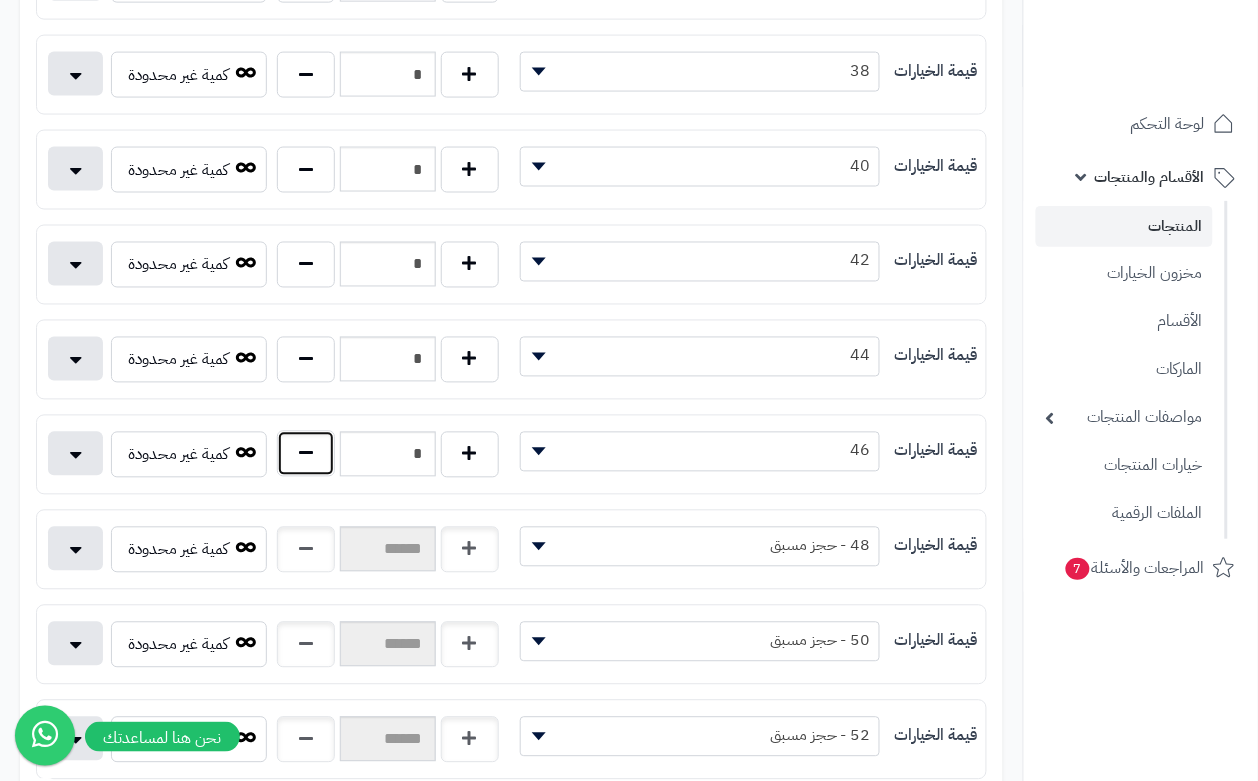 click at bounding box center (306, 454) 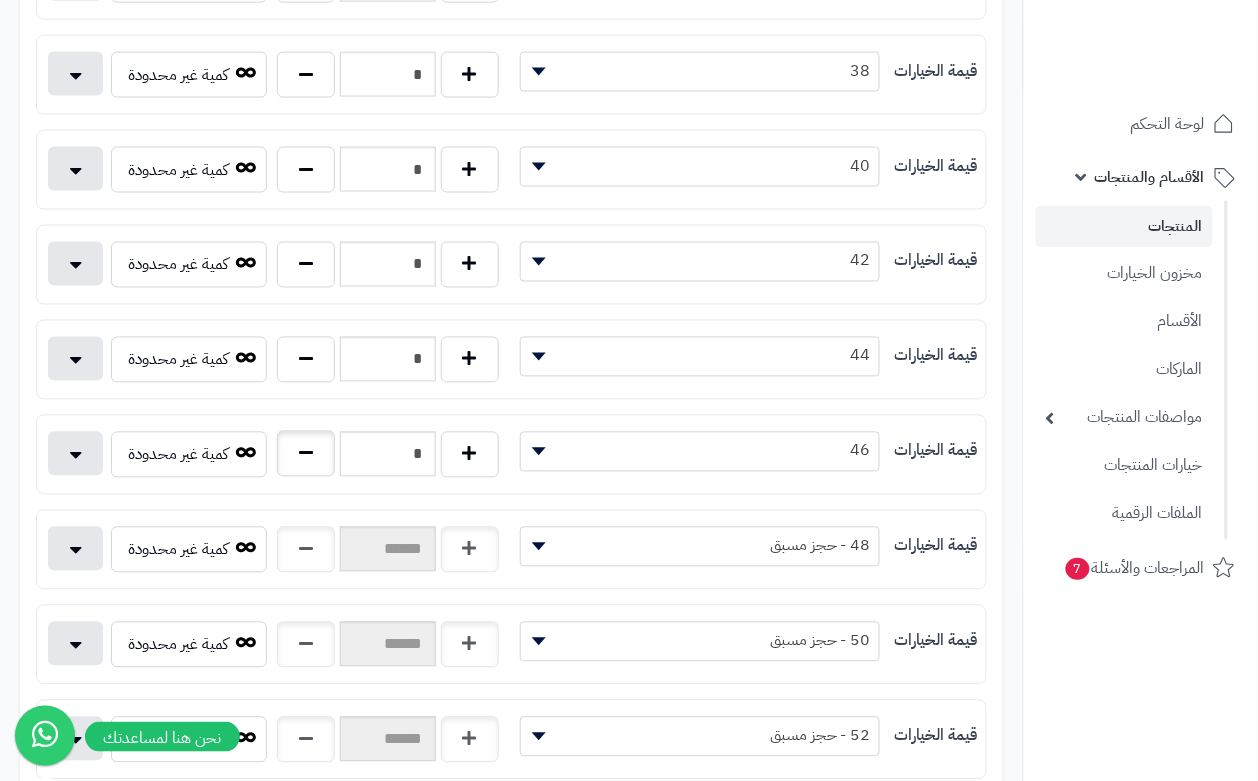 type on "*" 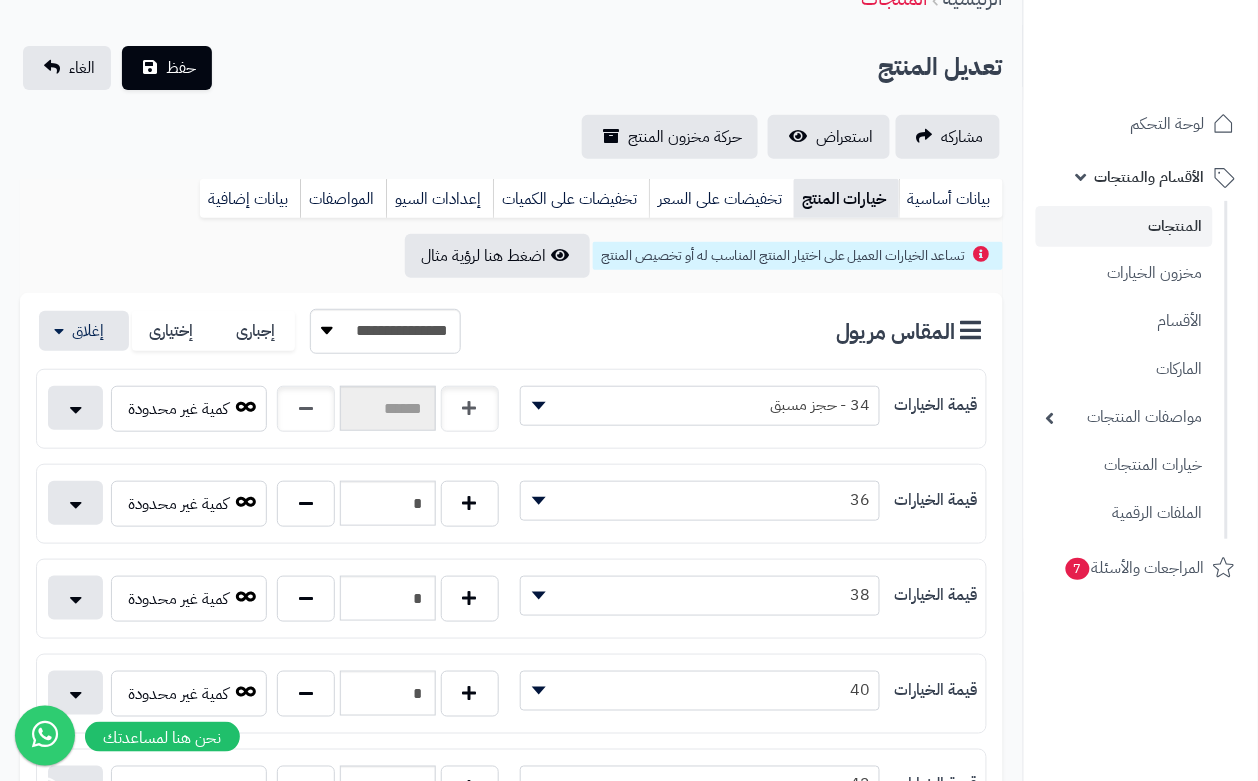 scroll, scrollTop: 0, scrollLeft: 0, axis: both 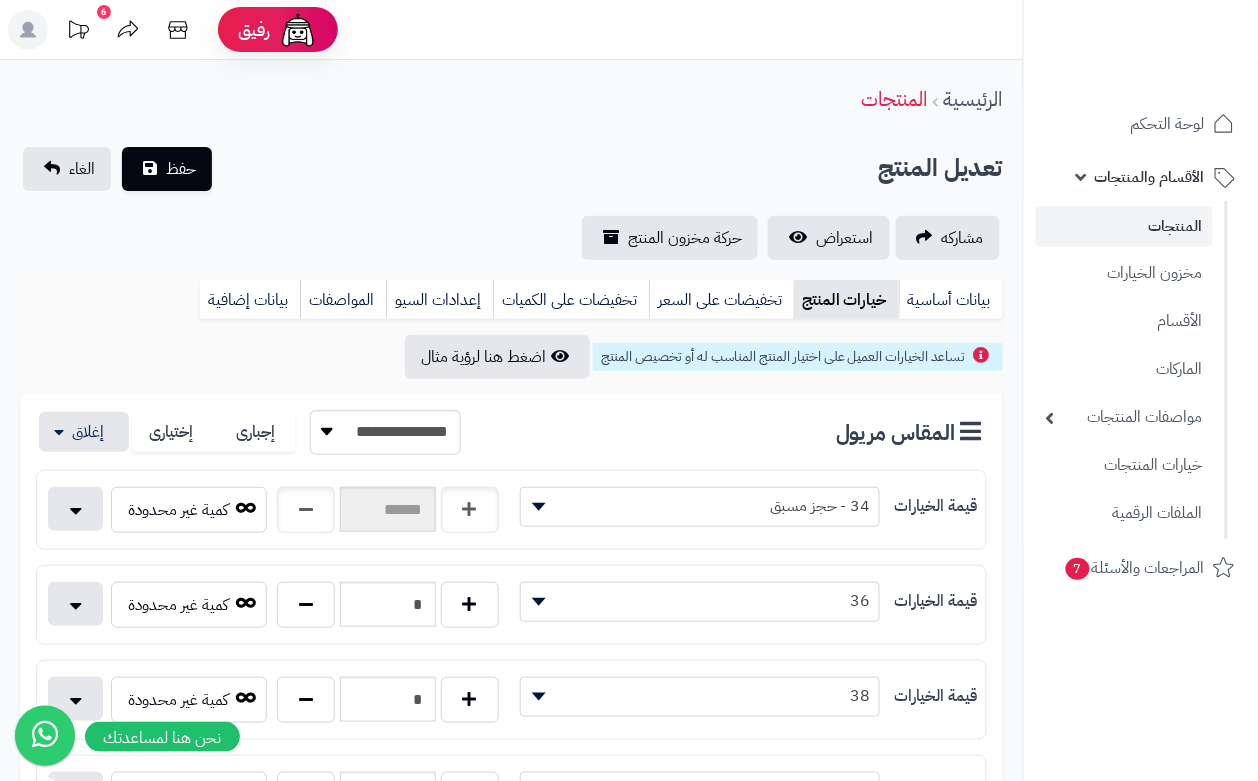 click on "تعديل المنتج
حفظ
الغاء" at bounding box center [511, 169] 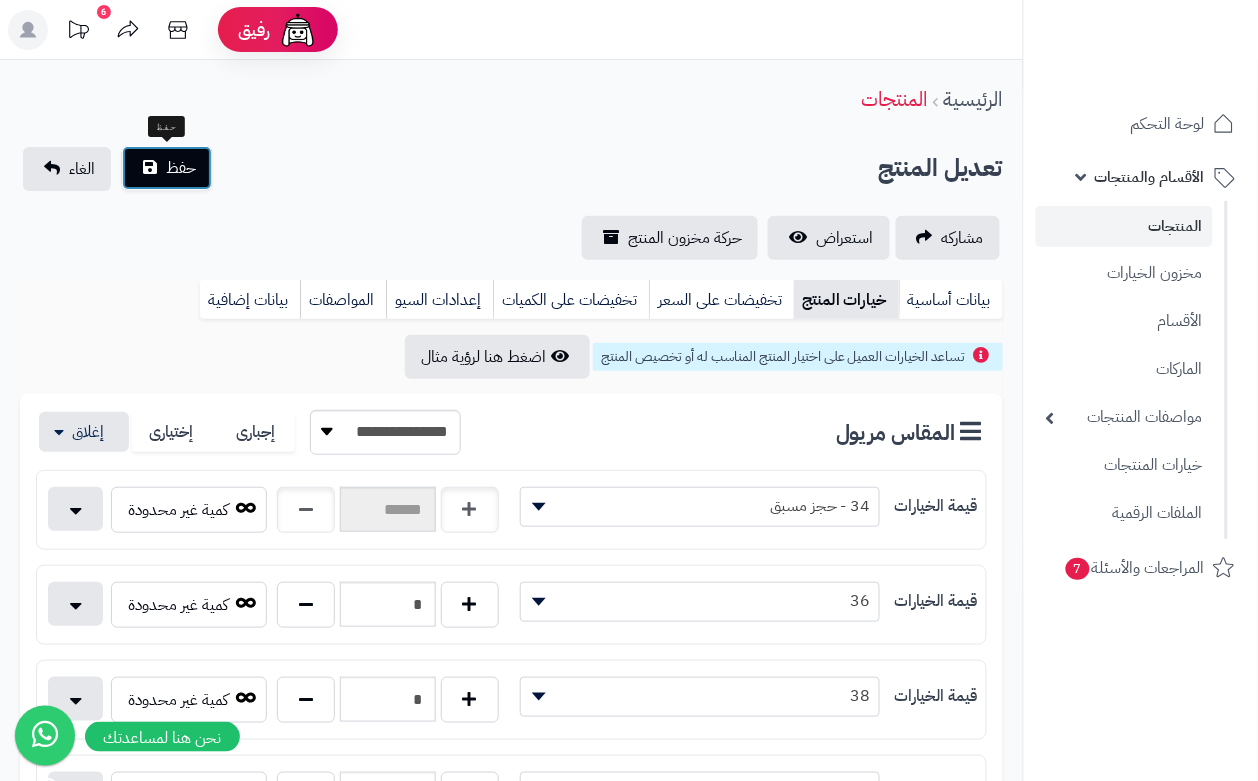 click on "حفظ" at bounding box center (181, 168) 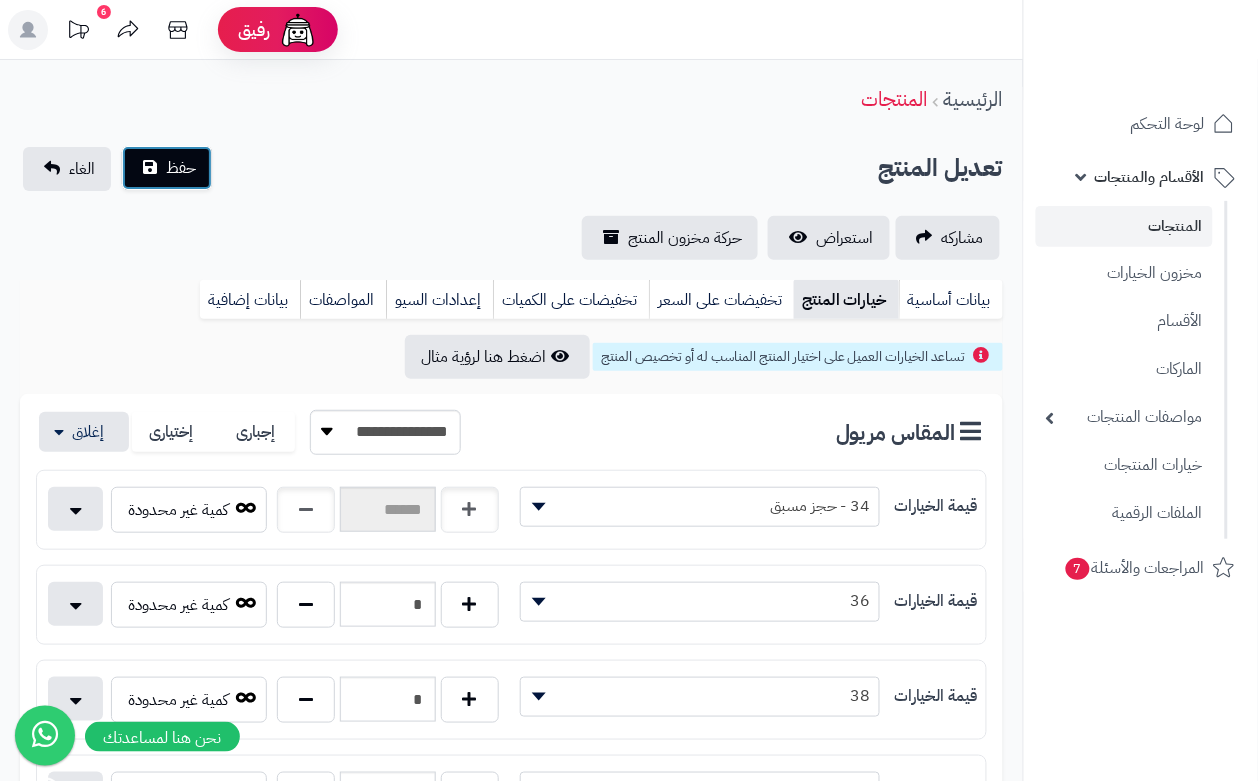 click on "حفظ" at bounding box center [181, 168] 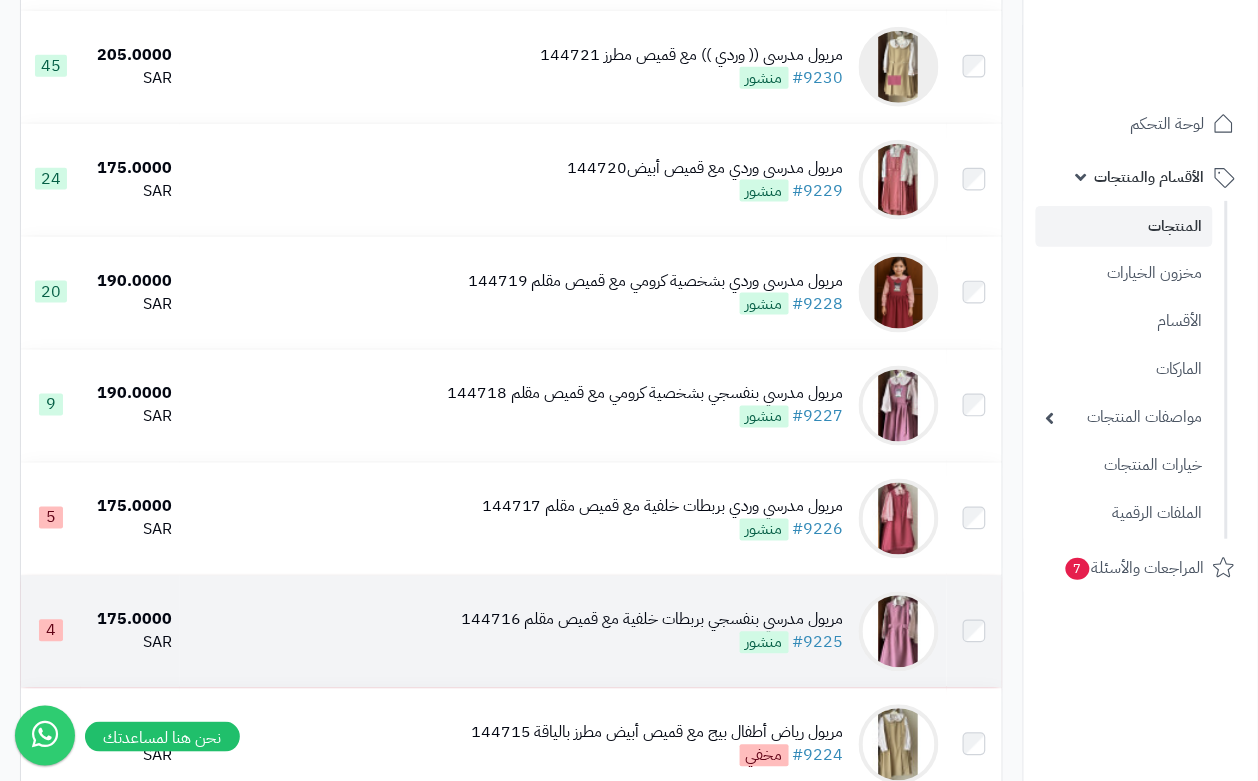 scroll, scrollTop: 500, scrollLeft: 0, axis: vertical 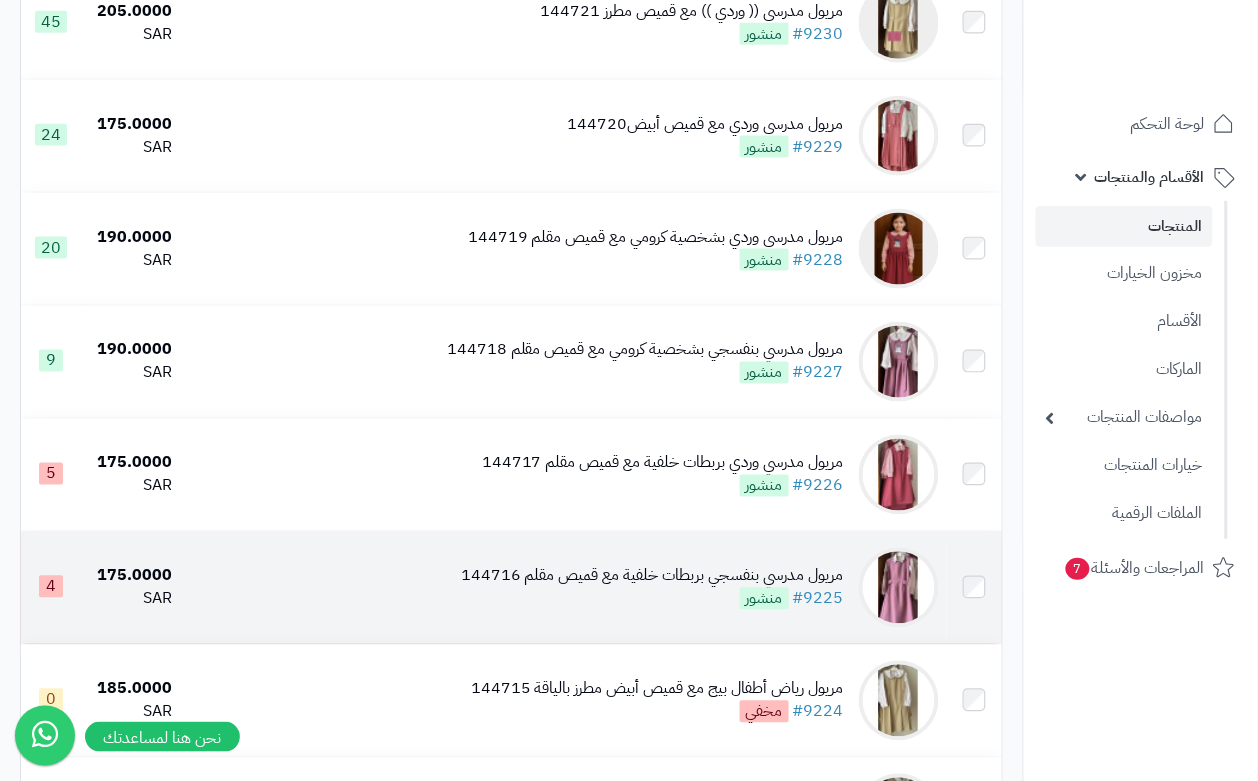 click on "مريول مدرسي بنفسجي بربطات خلفية مع قميص مقلم 144716
#9225
منشور" at bounding box center [563, 588] 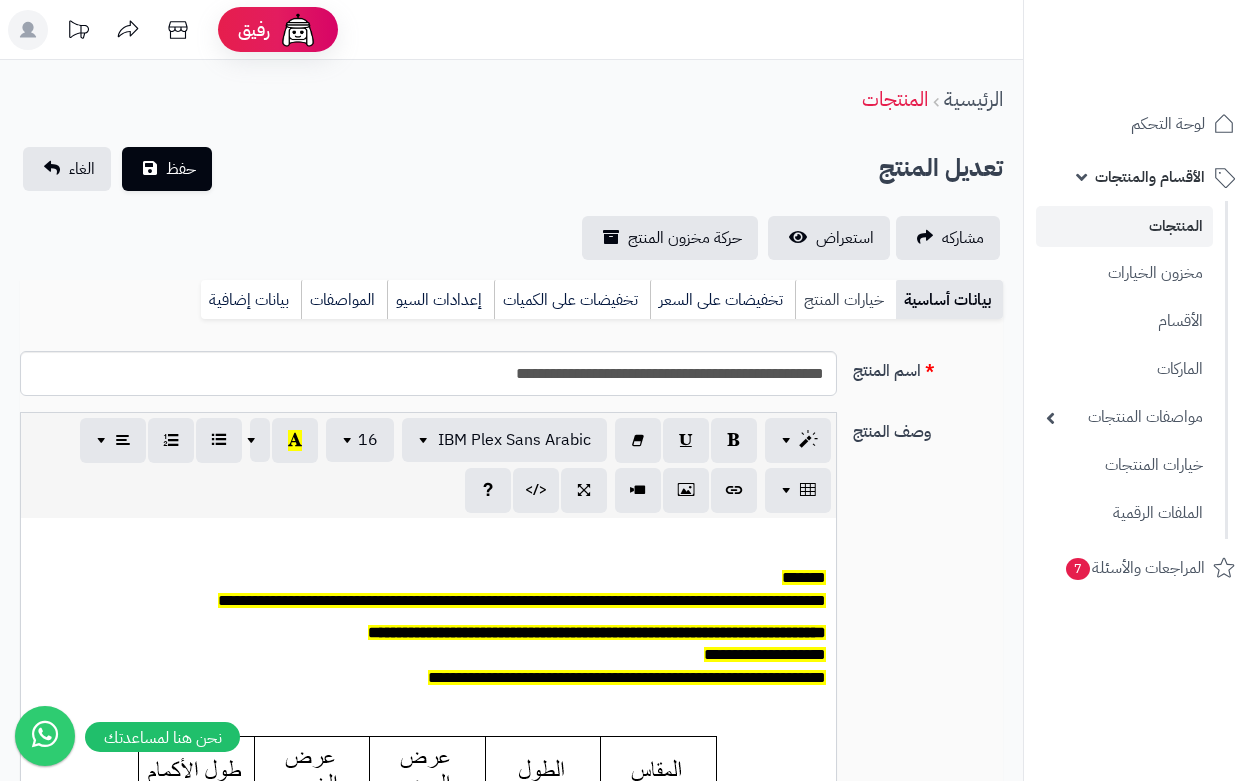 scroll, scrollTop: 0, scrollLeft: 0, axis: both 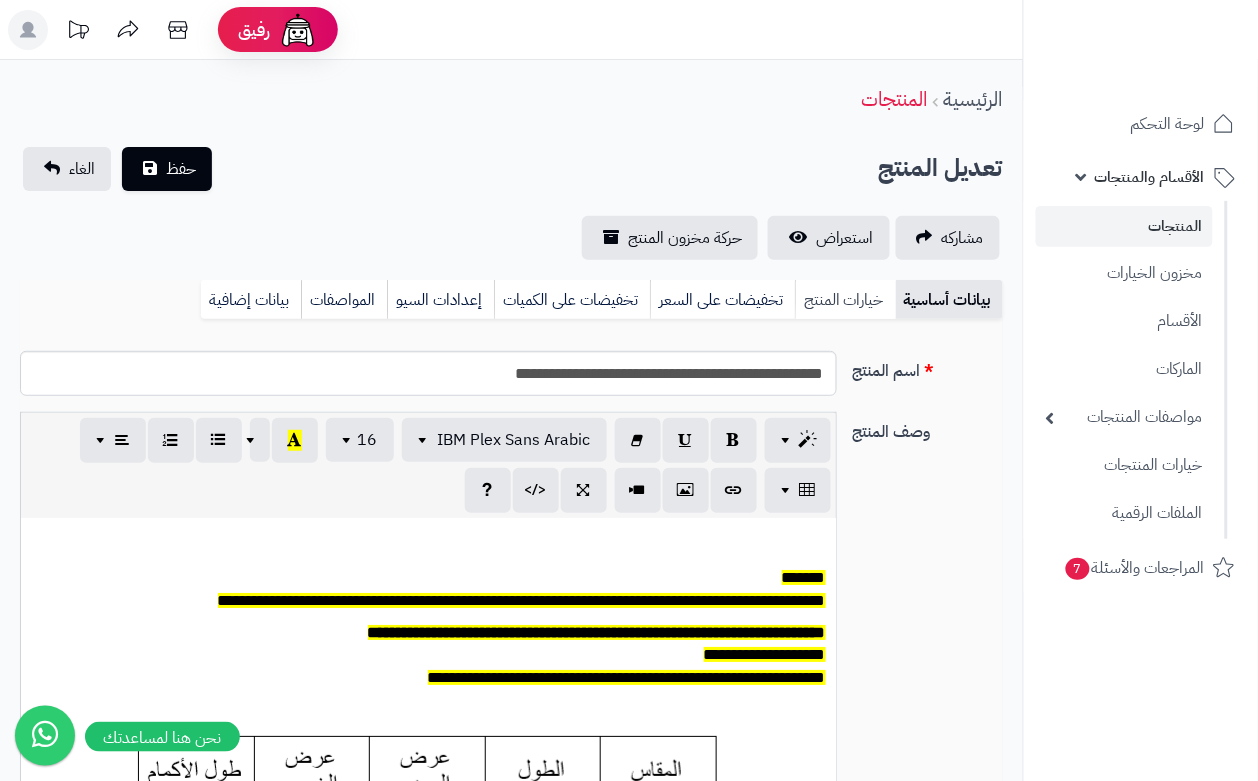 click on "خيارات المنتج" at bounding box center [845, 300] 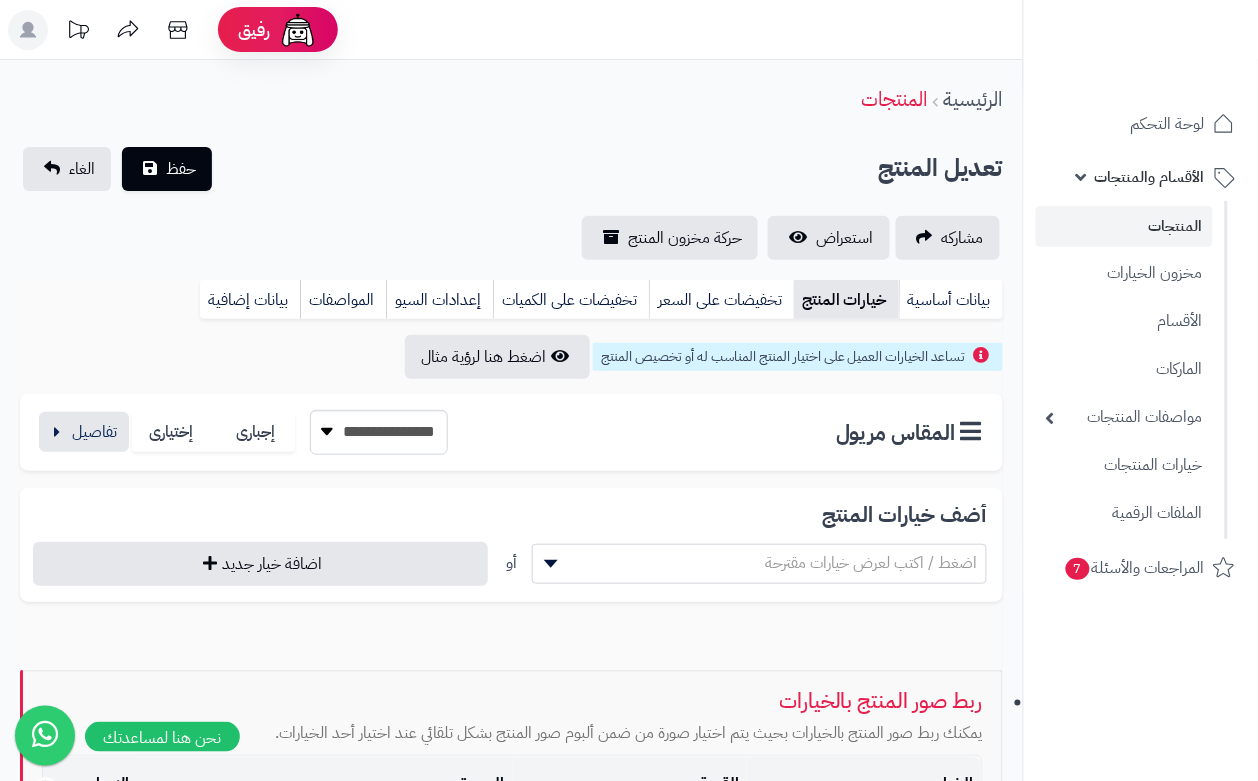 scroll, scrollTop: 0, scrollLeft: 0, axis: both 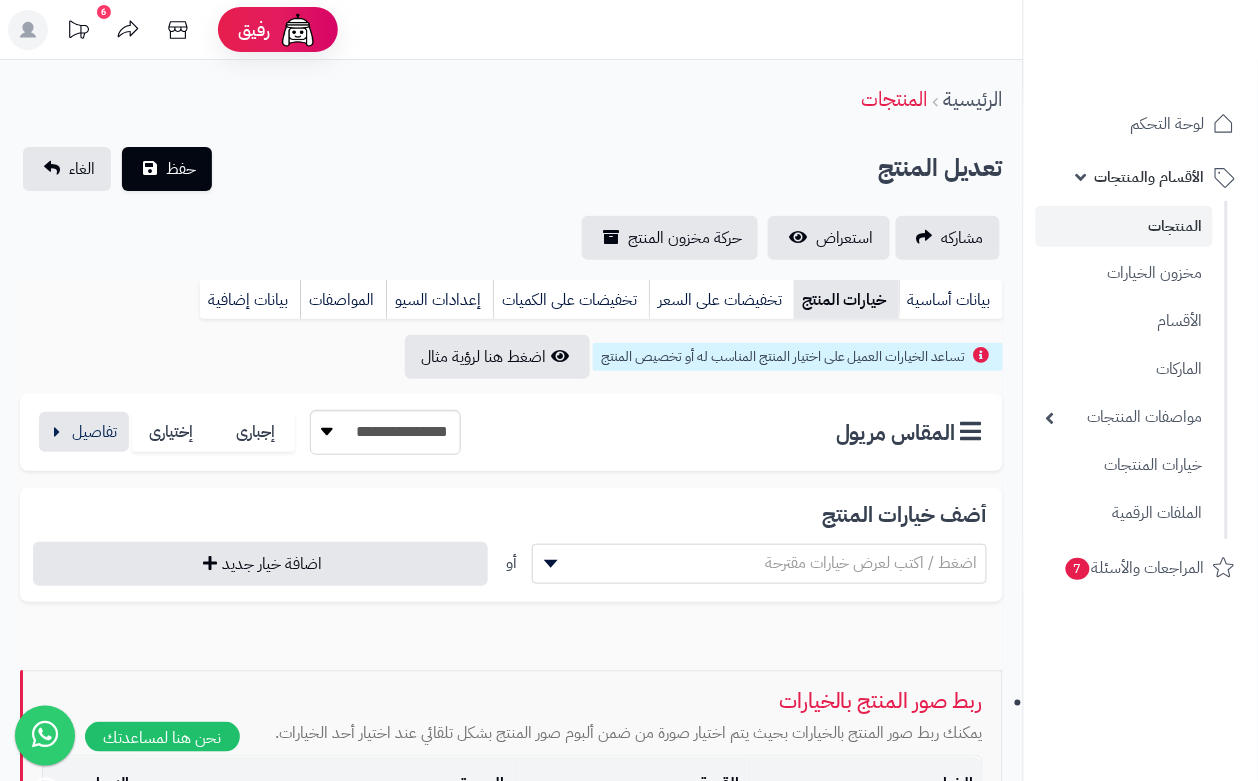 click on "**********" at bounding box center (248, 432) 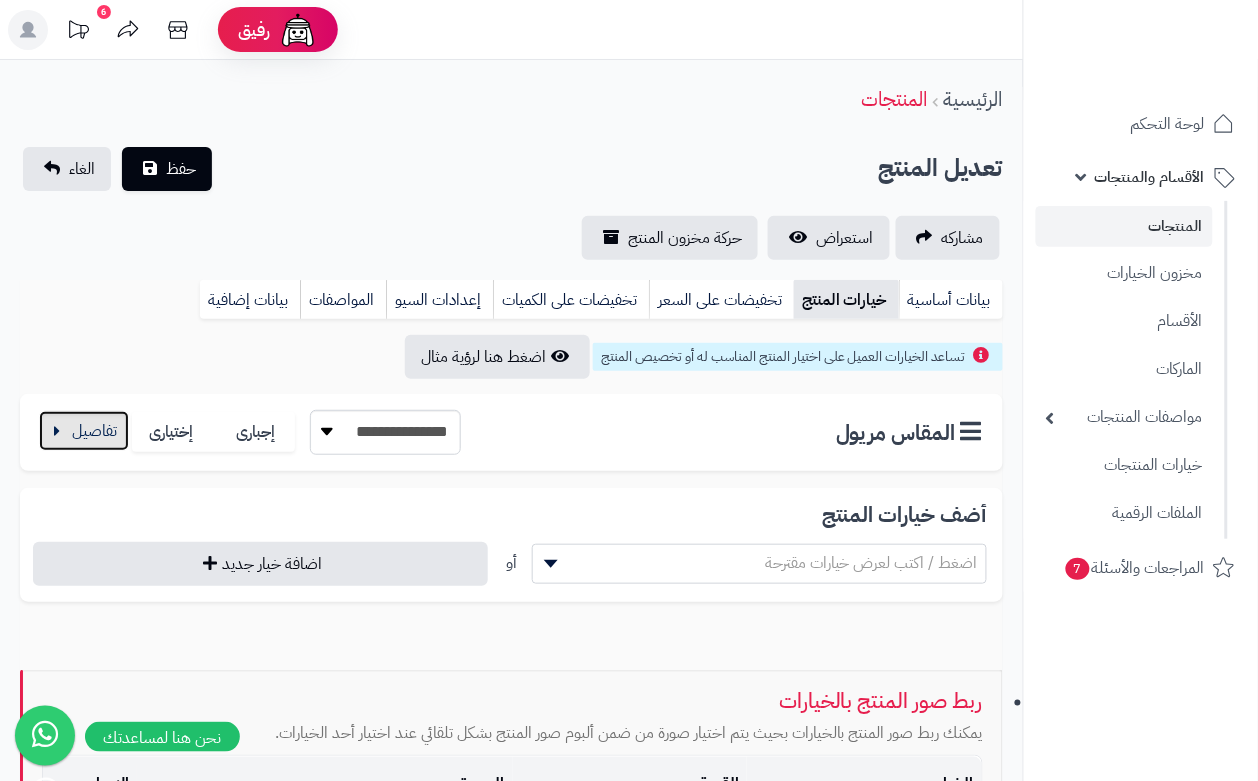 click at bounding box center [84, 431] 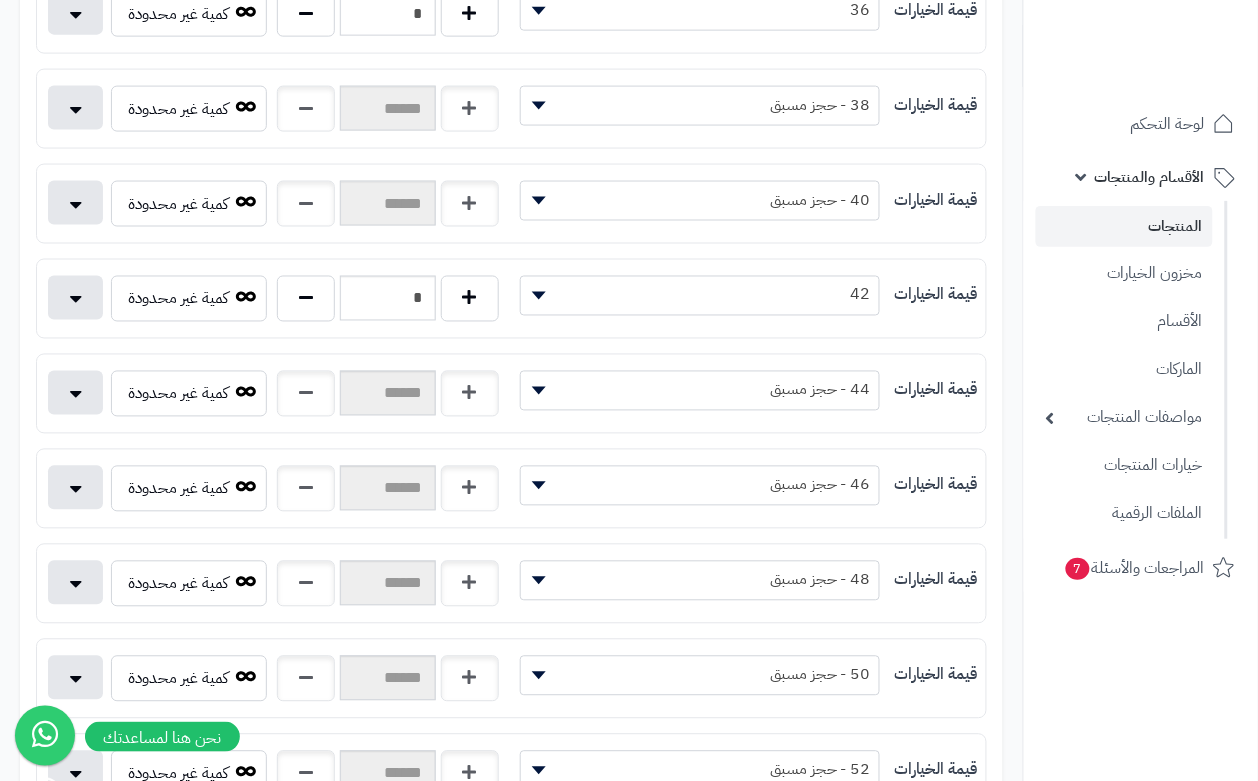 scroll, scrollTop: 875, scrollLeft: 0, axis: vertical 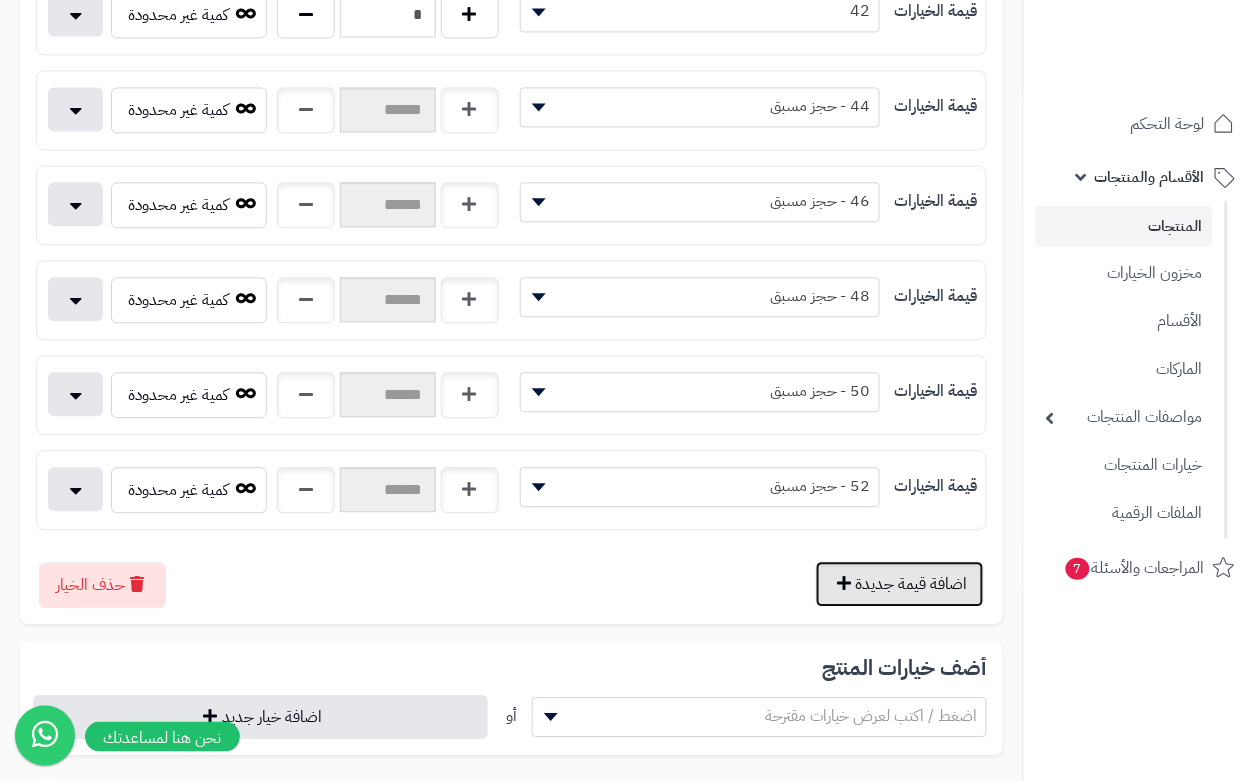 click on "اضافة قيمة جديدة" at bounding box center [900, 584] 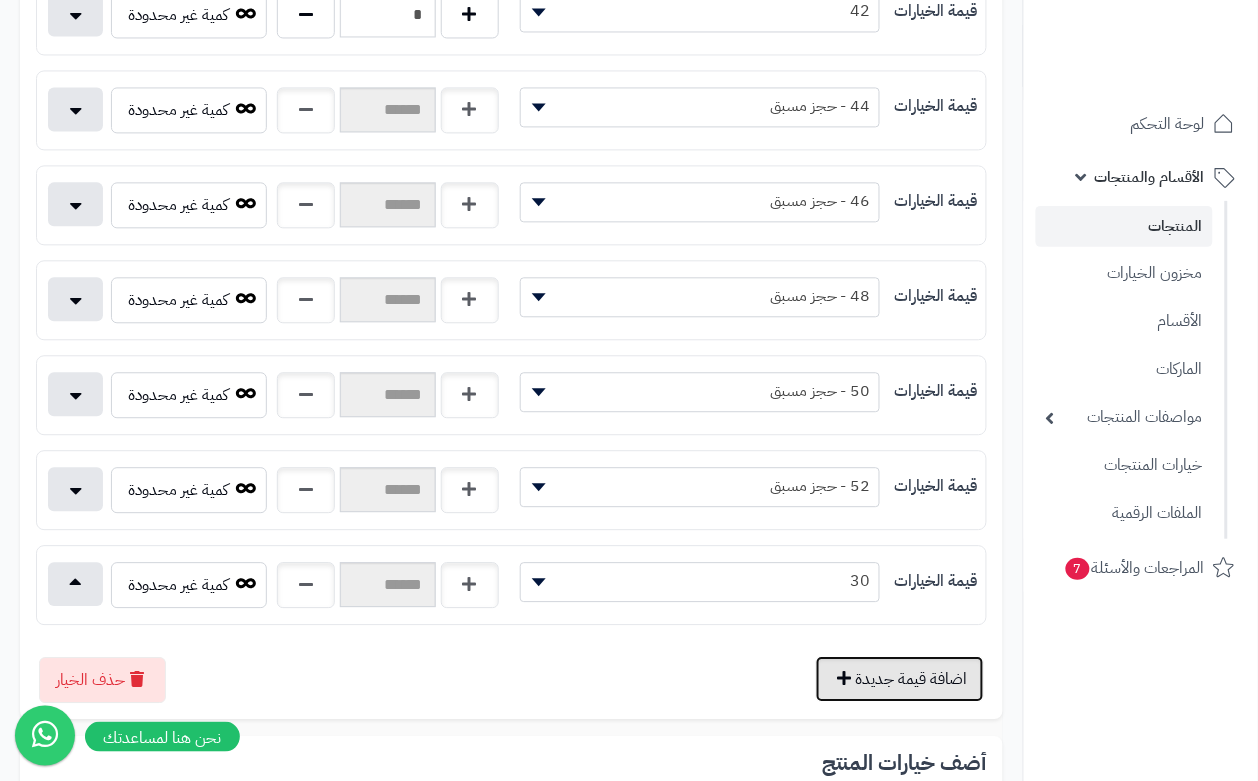 click on "اضافة قيمة جديدة" at bounding box center (900, 679) 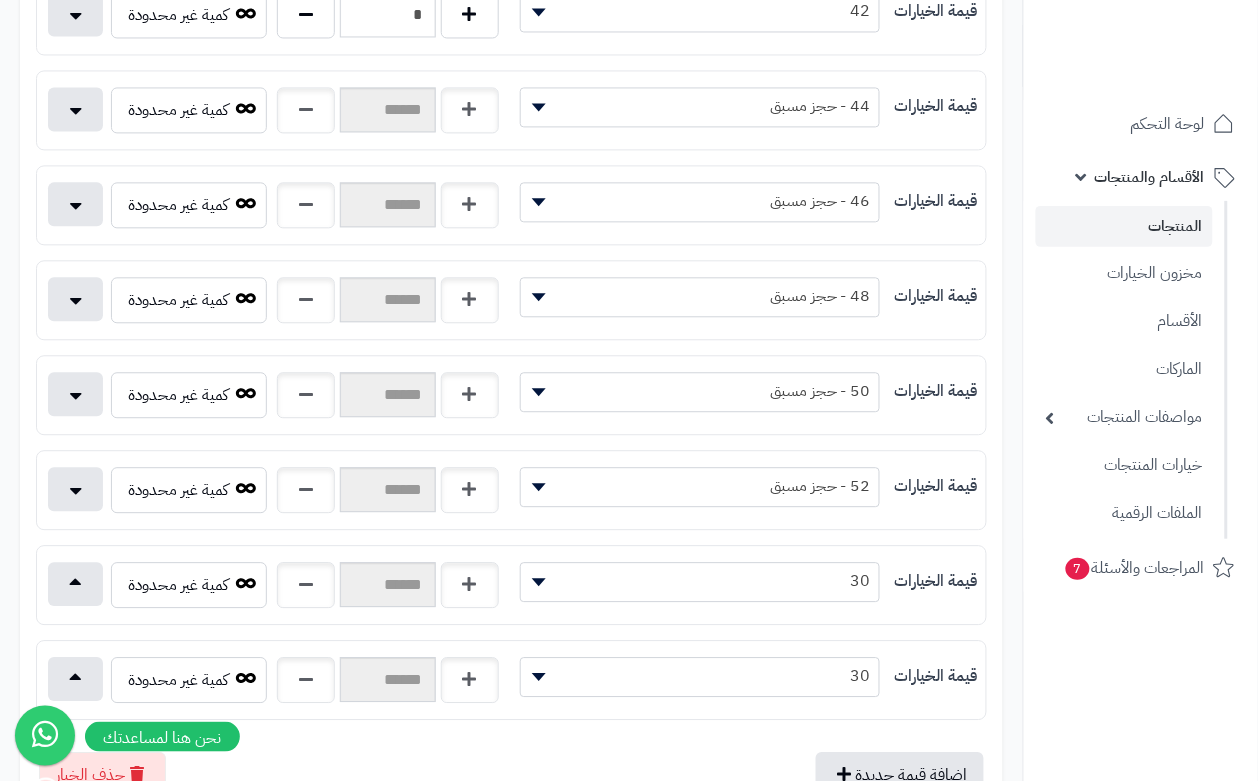 click on "30" at bounding box center [700, 676] 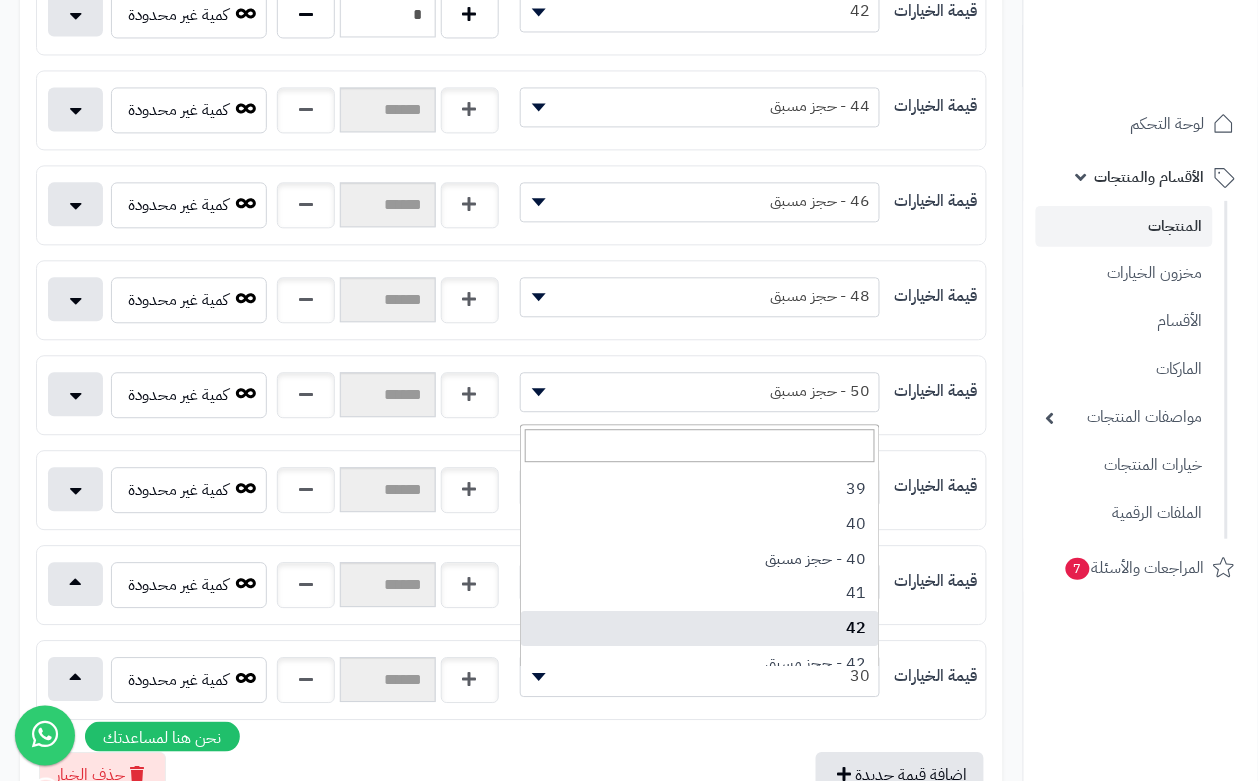 scroll, scrollTop: 500, scrollLeft: 0, axis: vertical 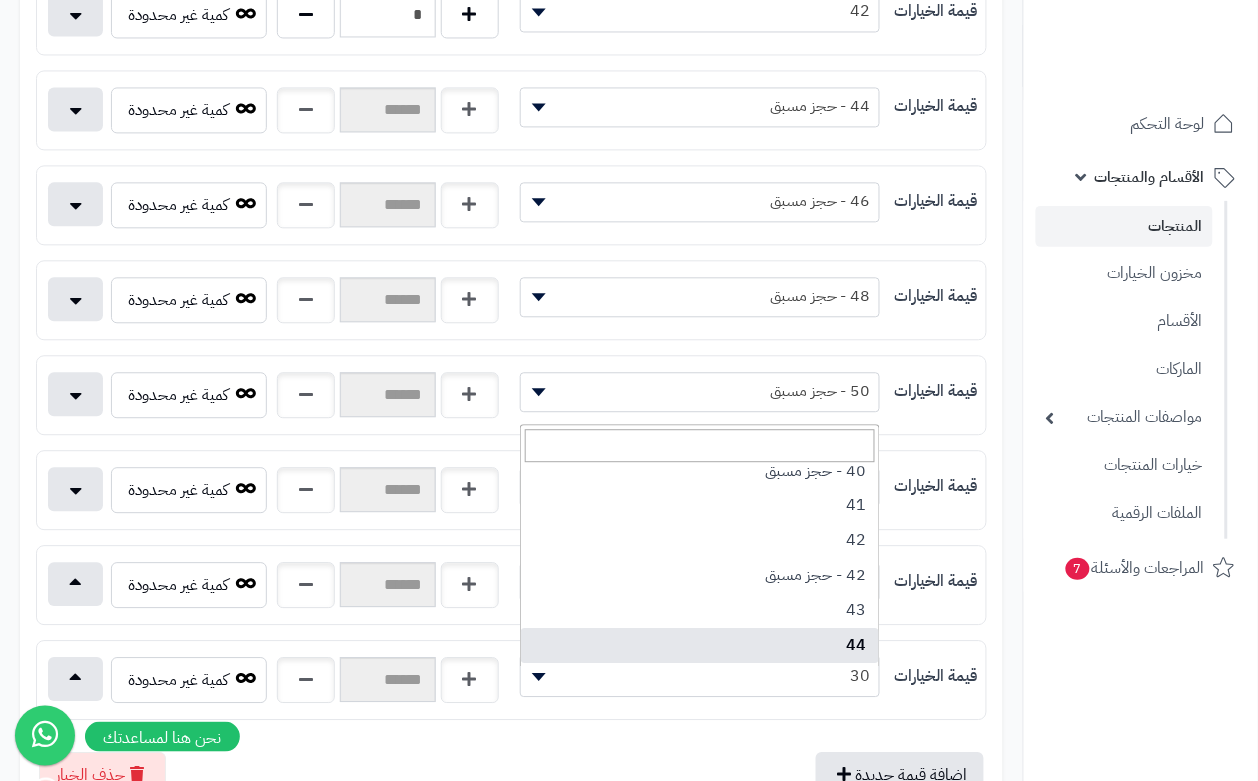 select on "***" 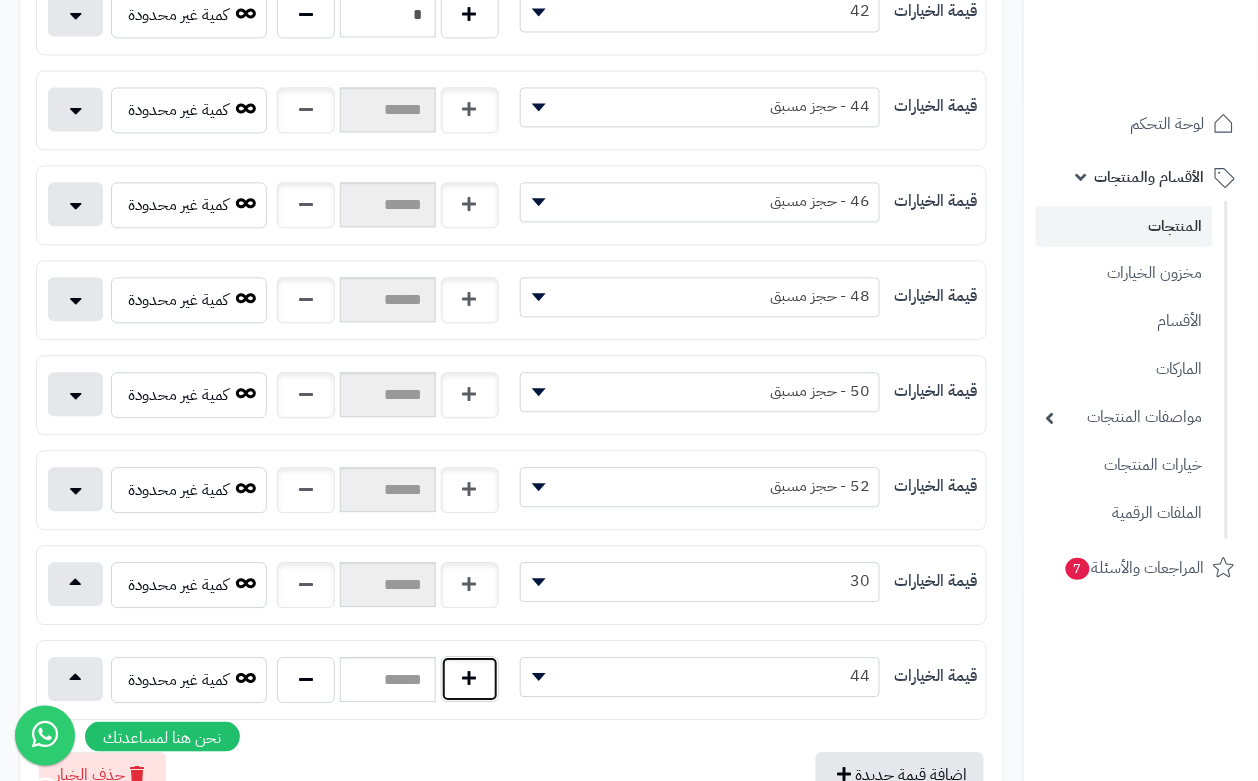 click at bounding box center [470, 679] 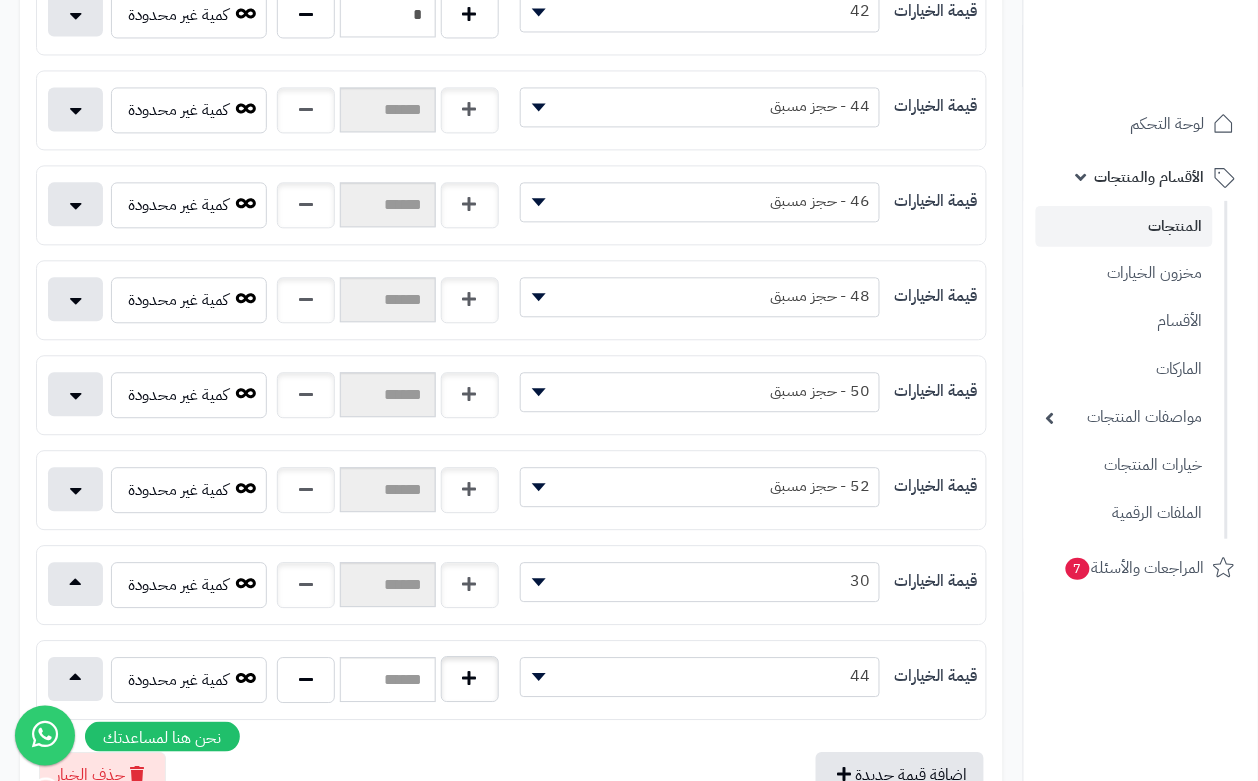 type on "*" 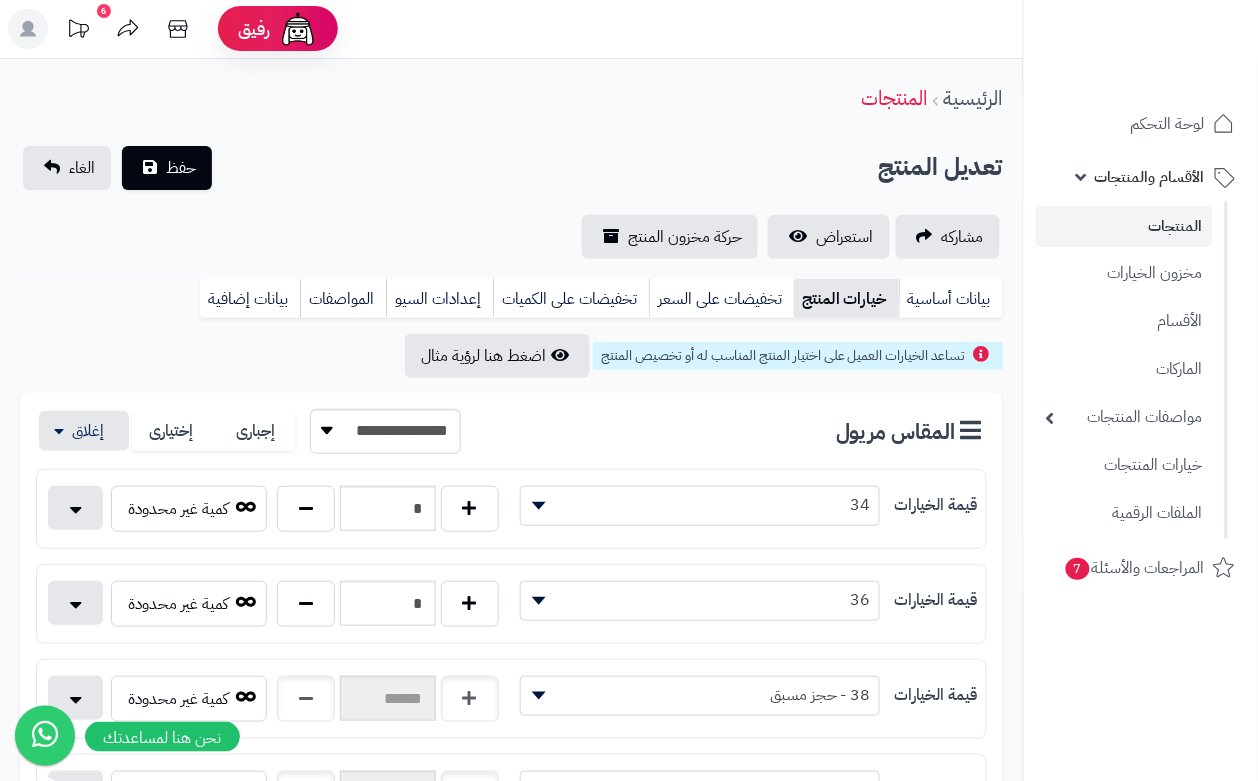 scroll, scrollTop: 0, scrollLeft: 0, axis: both 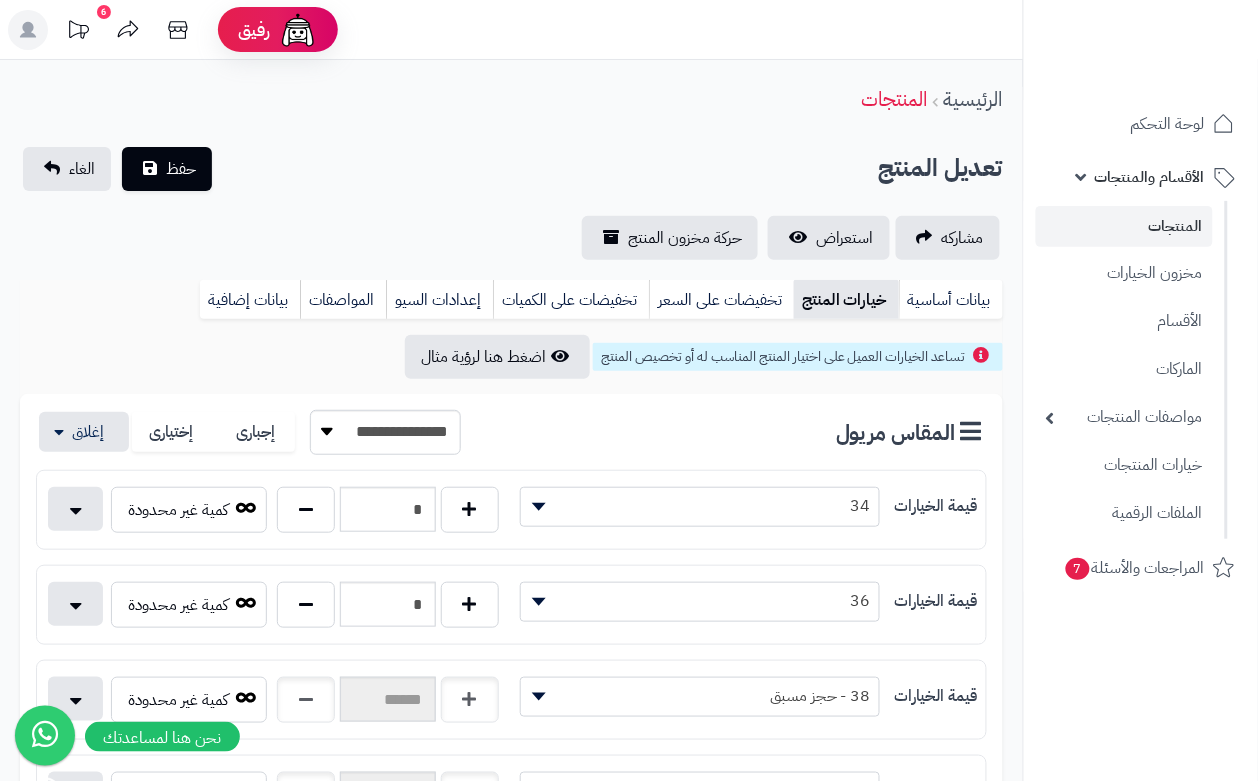 click on "مشاركه     استعراض
حركة مخزون المنتج" at bounding box center [511, 238] 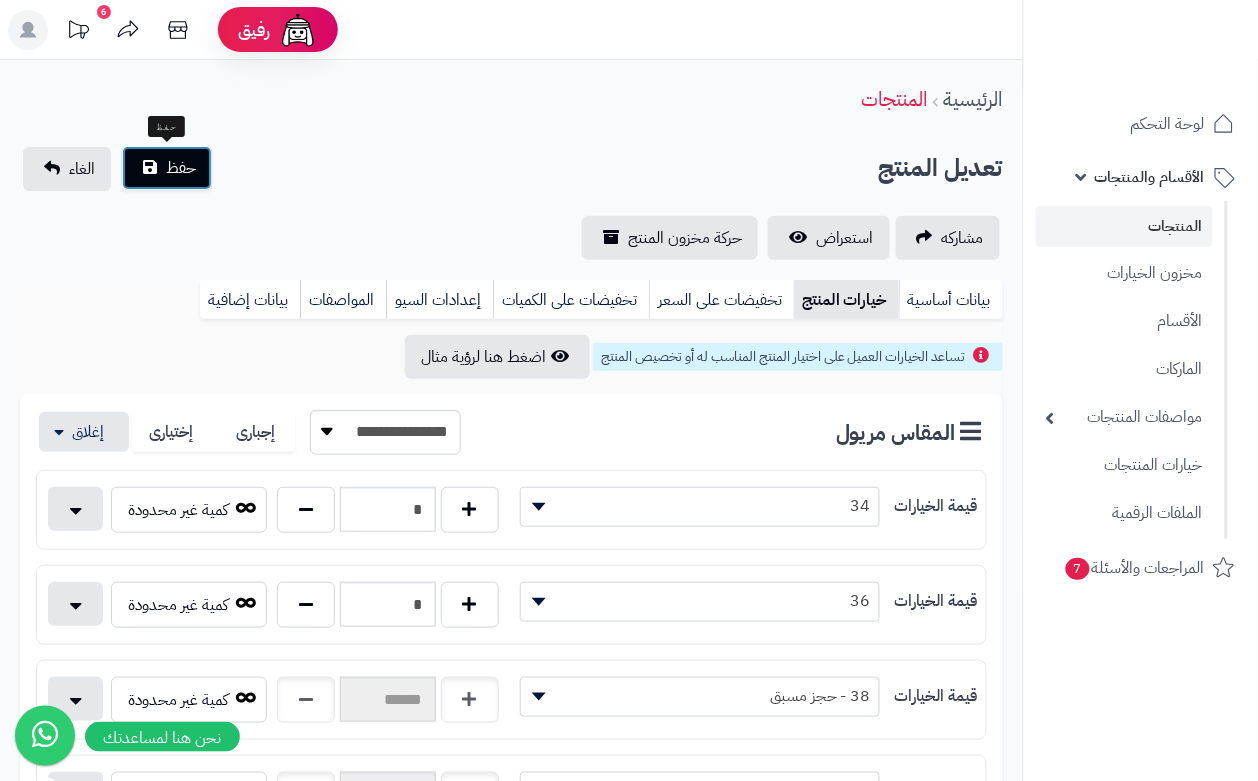 click on "حفظ" at bounding box center [181, 168] 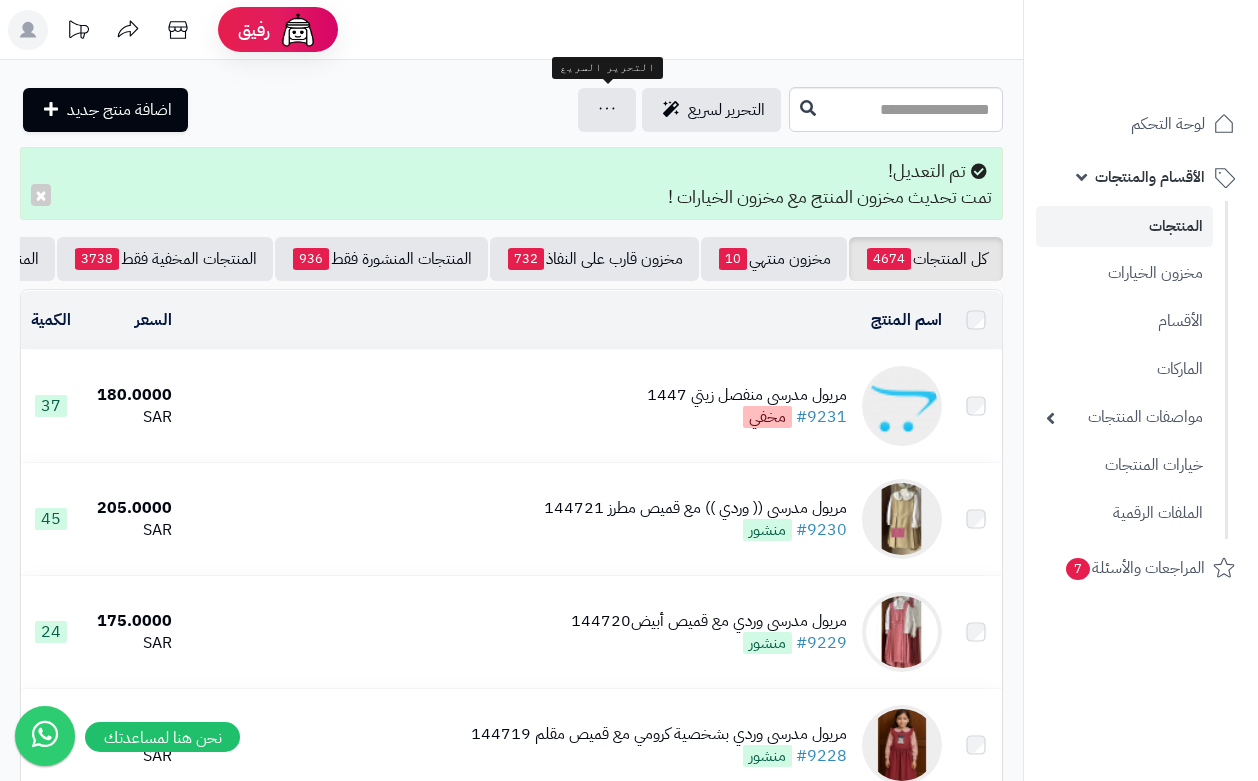 scroll, scrollTop: 0, scrollLeft: 0, axis: both 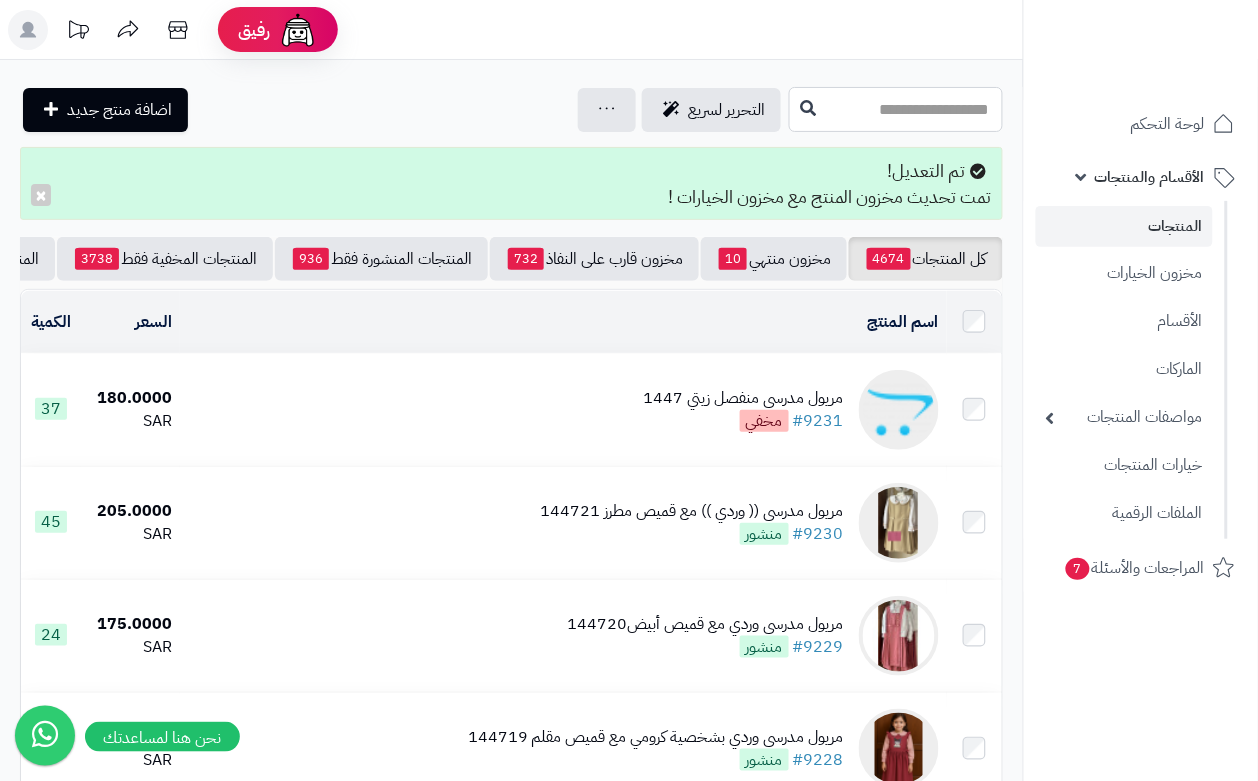 click at bounding box center [896, 109] 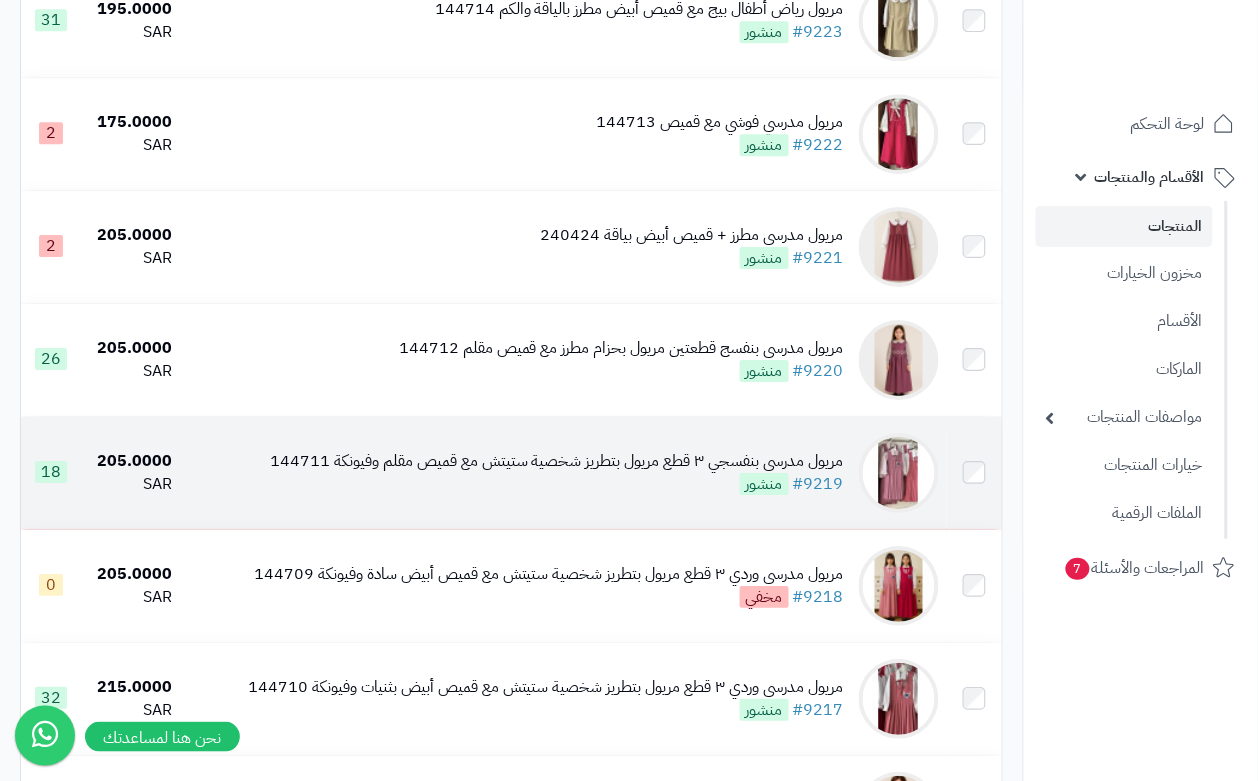 scroll, scrollTop: 1250, scrollLeft: 0, axis: vertical 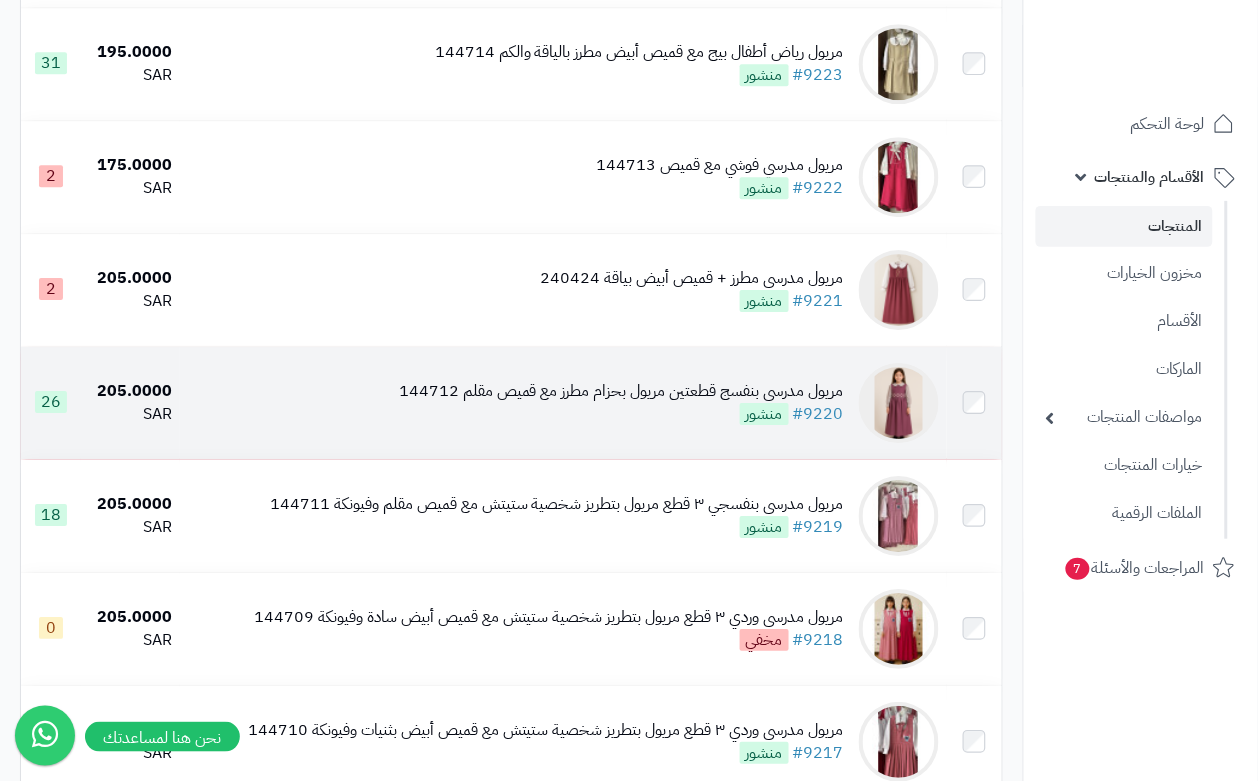 click on "مريول مدرسي بنفسج قطعتين مريول بحزام  مطرز مع قميص مقلم [NUMBER]
#[NUMBER]
منشور" at bounding box center (621, 403) 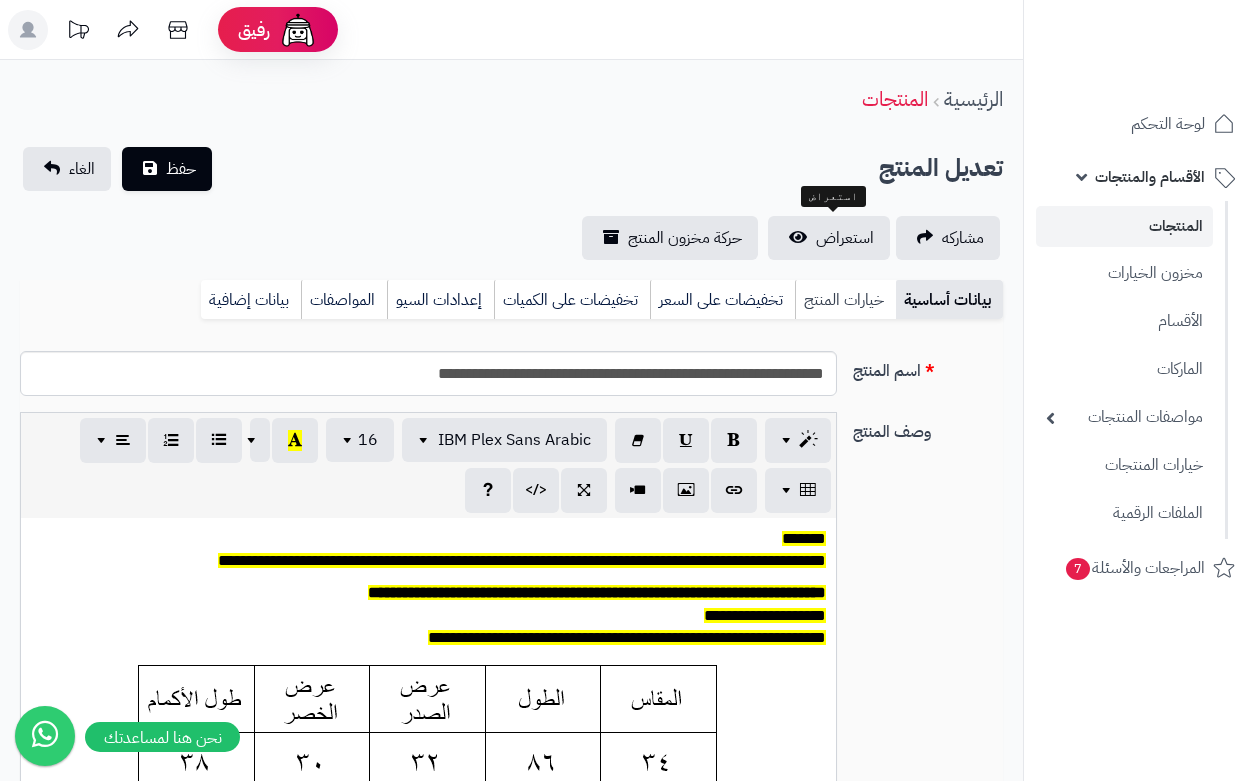 scroll, scrollTop: 0, scrollLeft: 0, axis: both 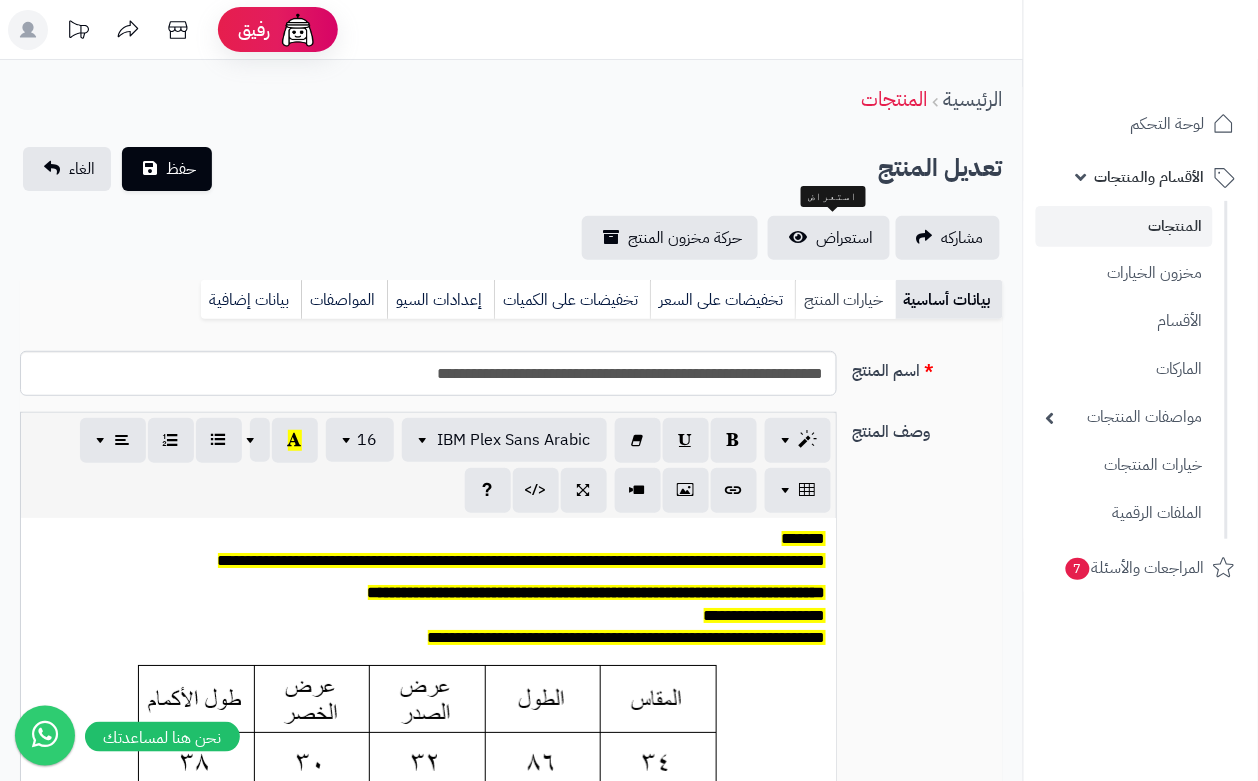 click on "خيارات المنتج" at bounding box center (845, 300) 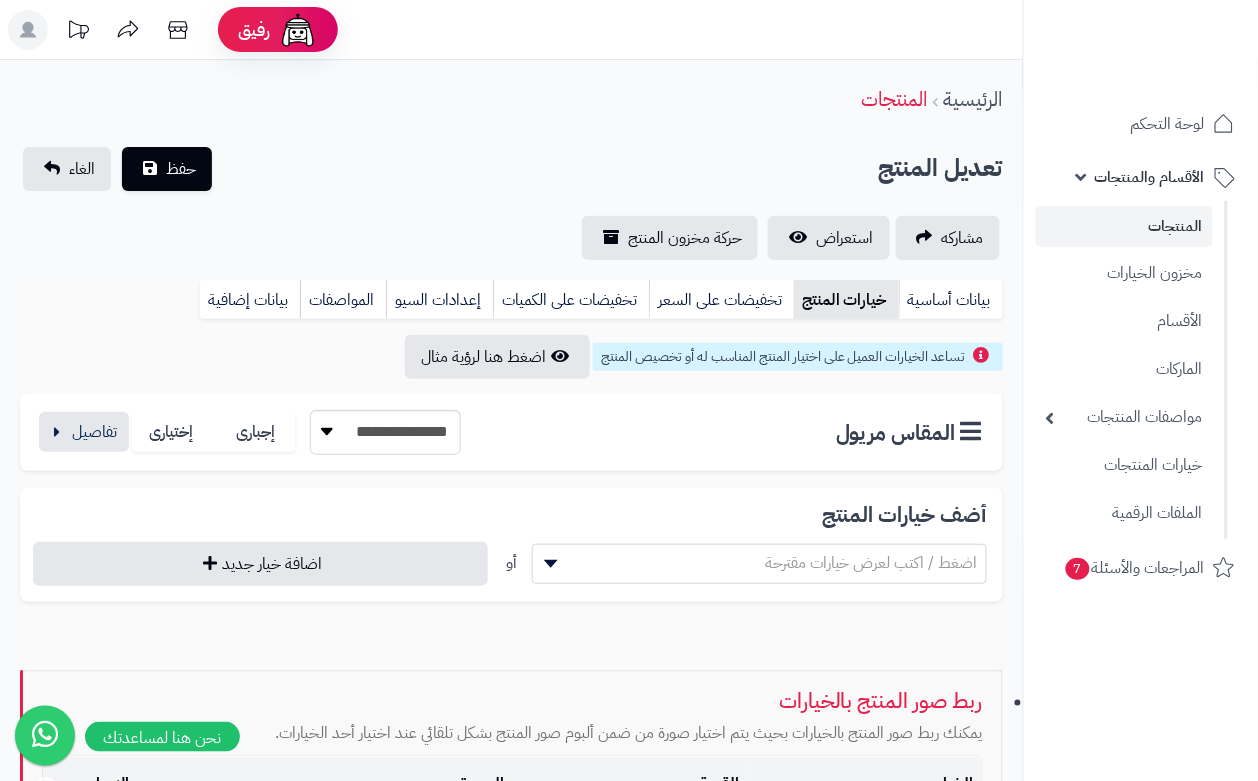 scroll, scrollTop: 0, scrollLeft: 0, axis: both 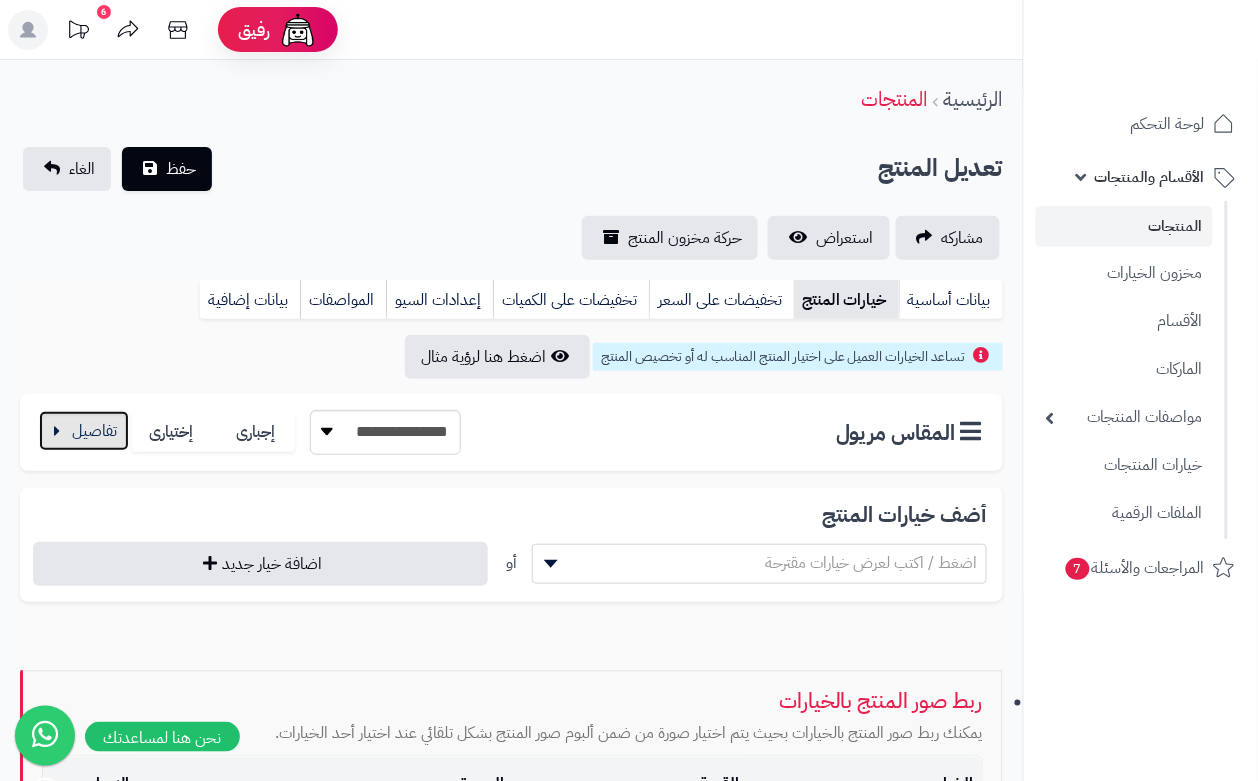 click at bounding box center [84, 431] 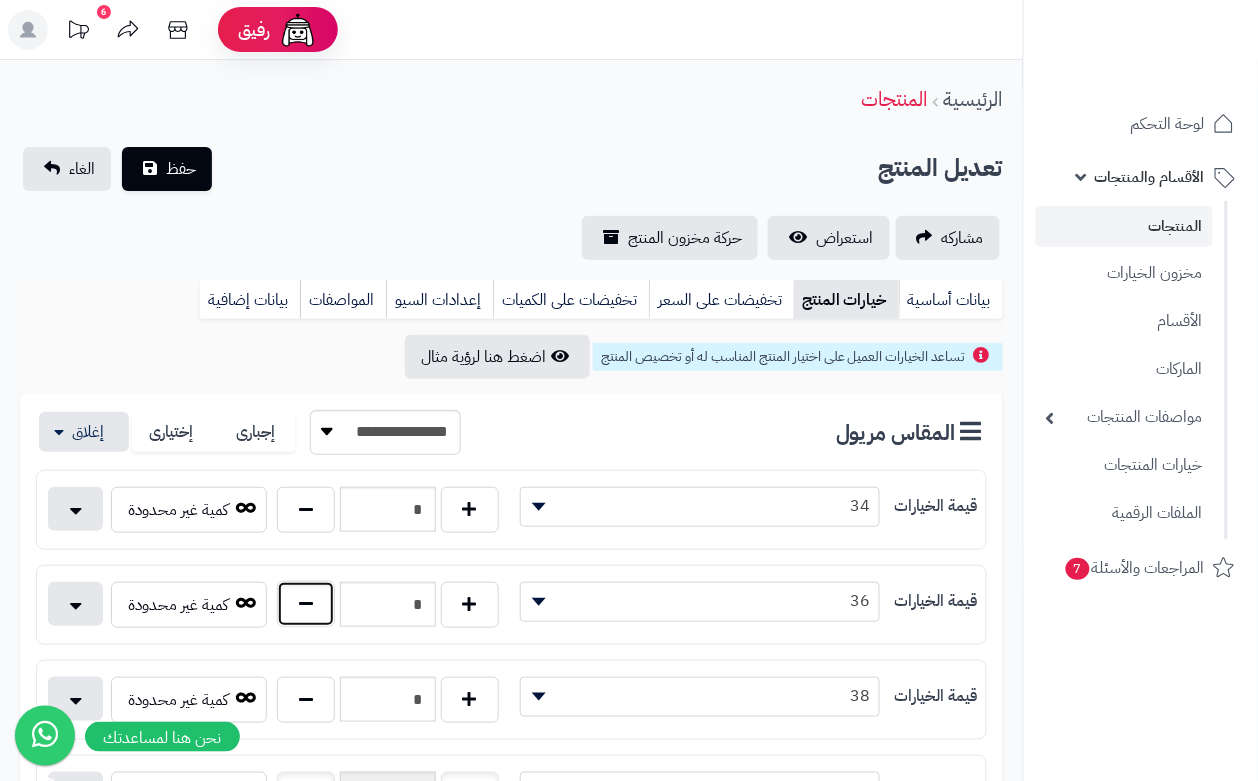 click at bounding box center (306, 604) 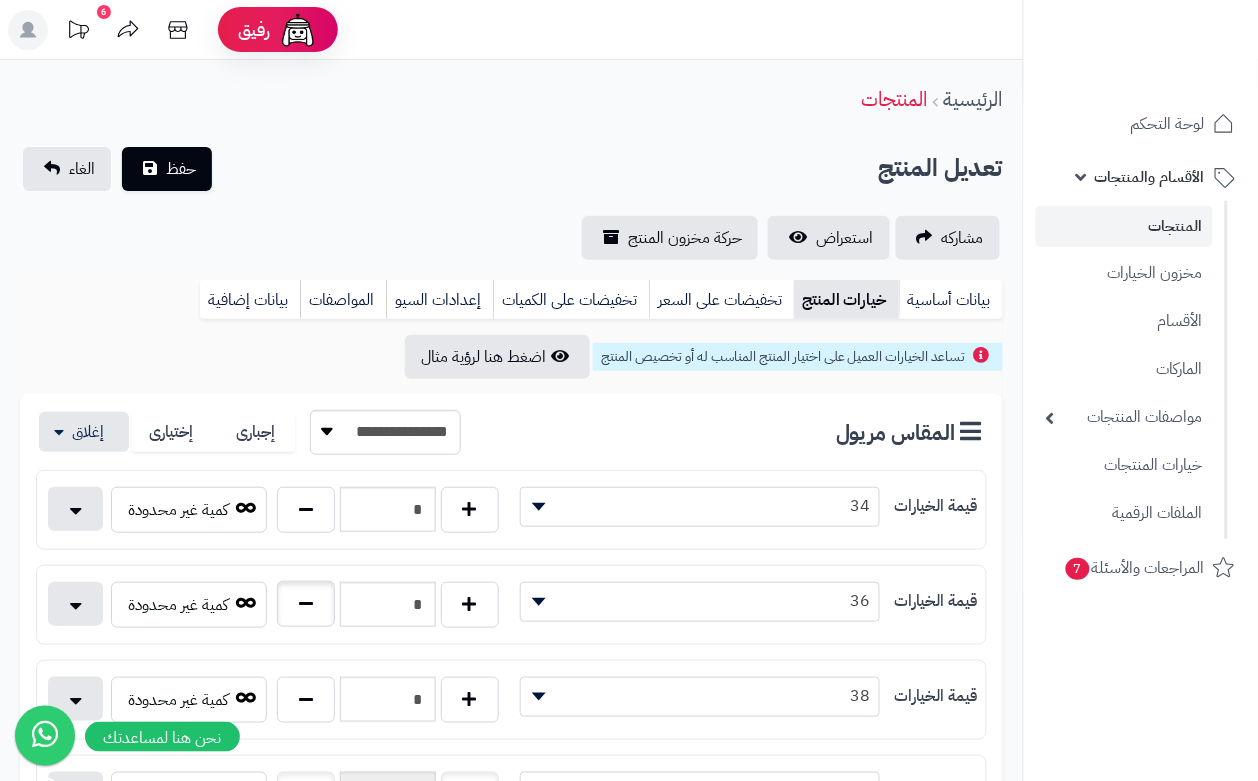 type on "*" 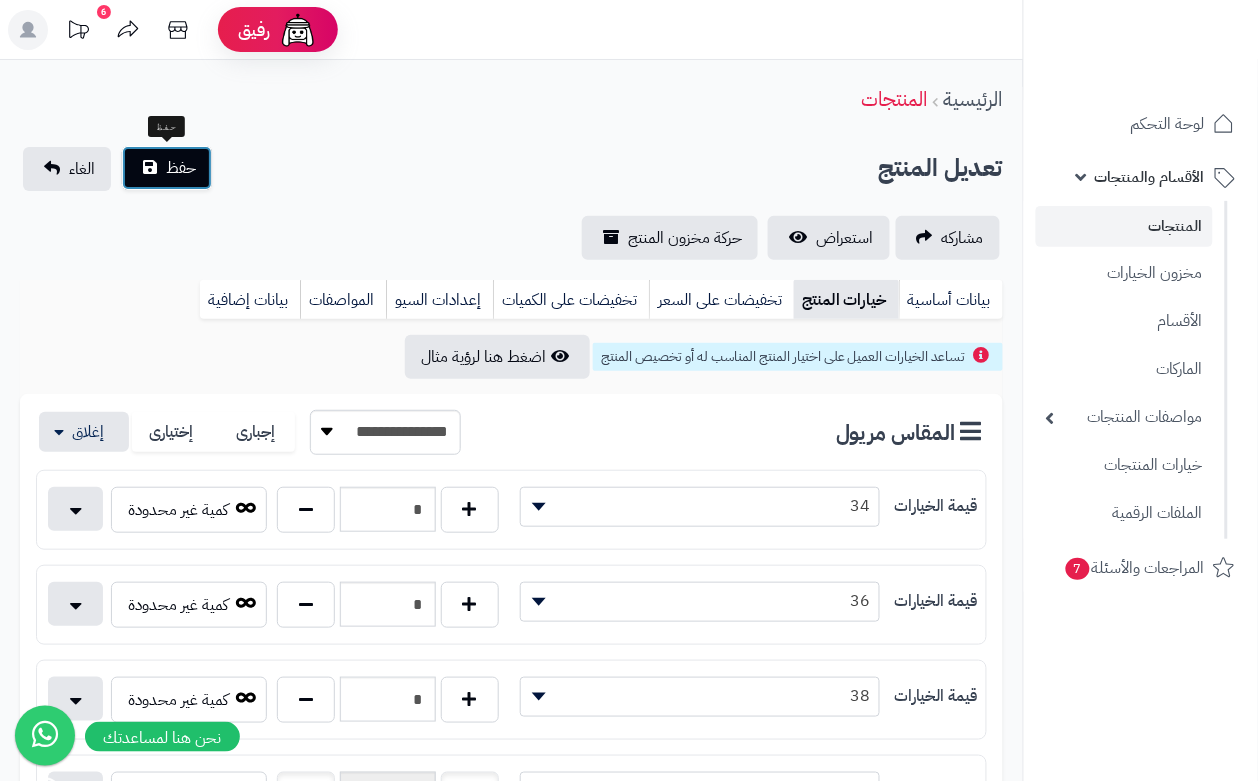 click on "حفظ" at bounding box center [181, 168] 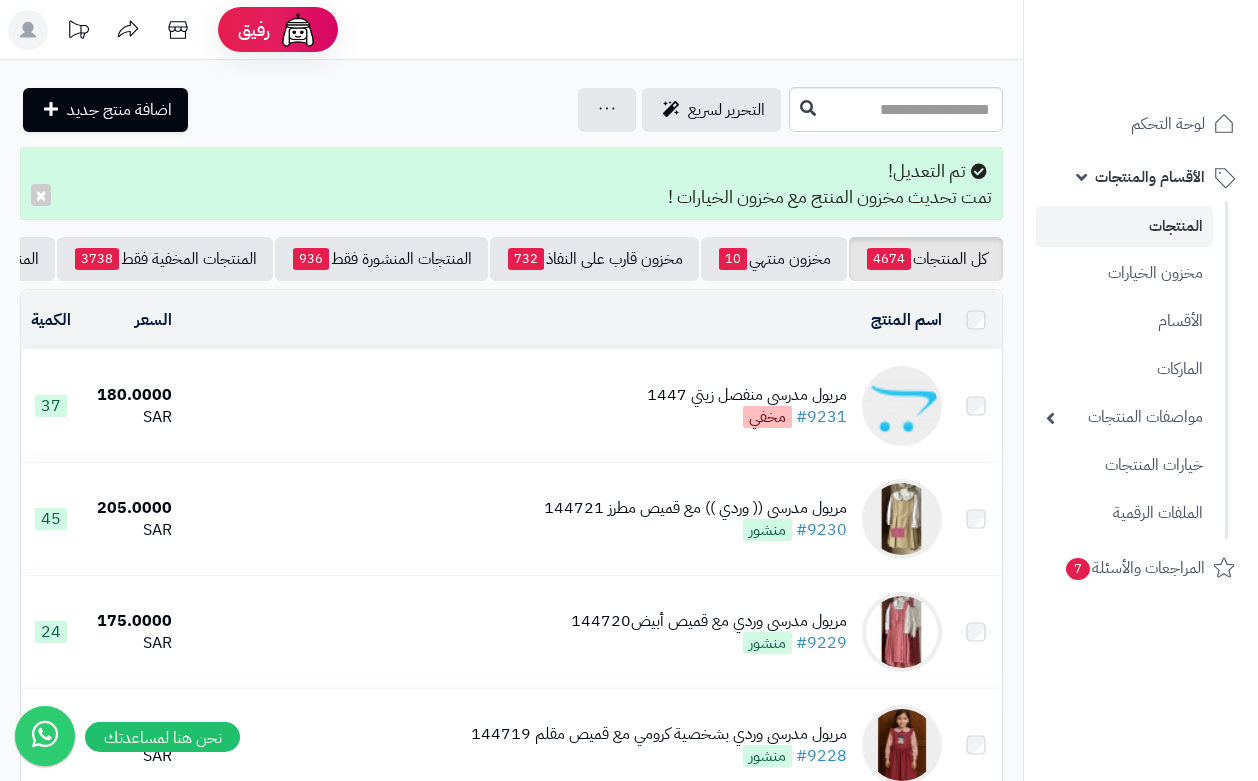 scroll, scrollTop: 0, scrollLeft: 0, axis: both 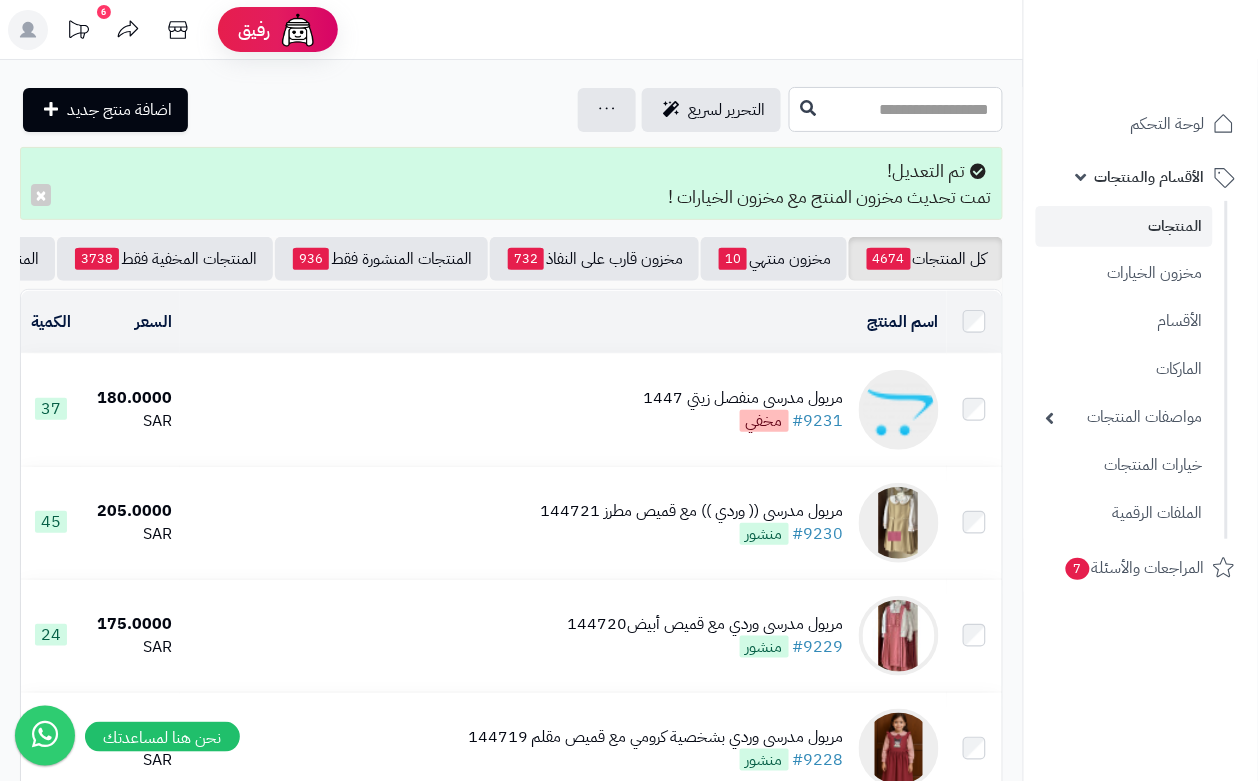click at bounding box center (896, 109) 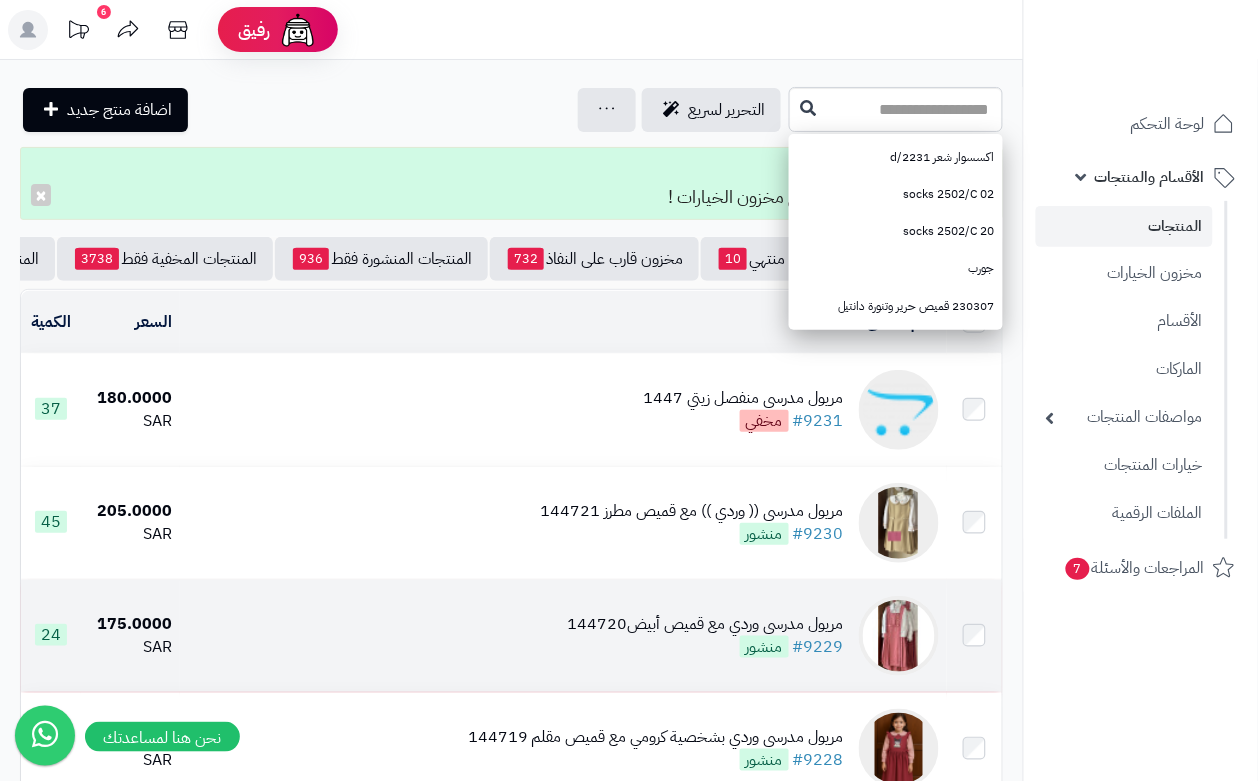 click on "مريول مدرسي وردي مع قميص  أبيض144720
#9229
منشور" at bounding box center [706, 636] 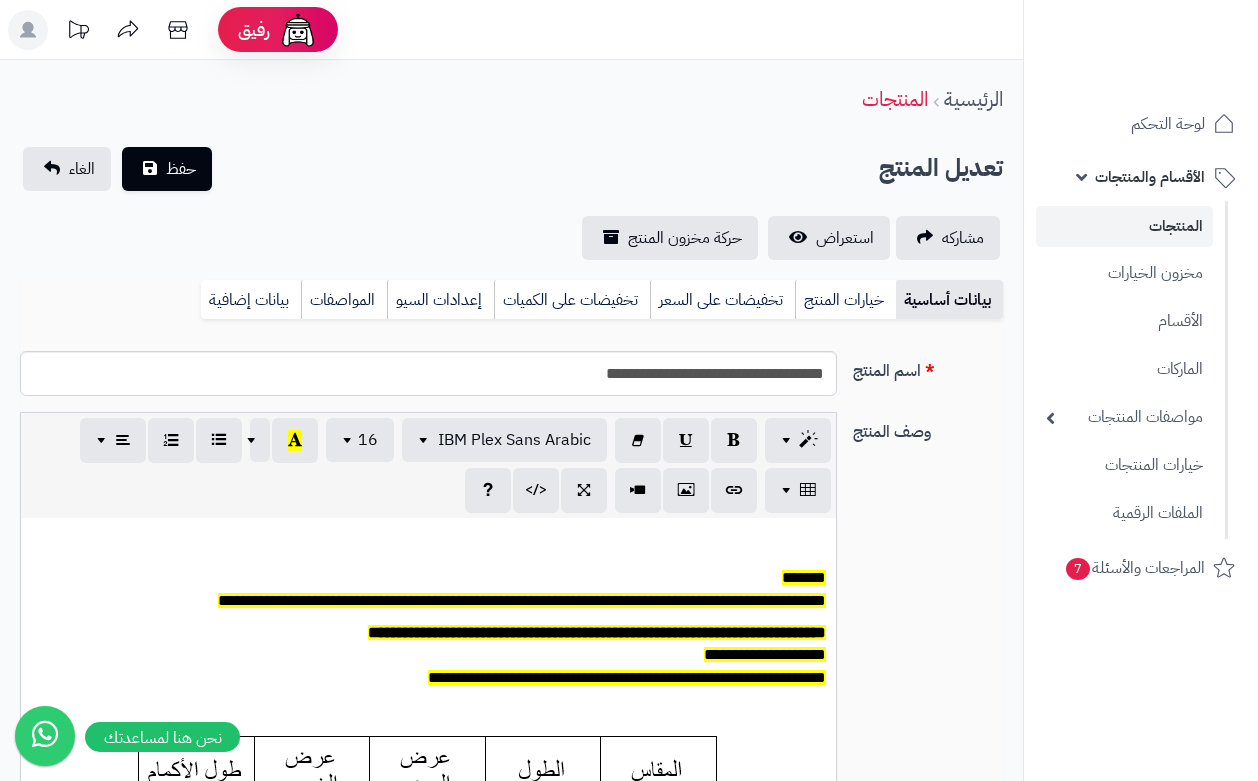 scroll, scrollTop: 0, scrollLeft: 0, axis: both 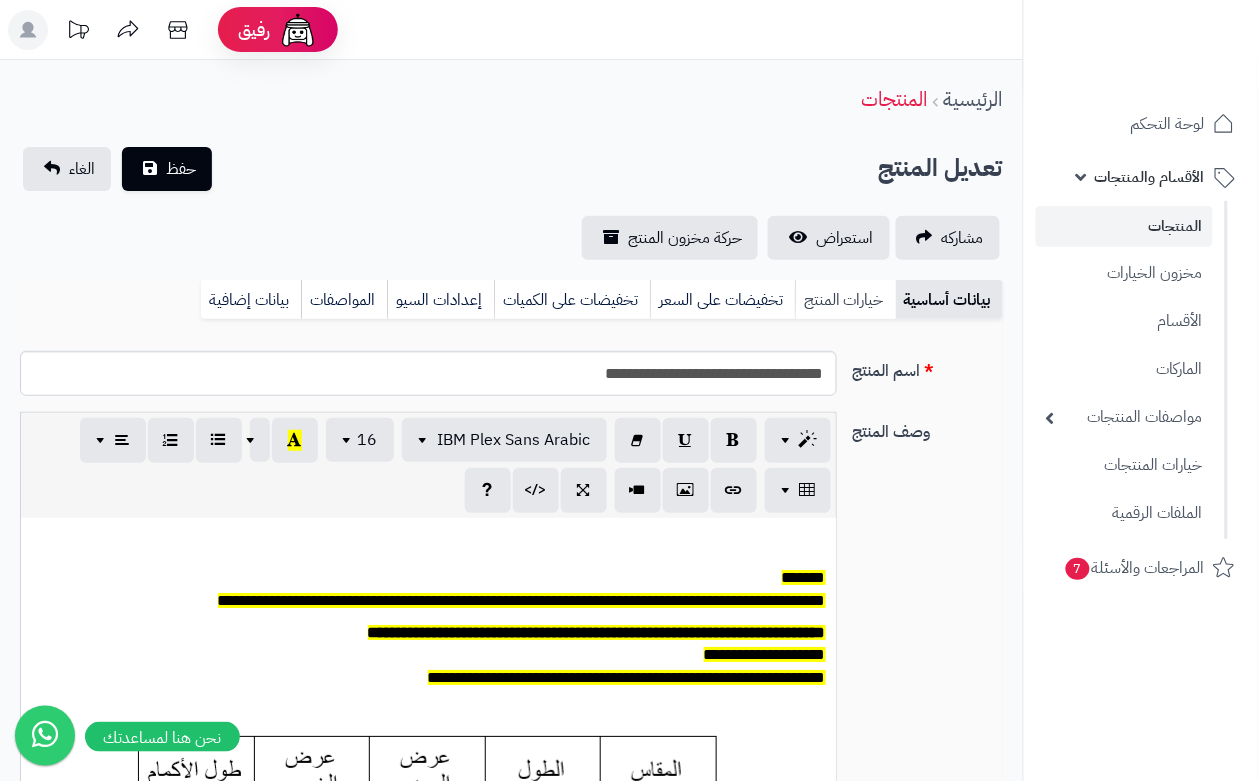click on "خيارات المنتج" at bounding box center [845, 300] 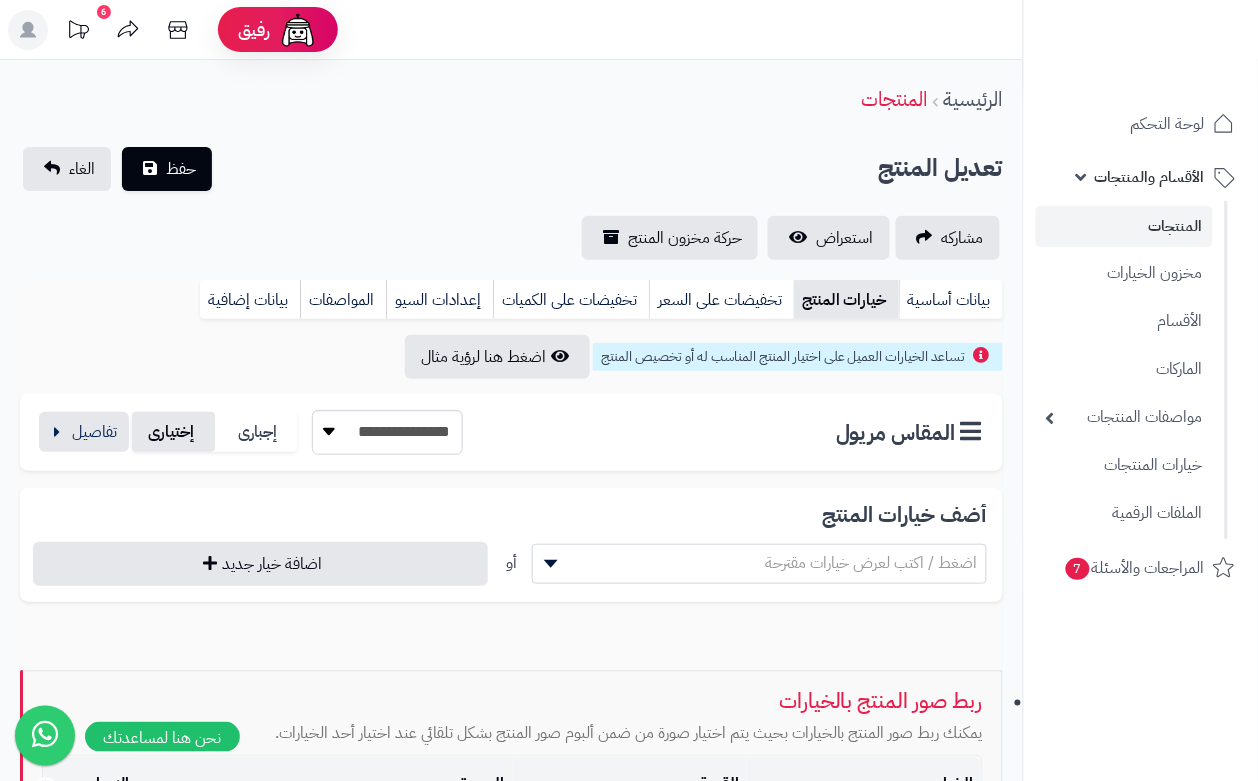 click on "إختيارى" at bounding box center [173, 432] 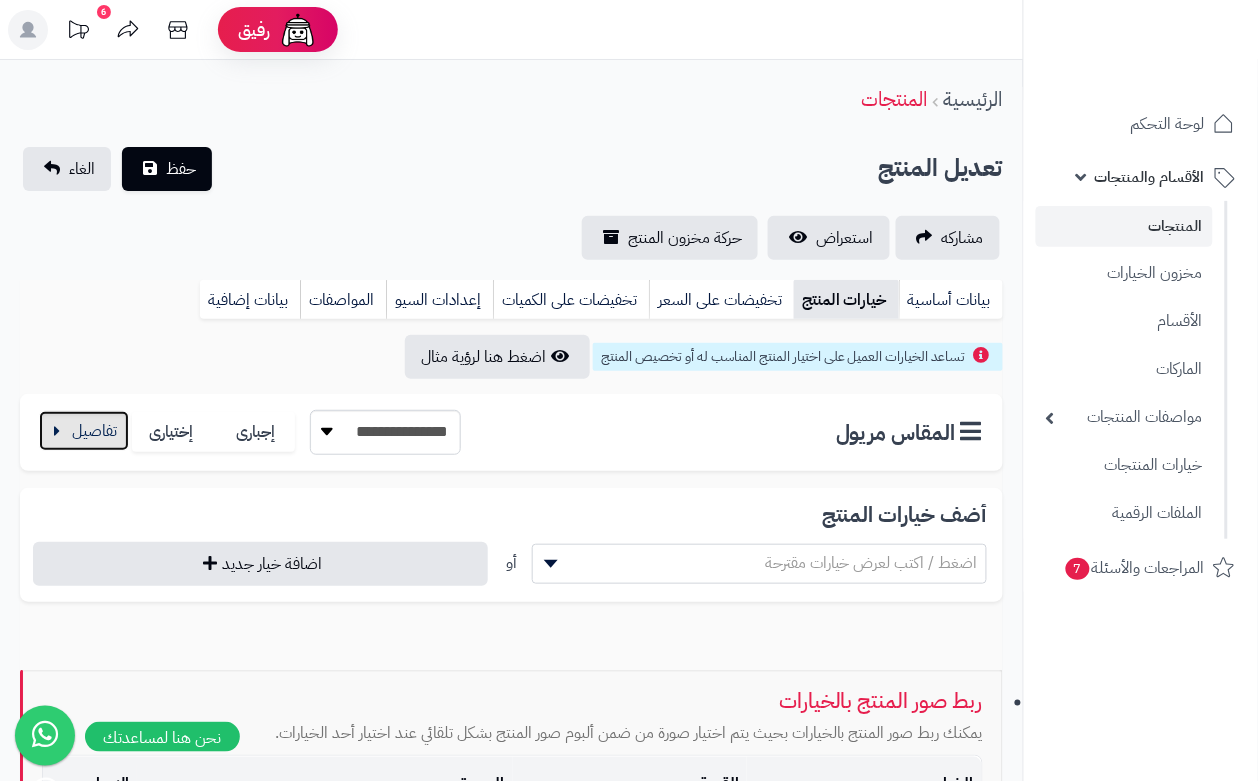 click at bounding box center (84, 431) 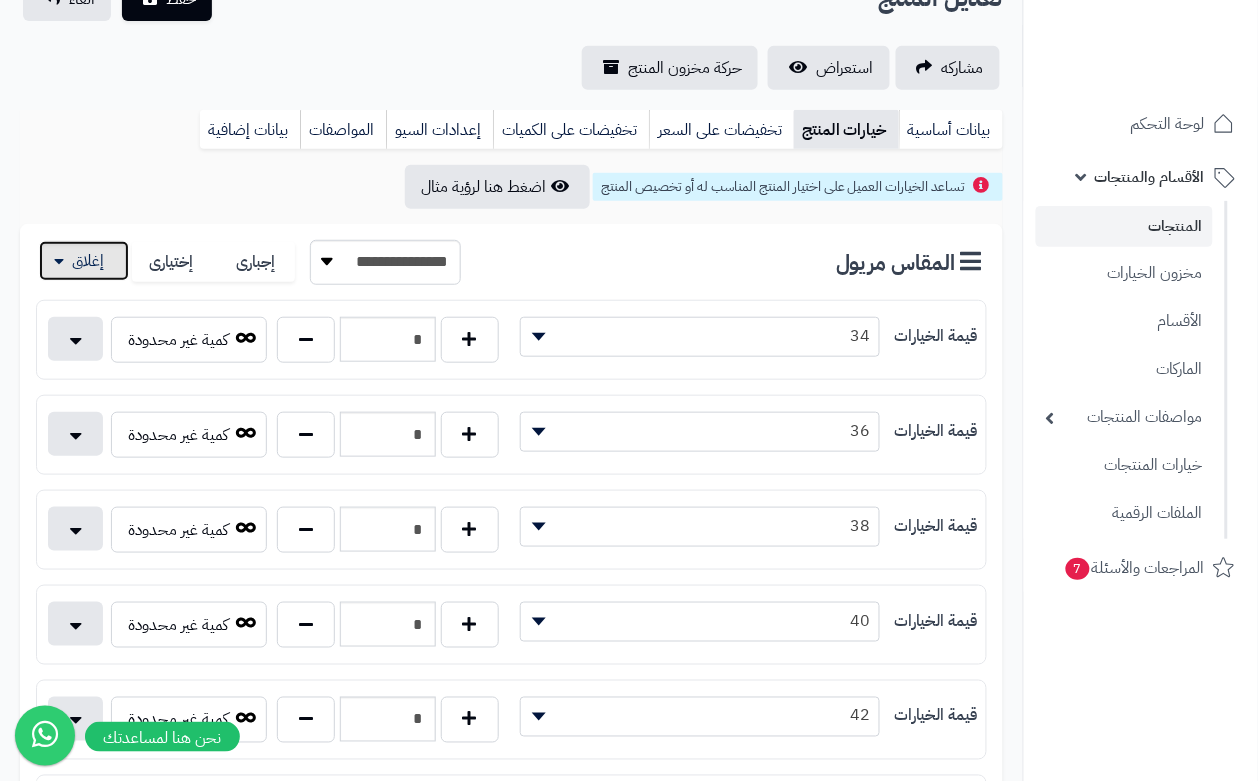 scroll, scrollTop: 172, scrollLeft: 0, axis: vertical 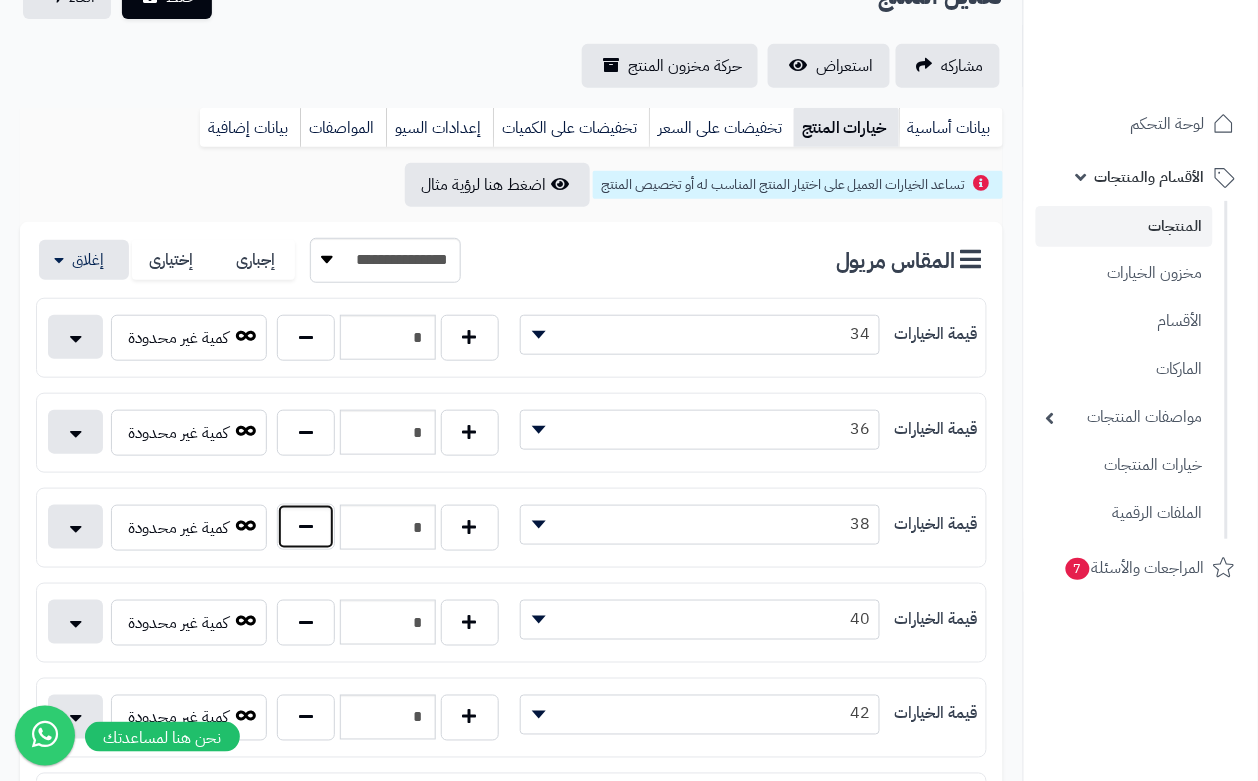 click at bounding box center (306, 527) 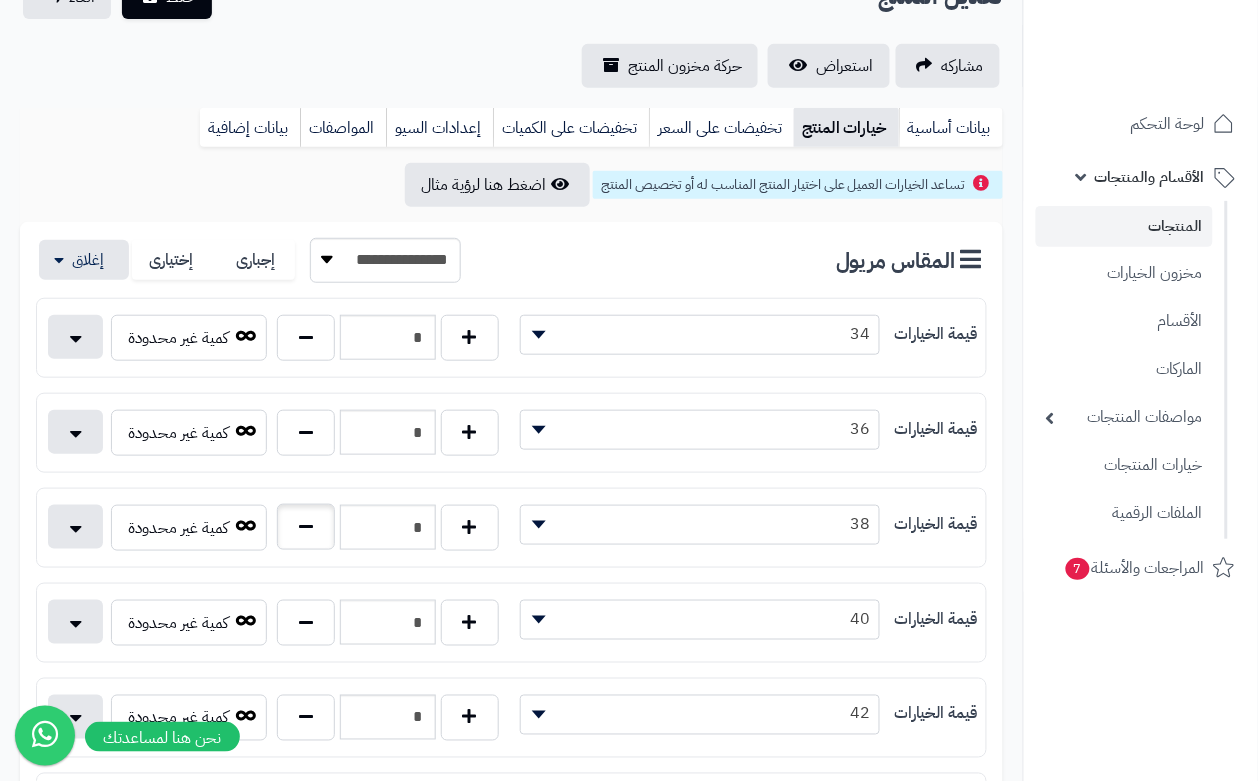 type on "*" 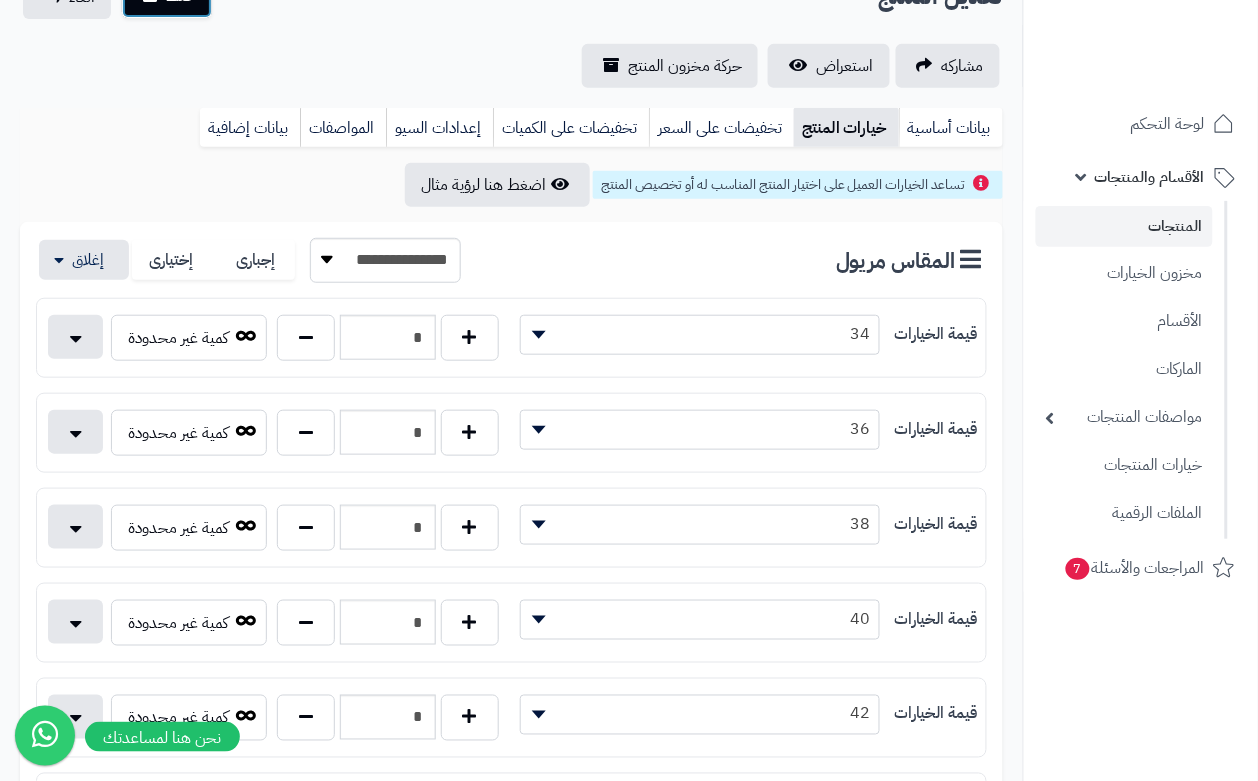 click on "حفظ" at bounding box center (167, -4) 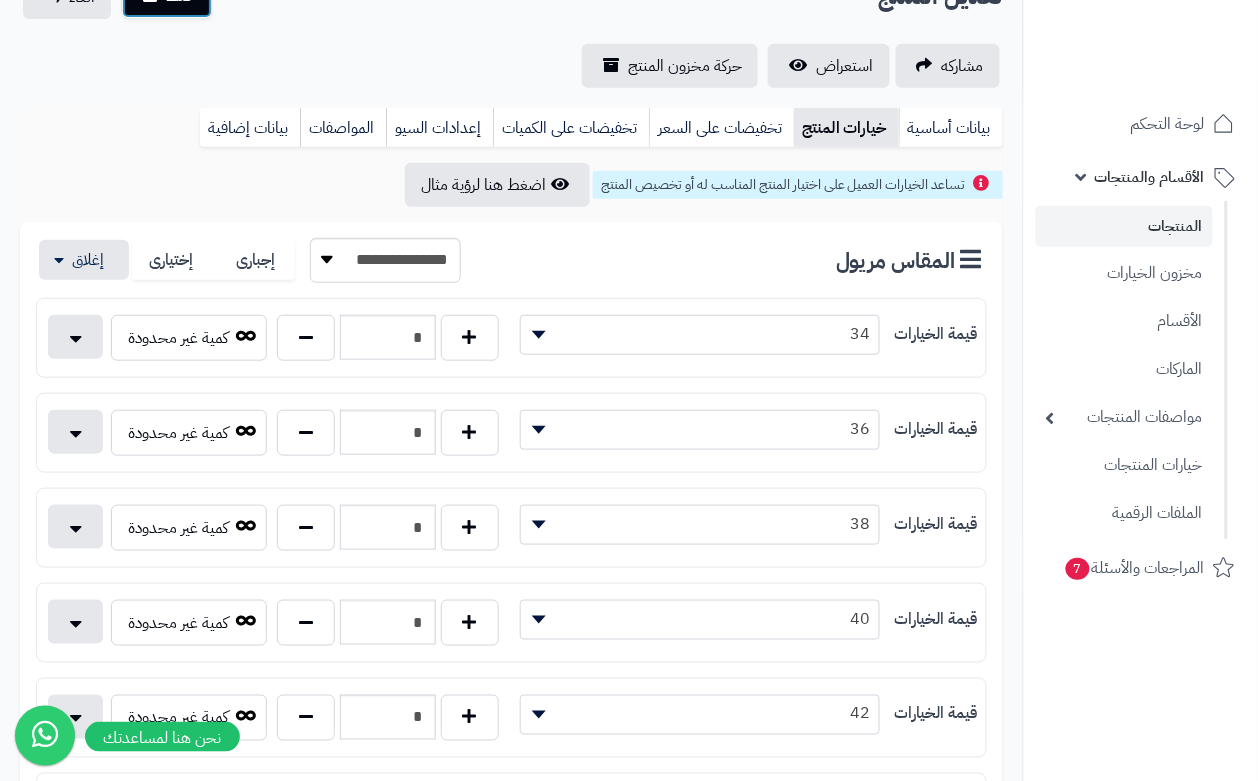 click on "حفظ" at bounding box center [167, -4] 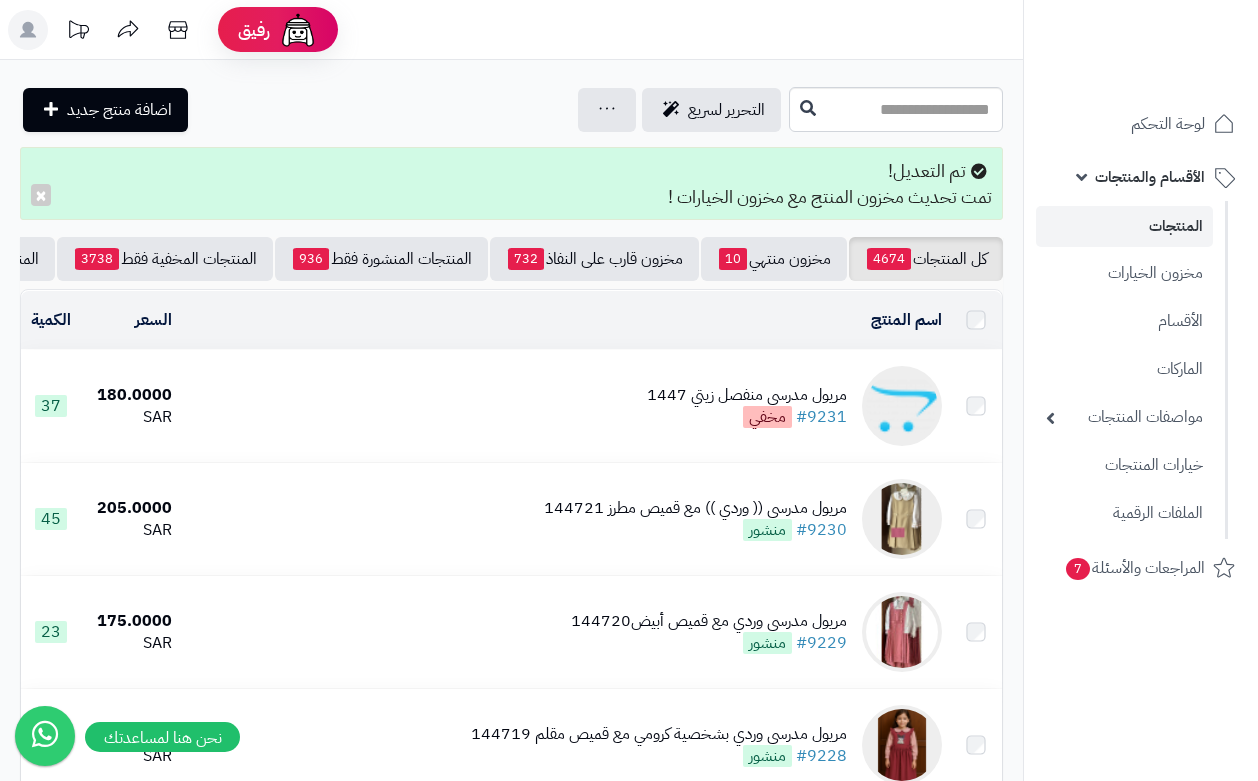 scroll, scrollTop: 0, scrollLeft: 0, axis: both 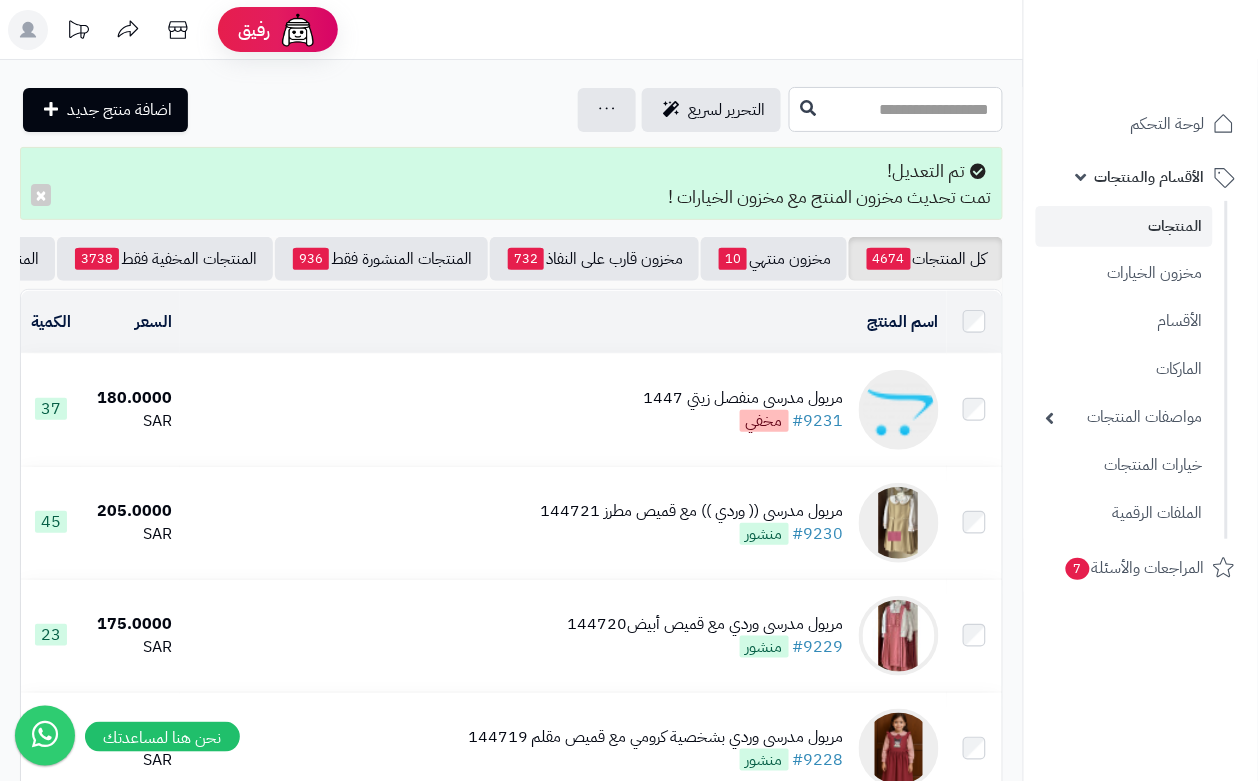 click at bounding box center [896, 109] 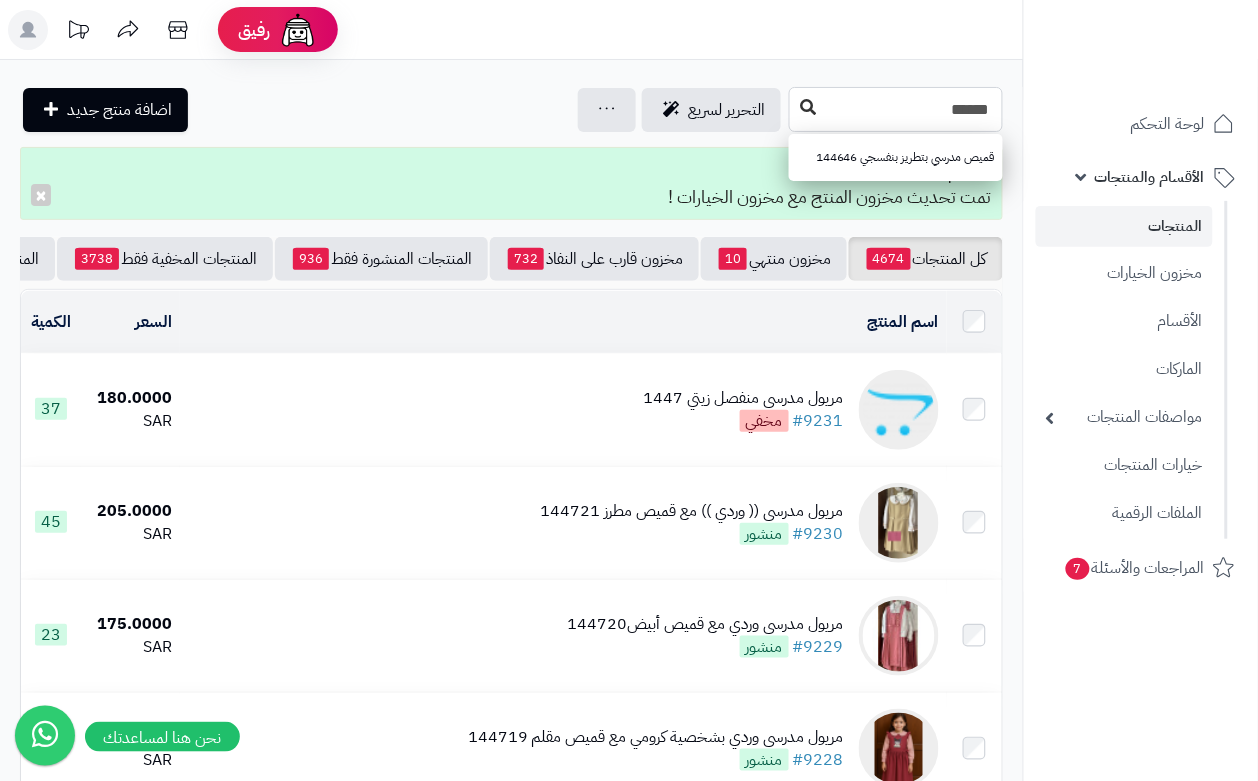 type on "******" 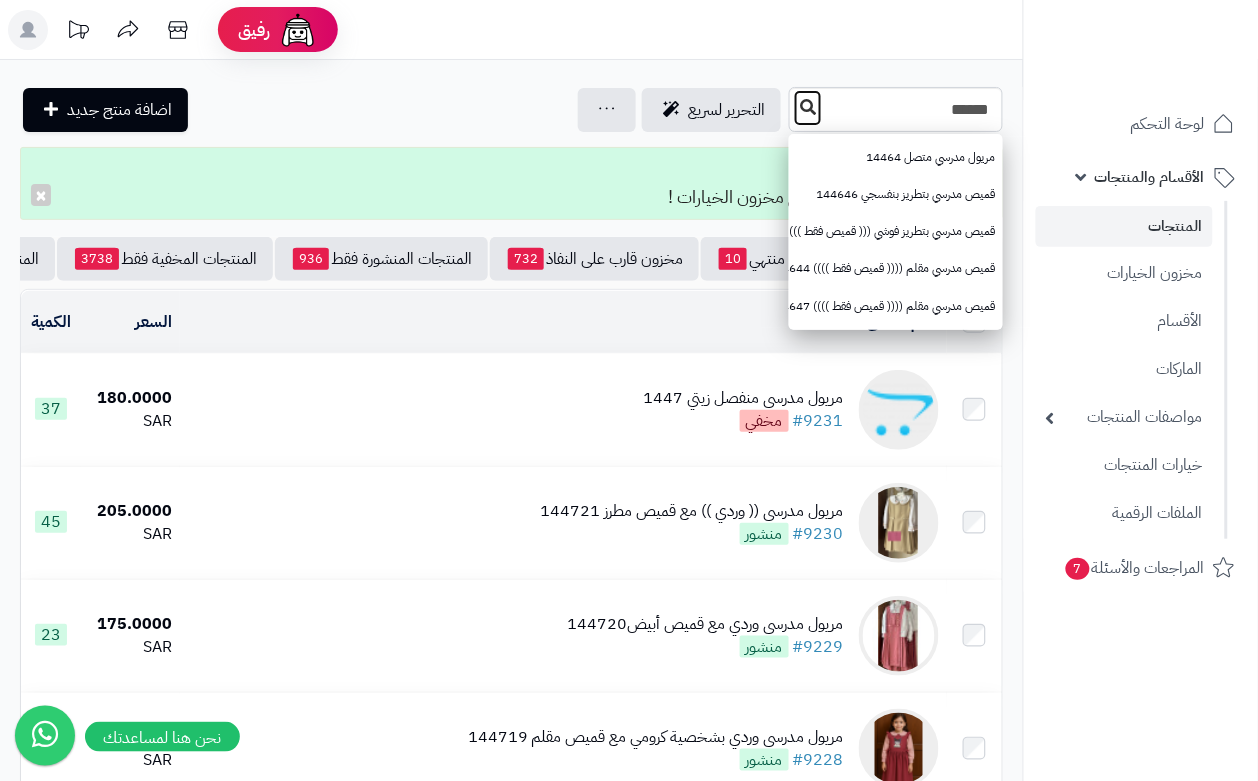 click at bounding box center (808, 107) 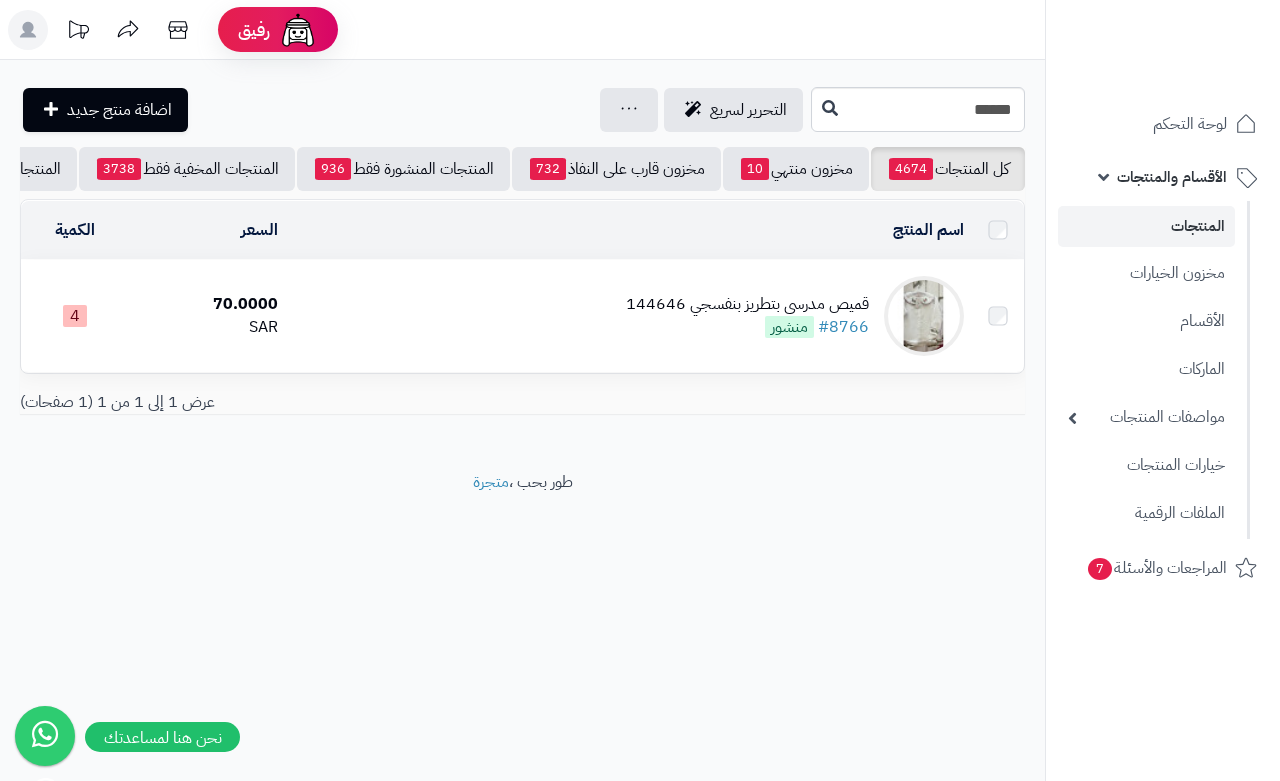 scroll, scrollTop: 0, scrollLeft: 0, axis: both 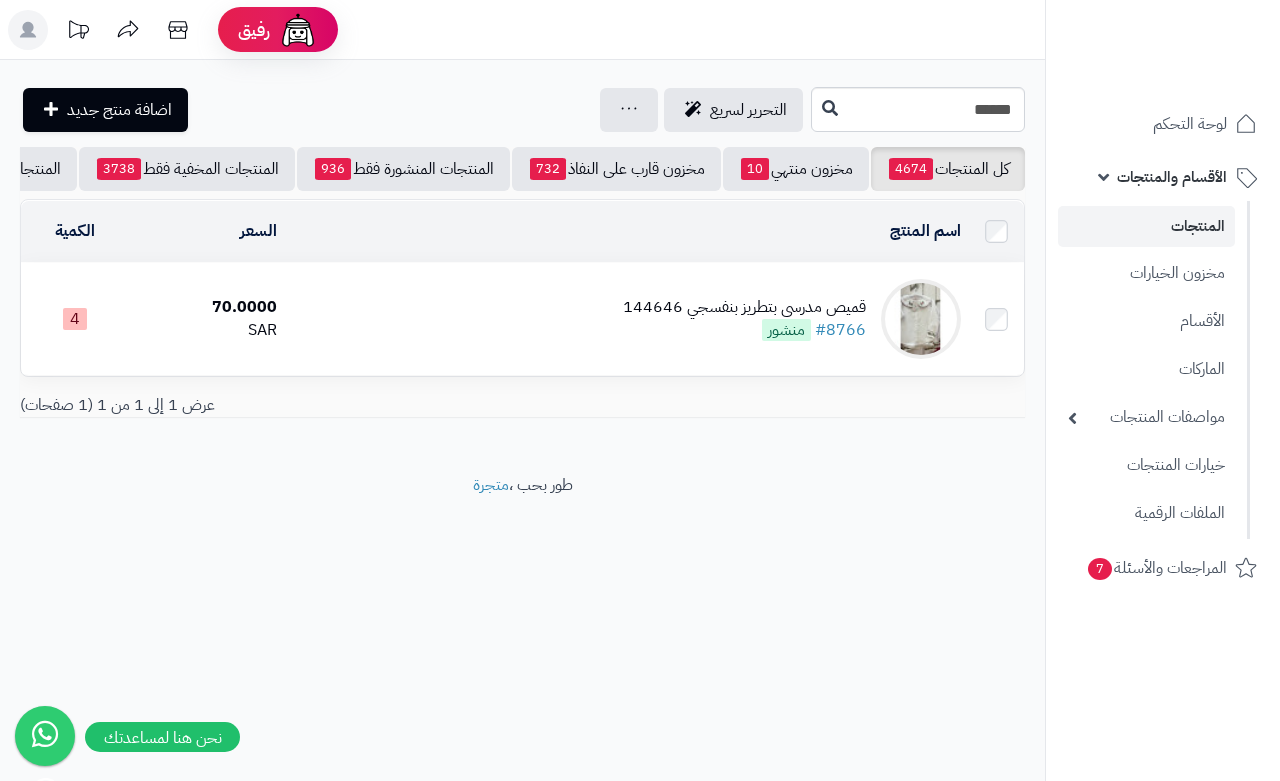click on "قميص مدرسي بتطريز بنفسجي 144646
#8766
منشور" at bounding box center (626, 319) 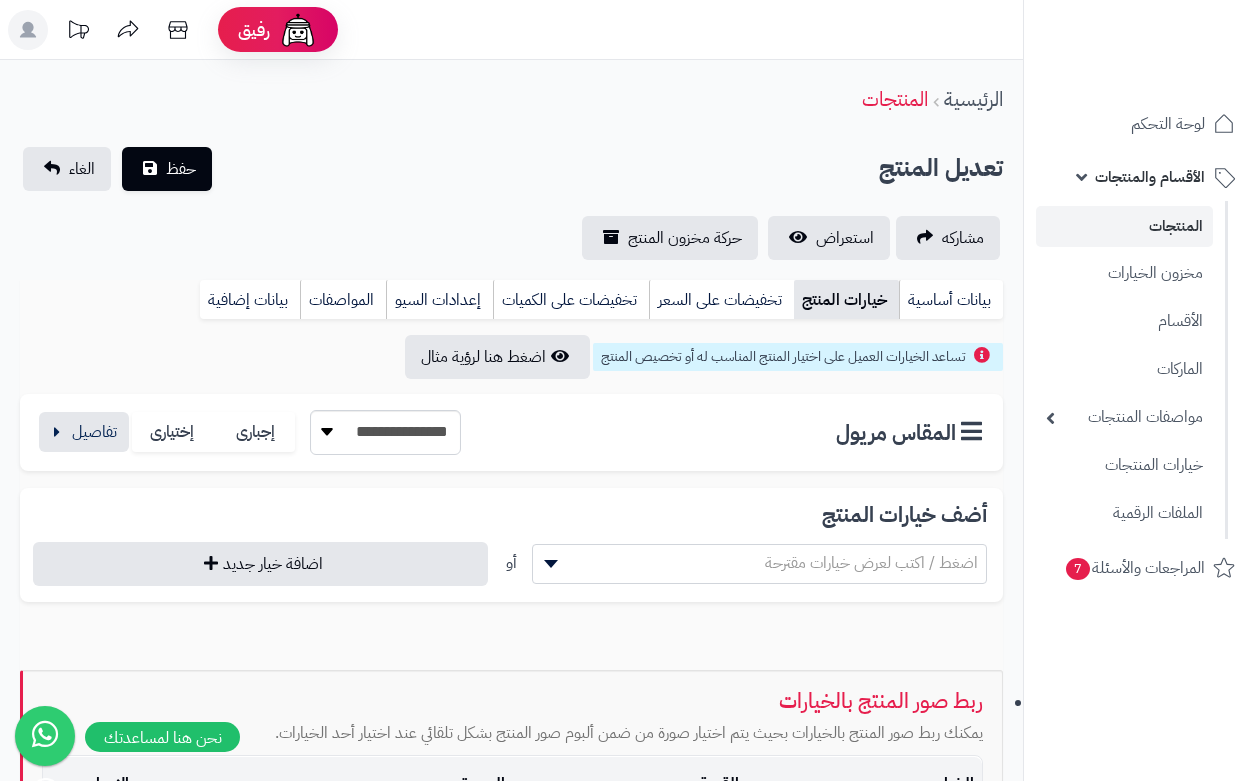 scroll, scrollTop: 0, scrollLeft: 0, axis: both 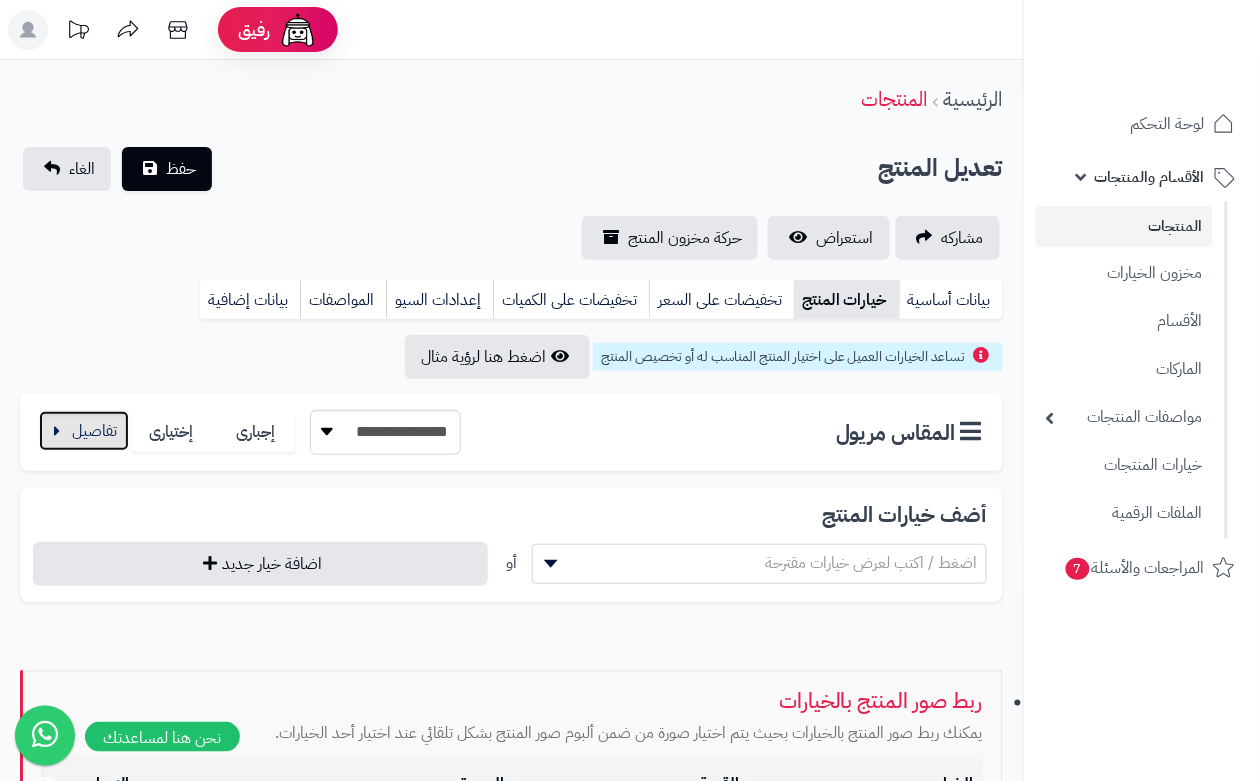 click at bounding box center (84, 431) 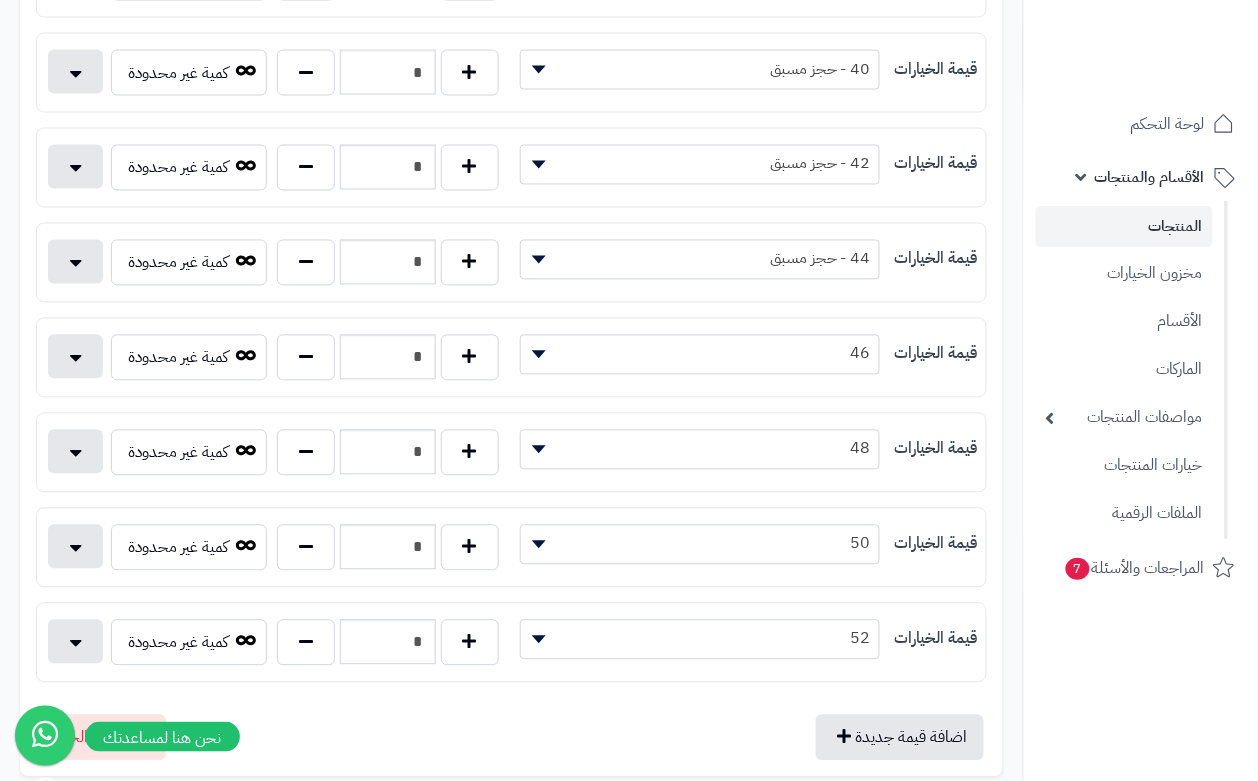 scroll, scrollTop: 750, scrollLeft: 0, axis: vertical 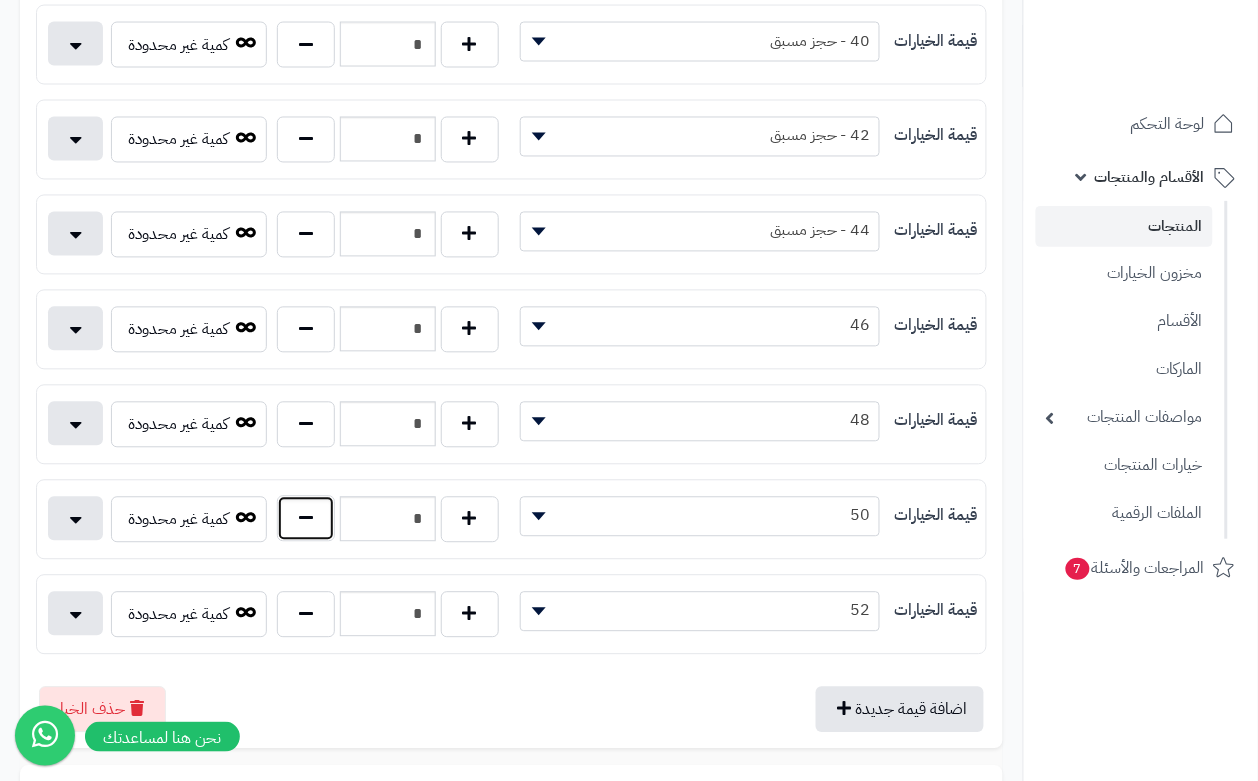 click at bounding box center [306, 519] 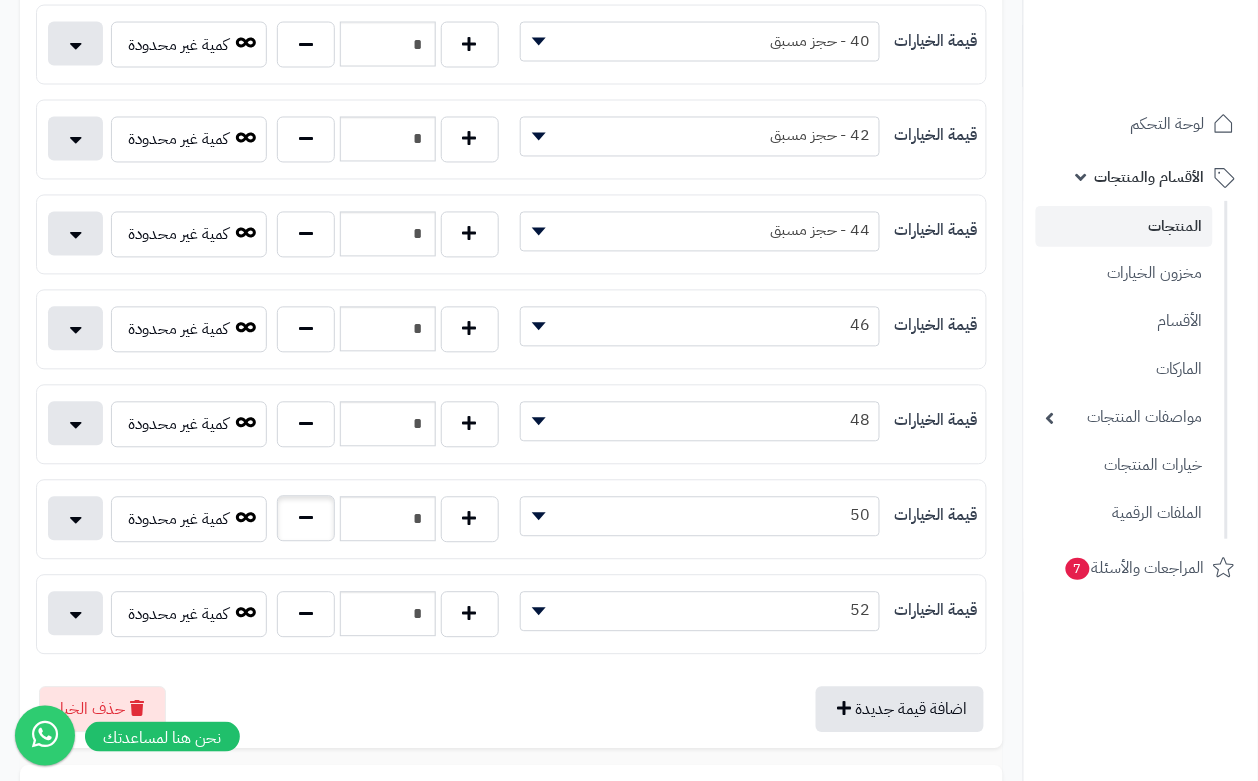 type on "*" 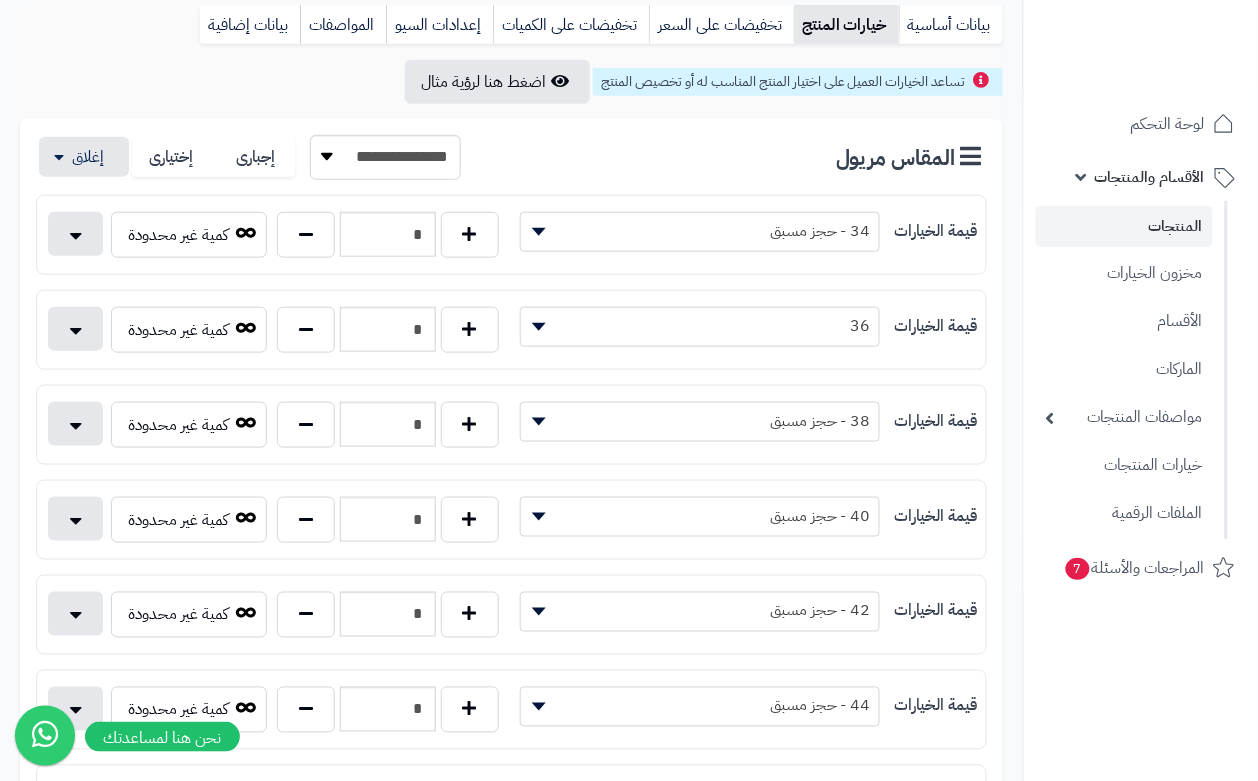 scroll, scrollTop: 0, scrollLeft: 0, axis: both 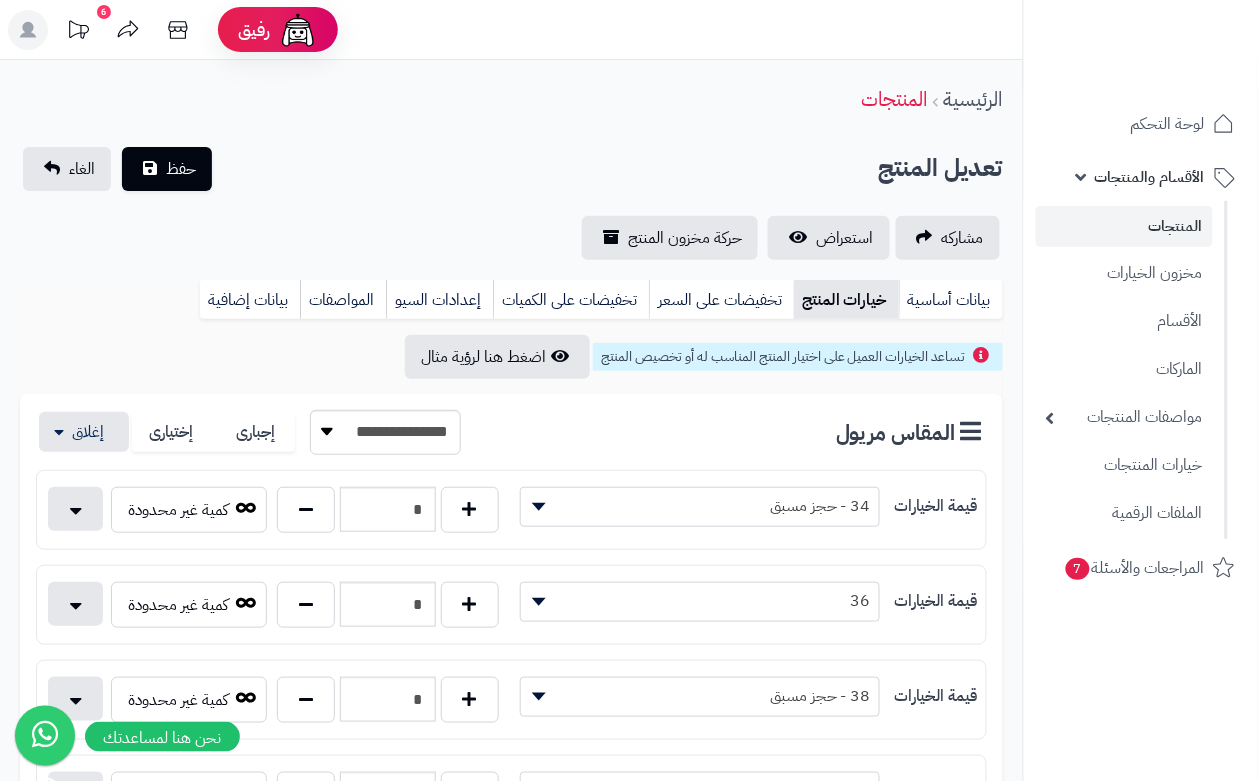 click on "تعديل المنتج
حفظ
الغاء" at bounding box center (511, 169) 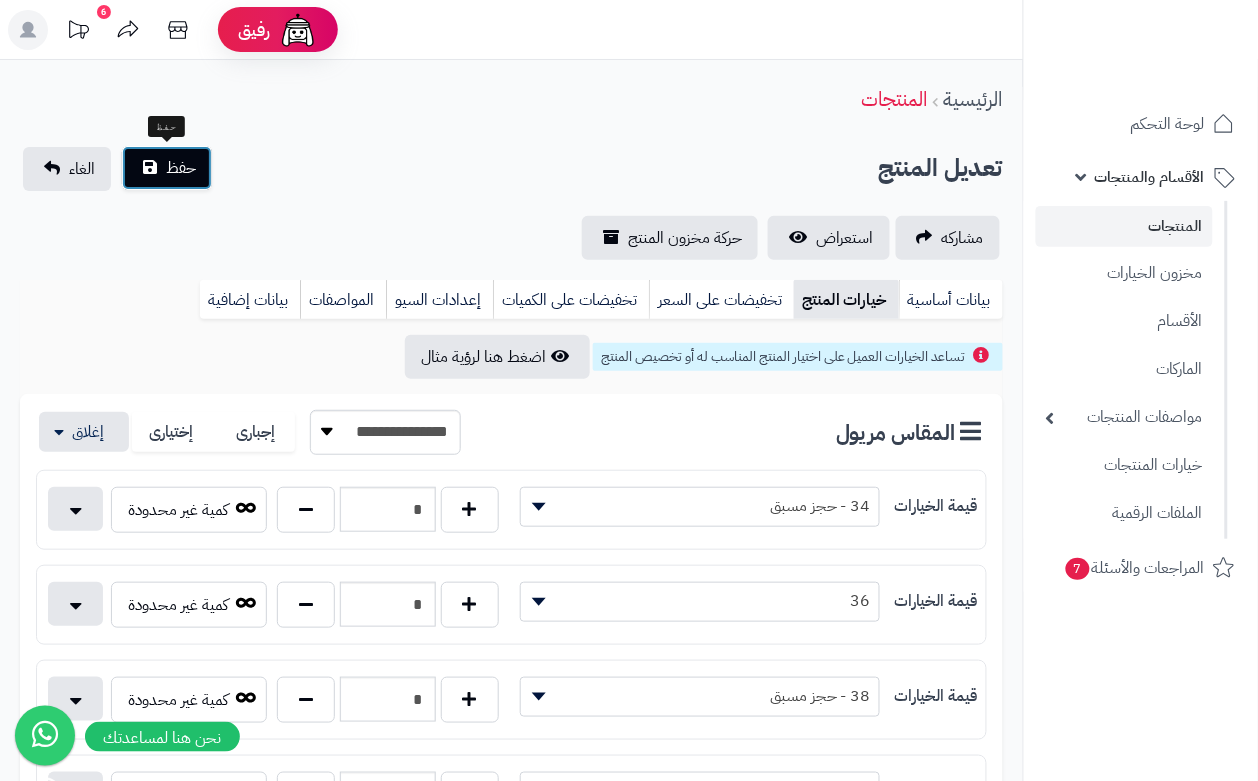 click on "حفظ" at bounding box center (181, 168) 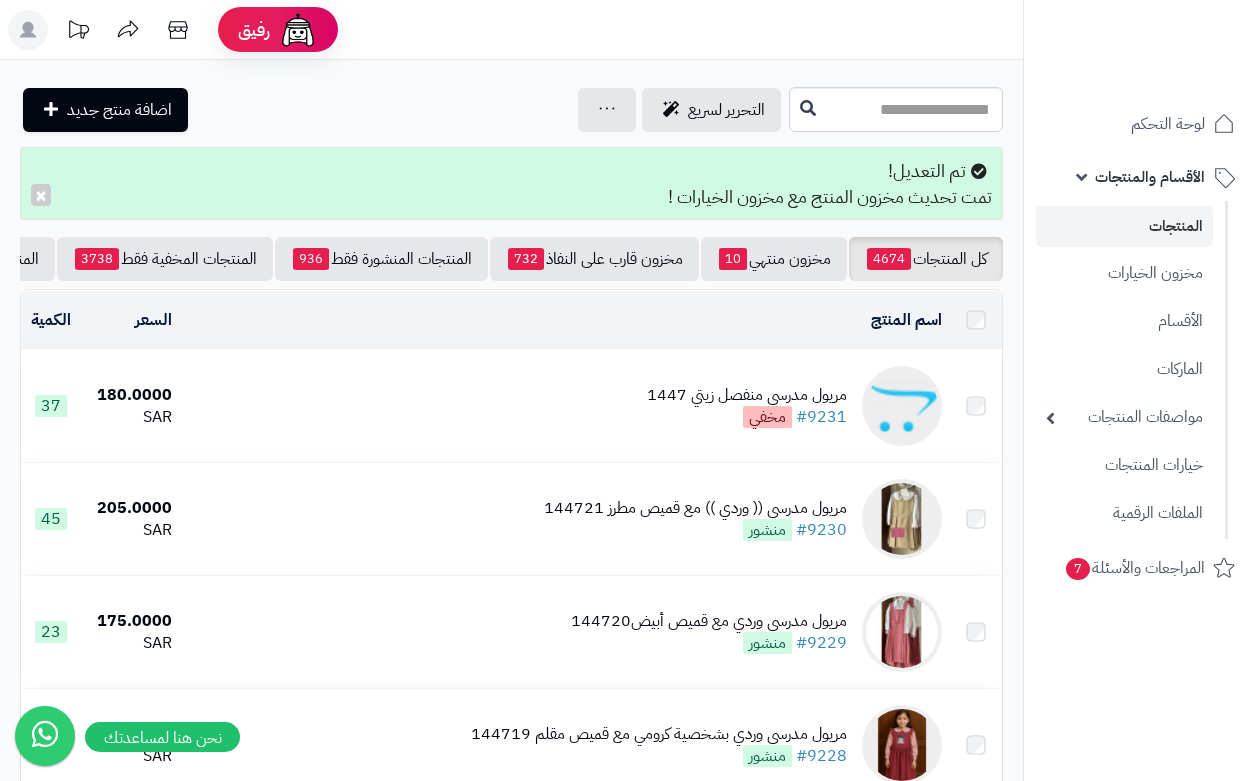 scroll, scrollTop: 0, scrollLeft: 0, axis: both 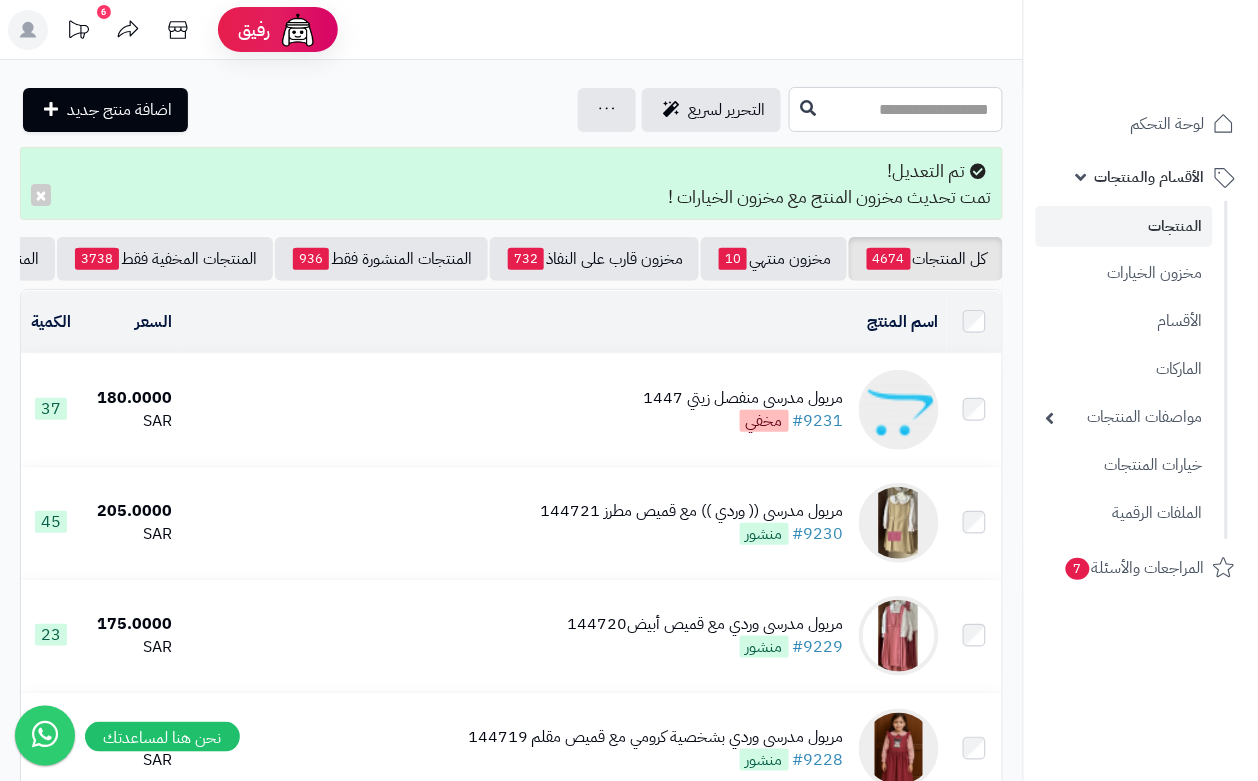click at bounding box center (896, 109) 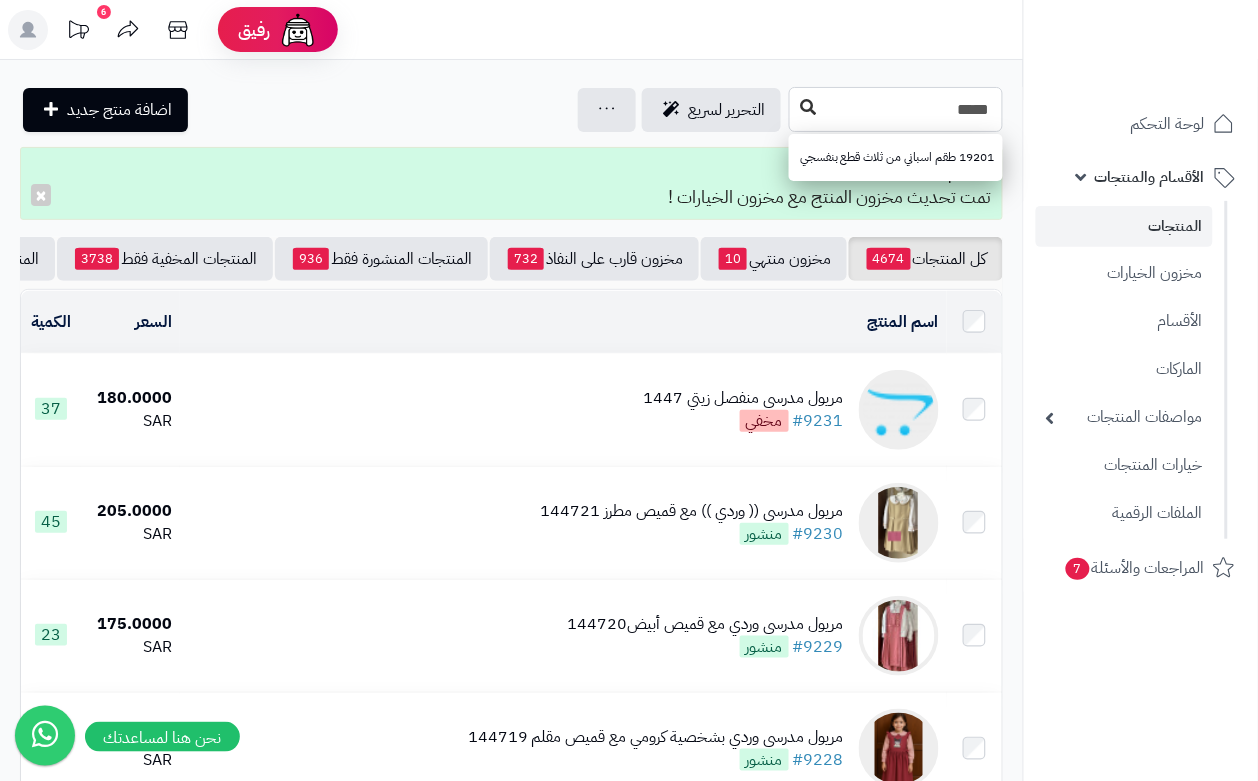 type on "*****" 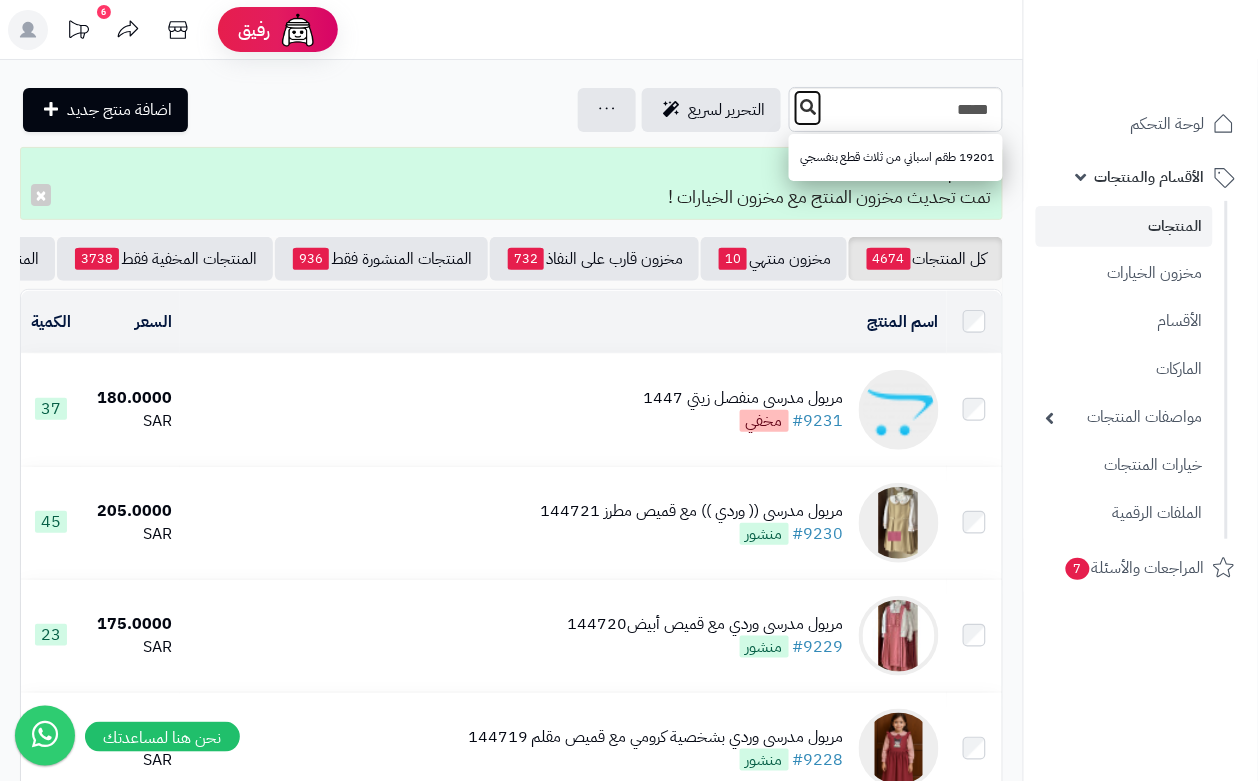 click at bounding box center [808, 108] 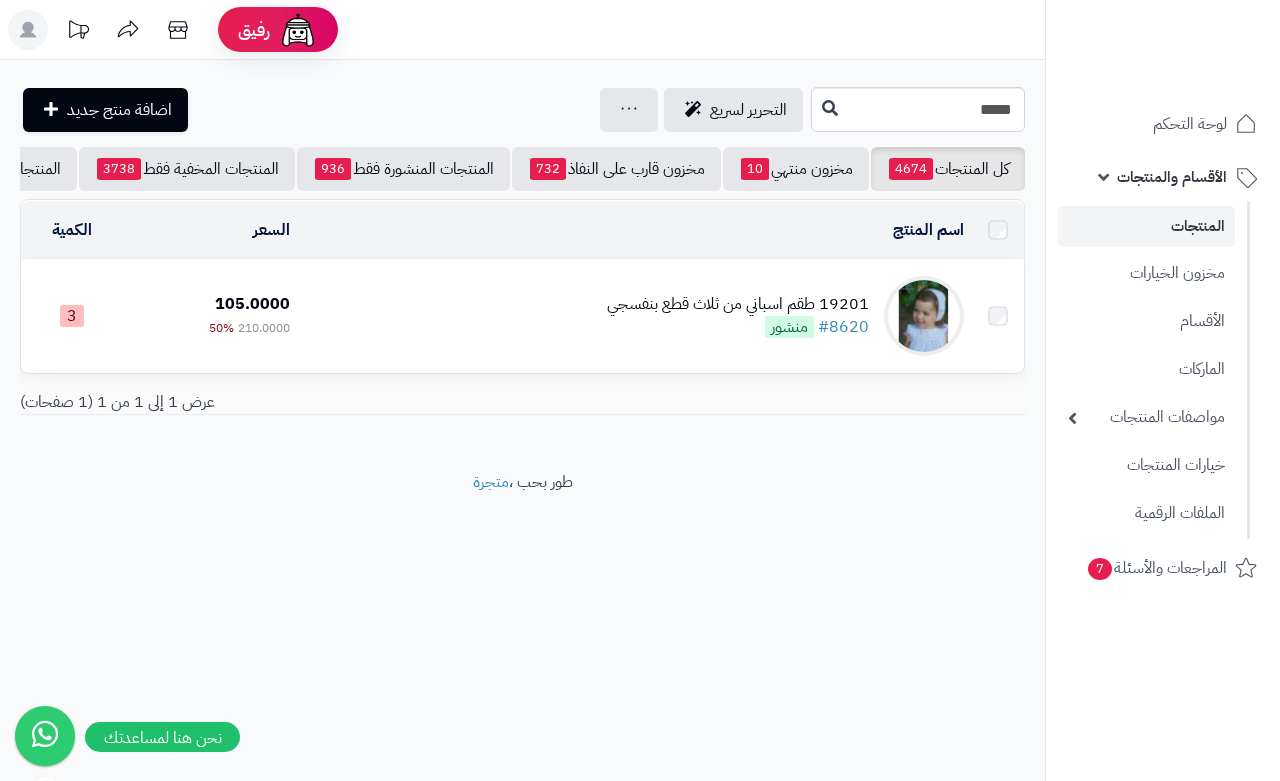 scroll, scrollTop: 0, scrollLeft: 0, axis: both 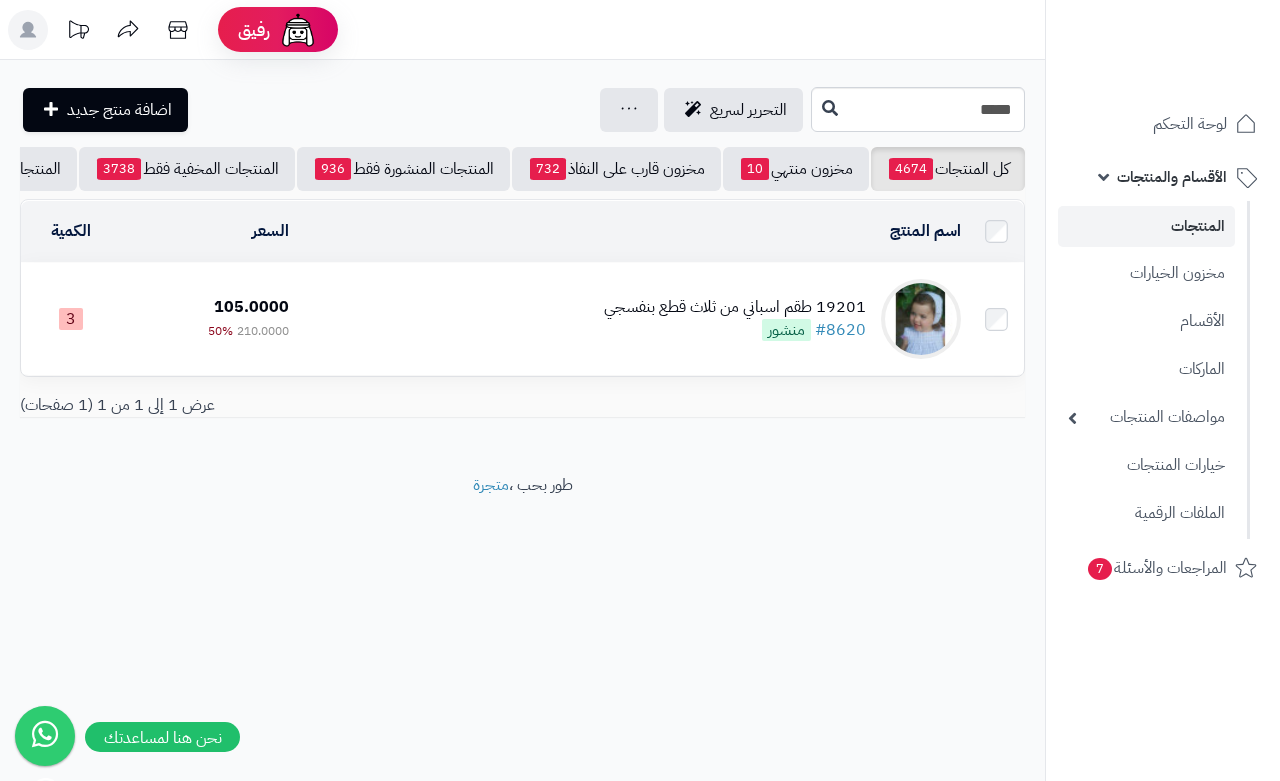 click on "19201 طقم اسباني من ثلاث قطع بنفسجي
#8620
منشور" at bounding box center [735, 319] 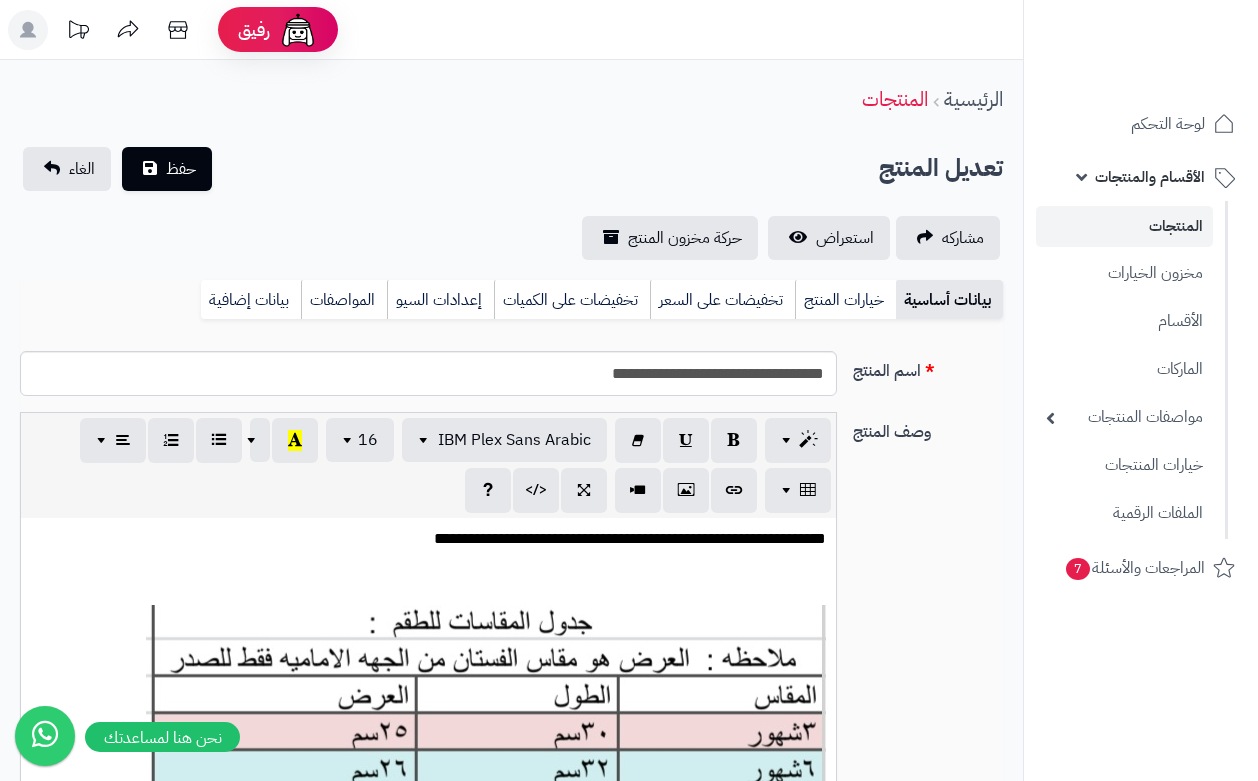 click on "خيارات المنتج" at bounding box center (845, 300) 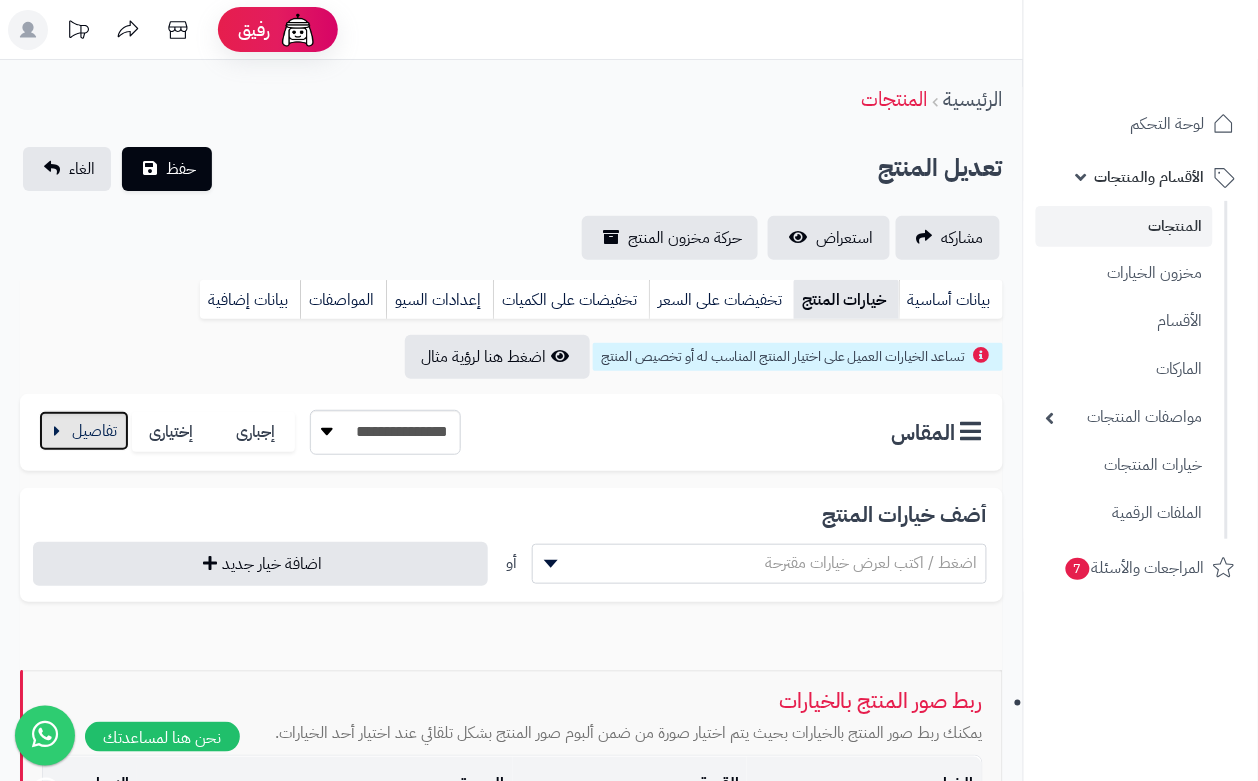 click at bounding box center (84, 431) 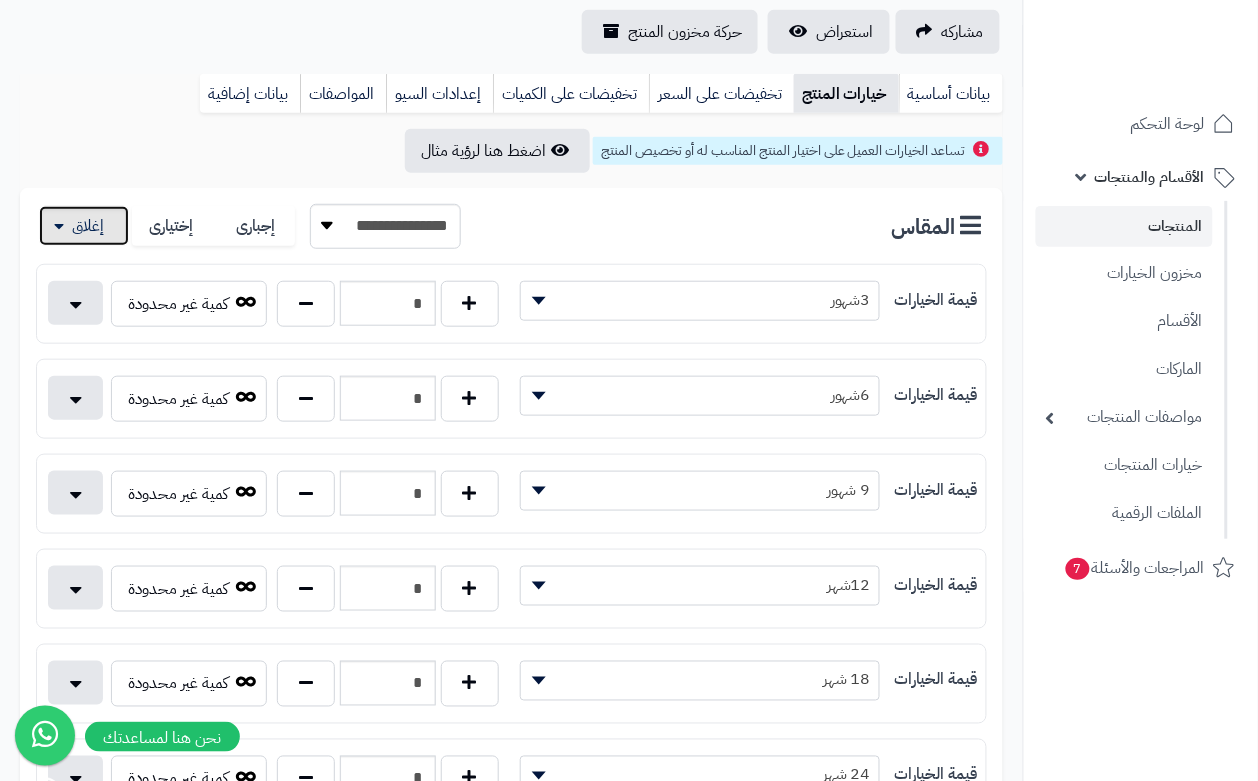 scroll, scrollTop: 250, scrollLeft: 0, axis: vertical 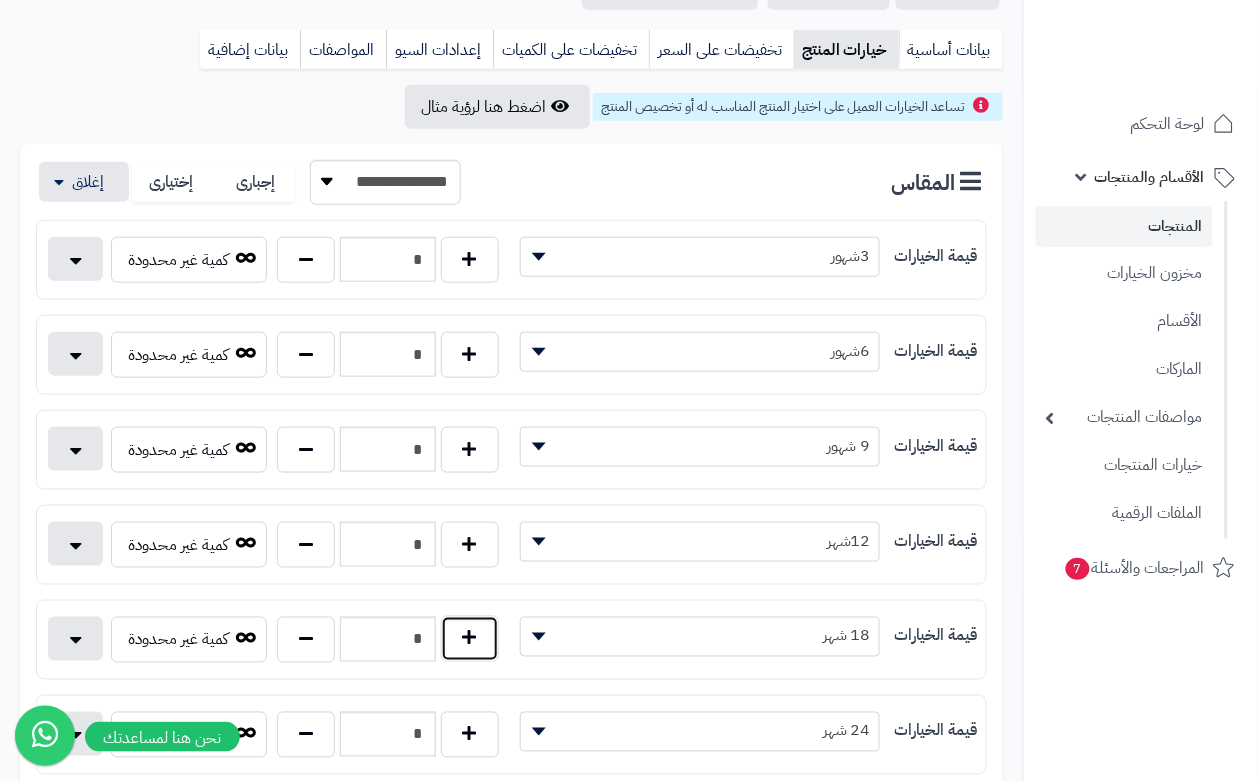 click at bounding box center [470, 639] 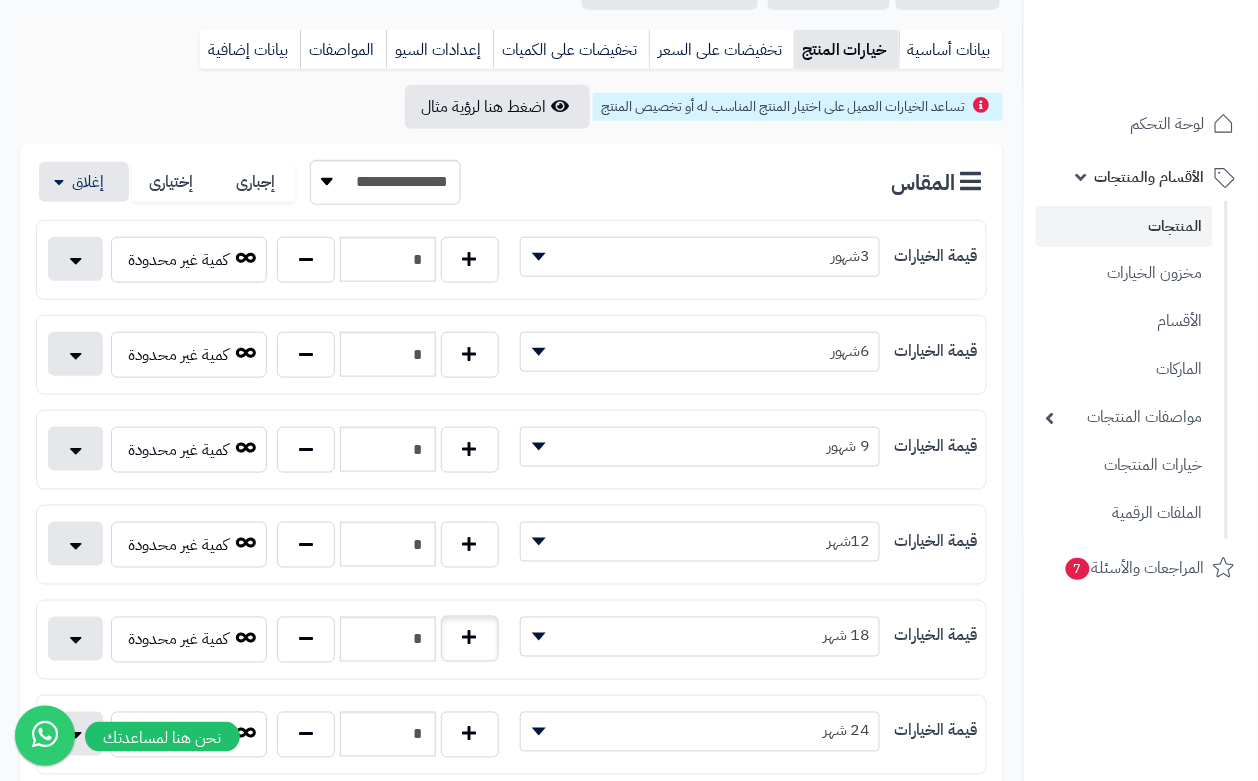 type on "*" 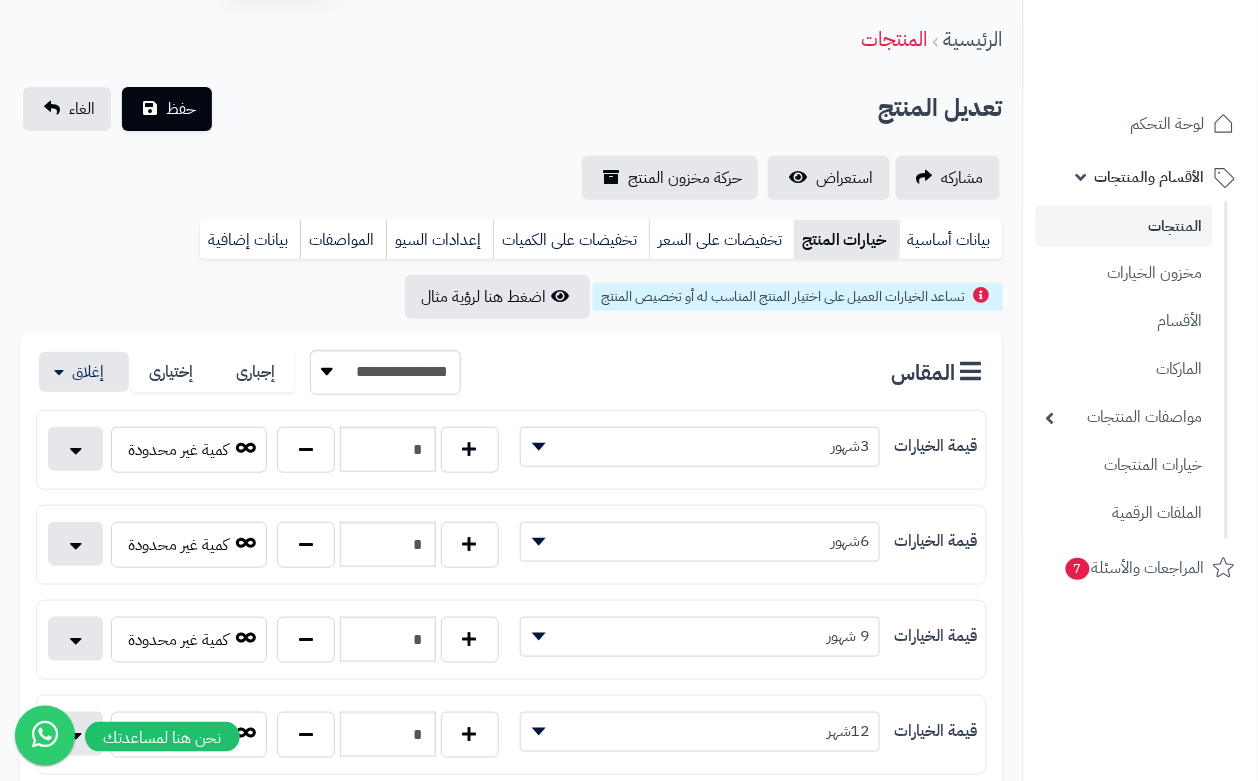 scroll, scrollTop: 0, scrollLeft: 0, axis: both 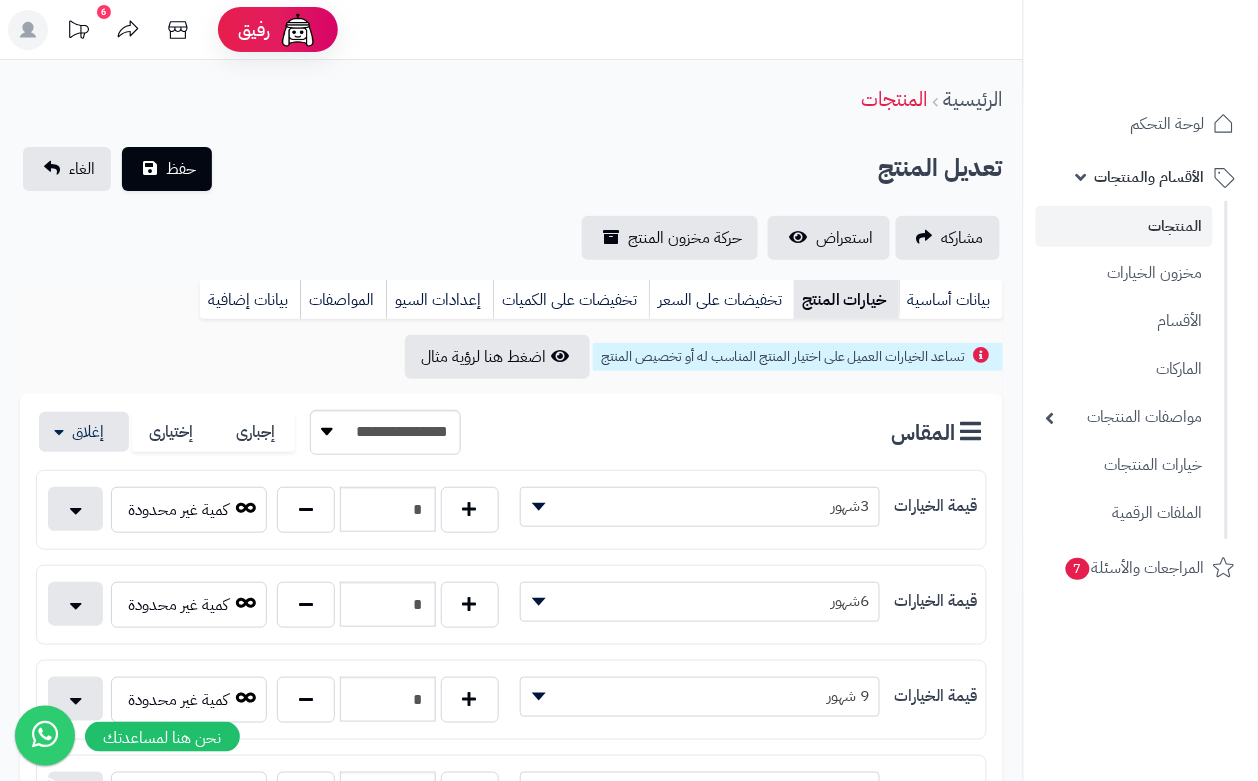 click on "**********" at bounding box center [511, 203] 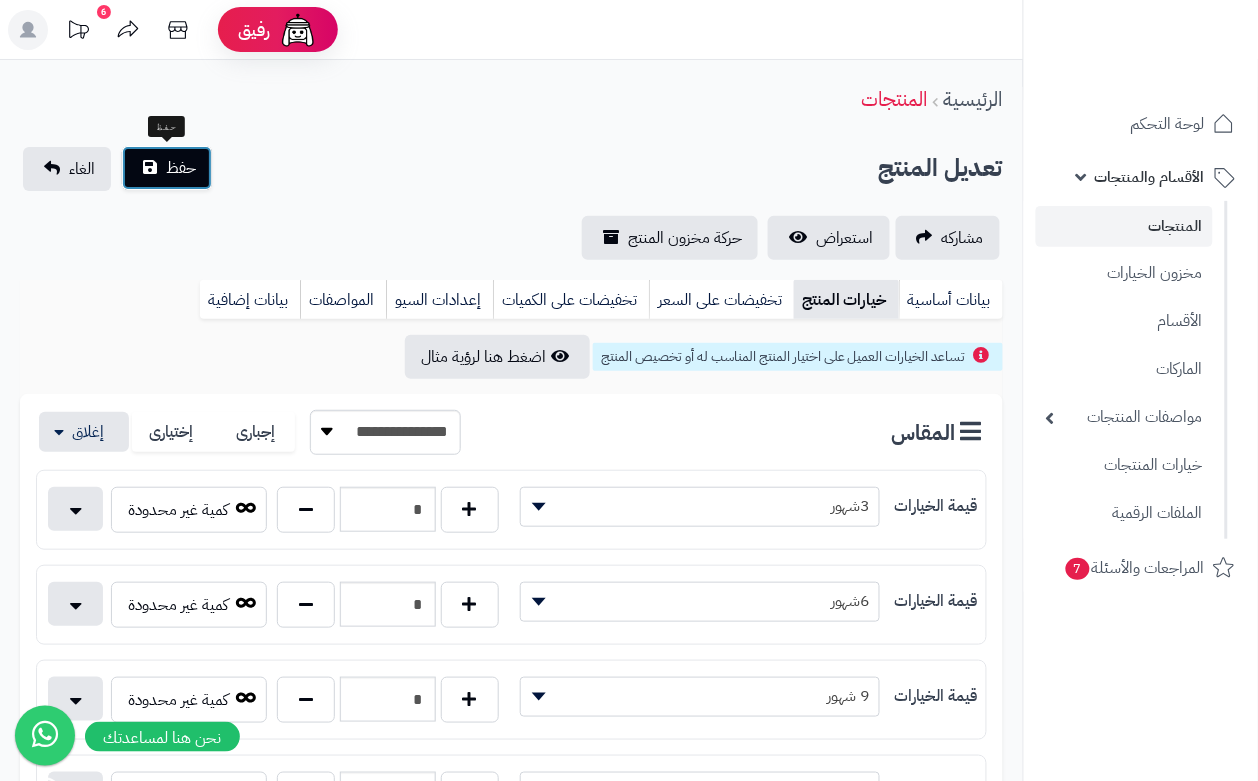 click on "حفظ" at bounding box center [181, 168] 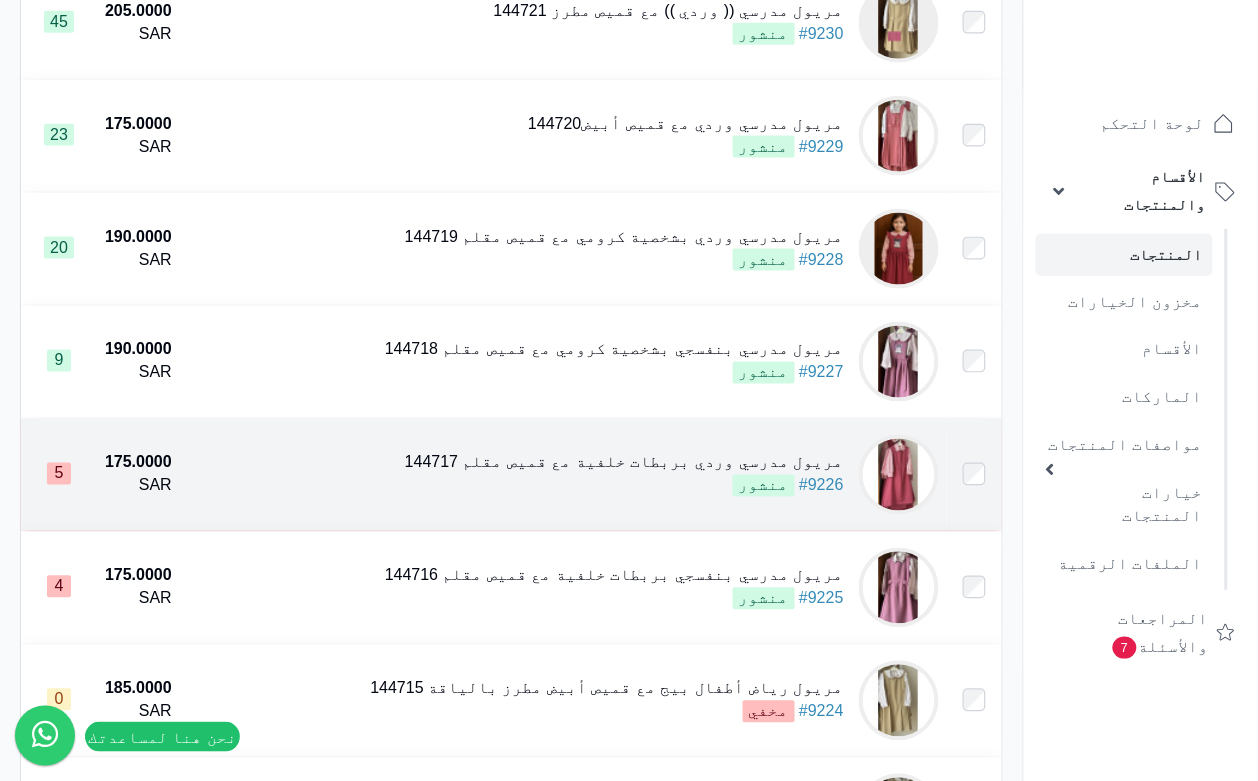 scroll, scrollTop: 625, scrollLeft: 0, axis: vertical 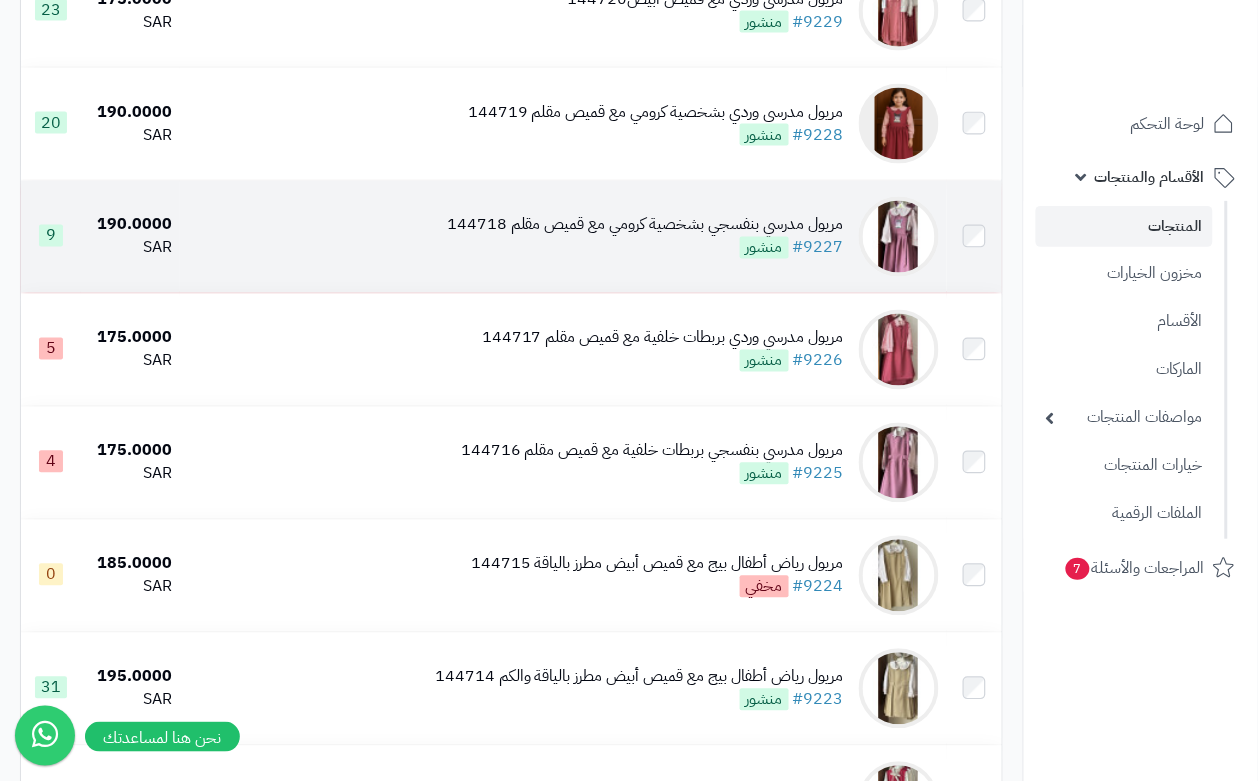 click on "مريول مدرسي بنفسجي بشخصية كرومي مع قميص مقلم 144718" at bounding box center [645, 225] 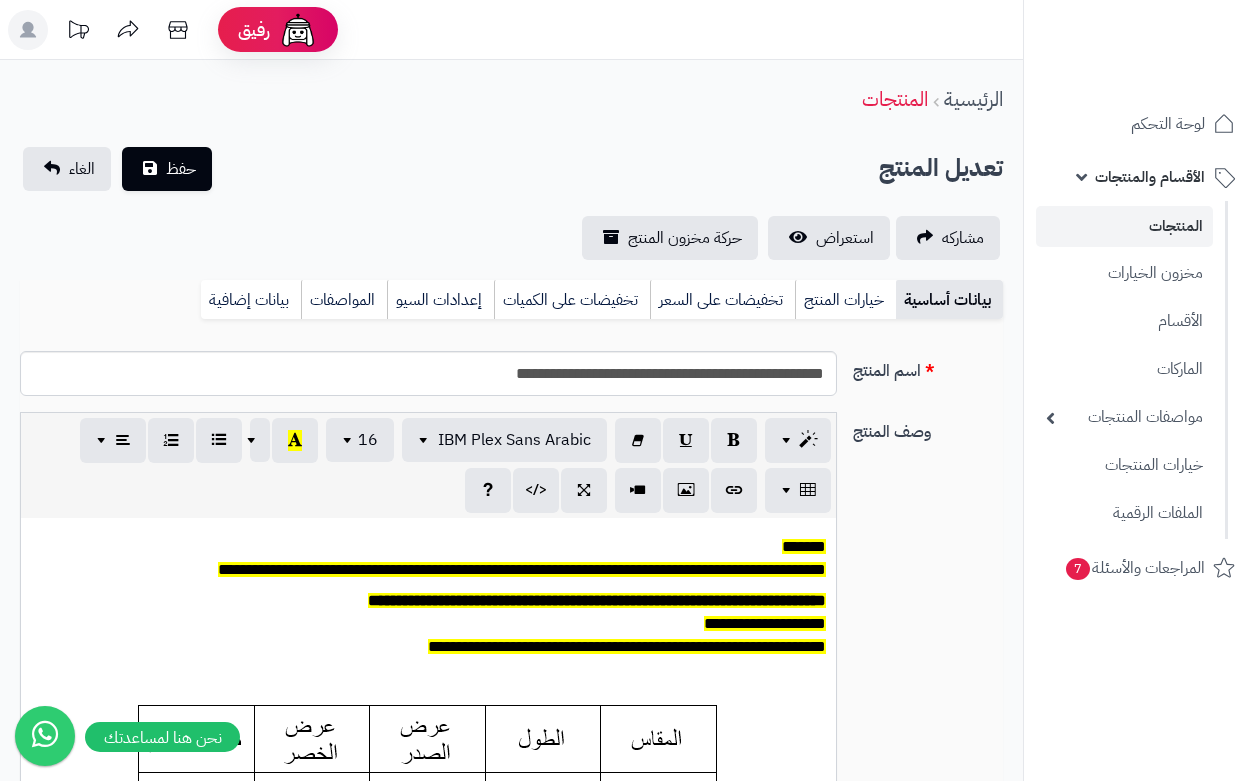 scroll, scrollTop: 0, scrollLeft: 0, axis: both 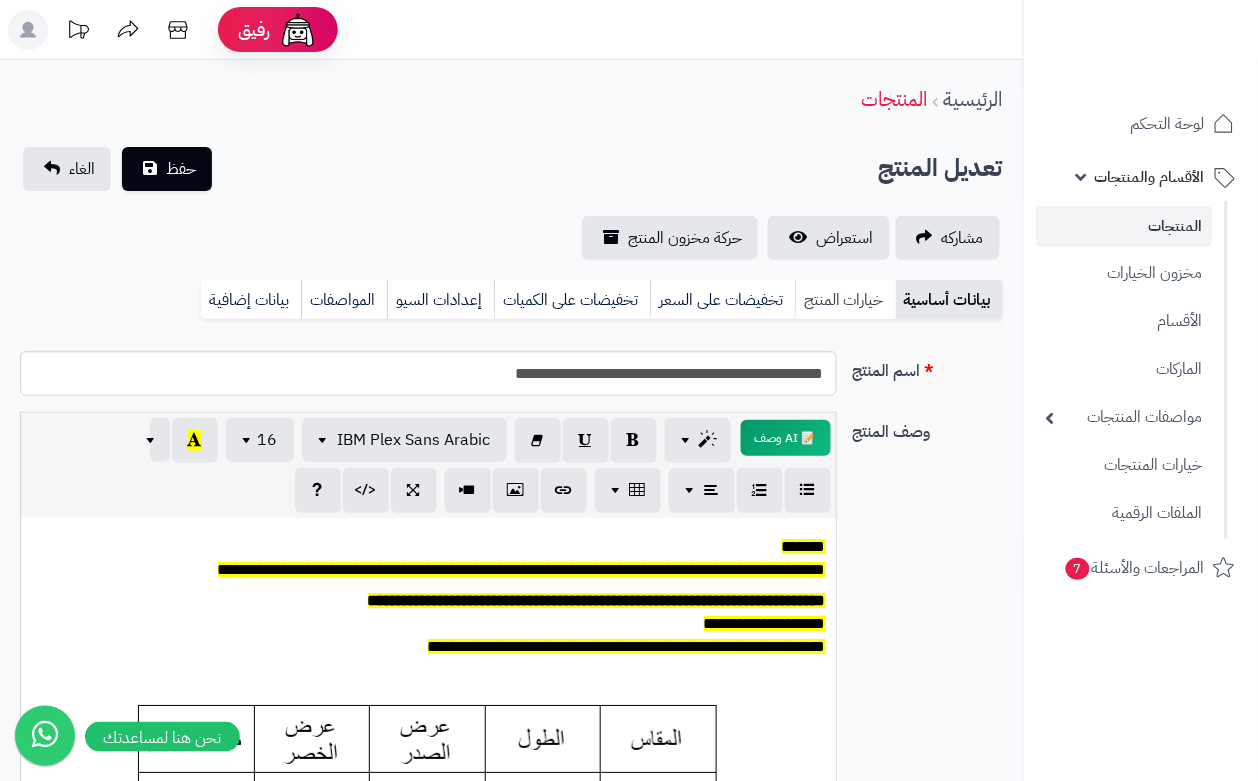 click on "خيارات المنتج" at bounding box center [845, 300] 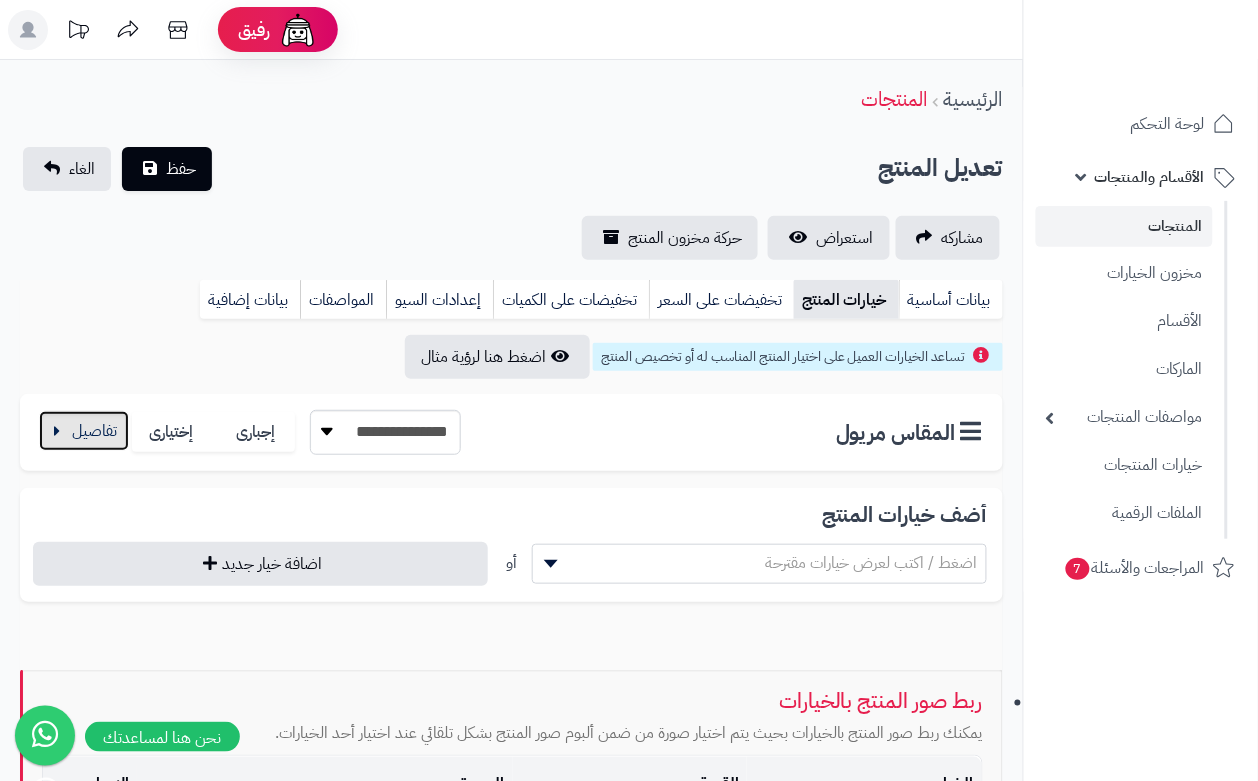 click at bounding box center [84, 431] 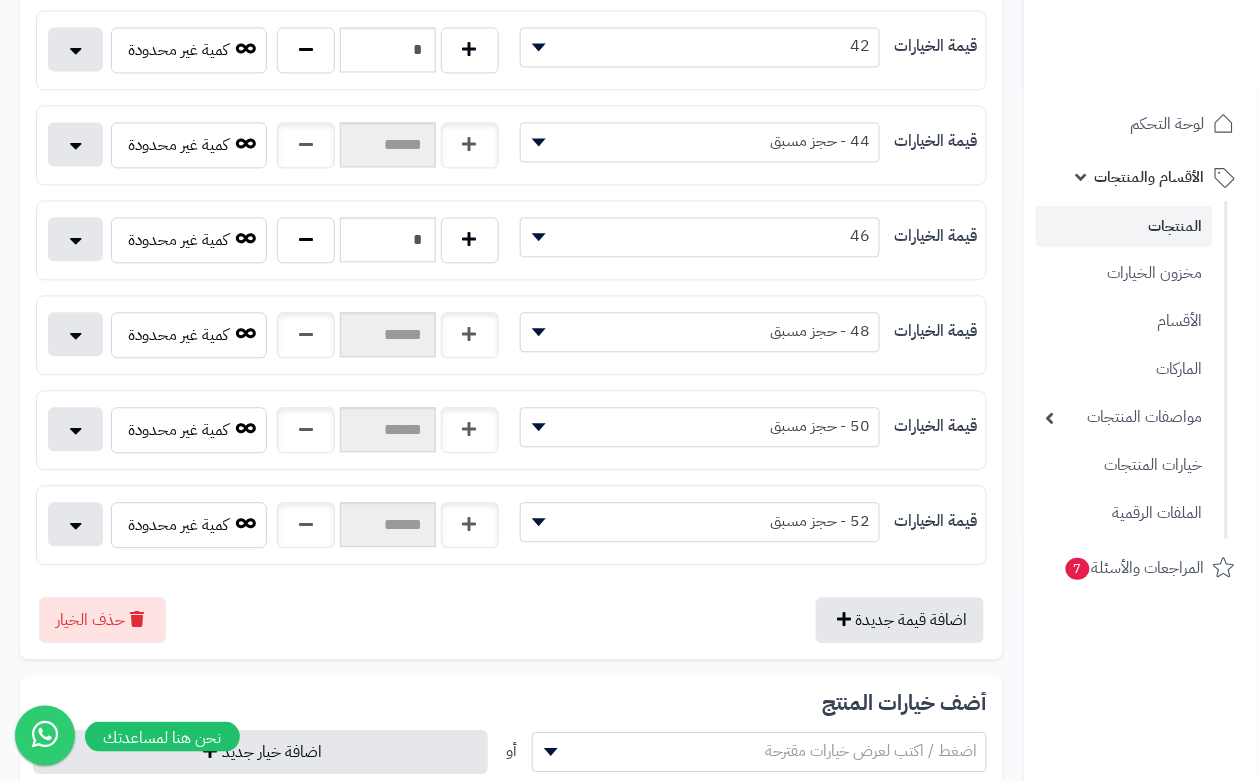 scroll, scrollTop: 875, scrollLeft: 0, axis: vertical 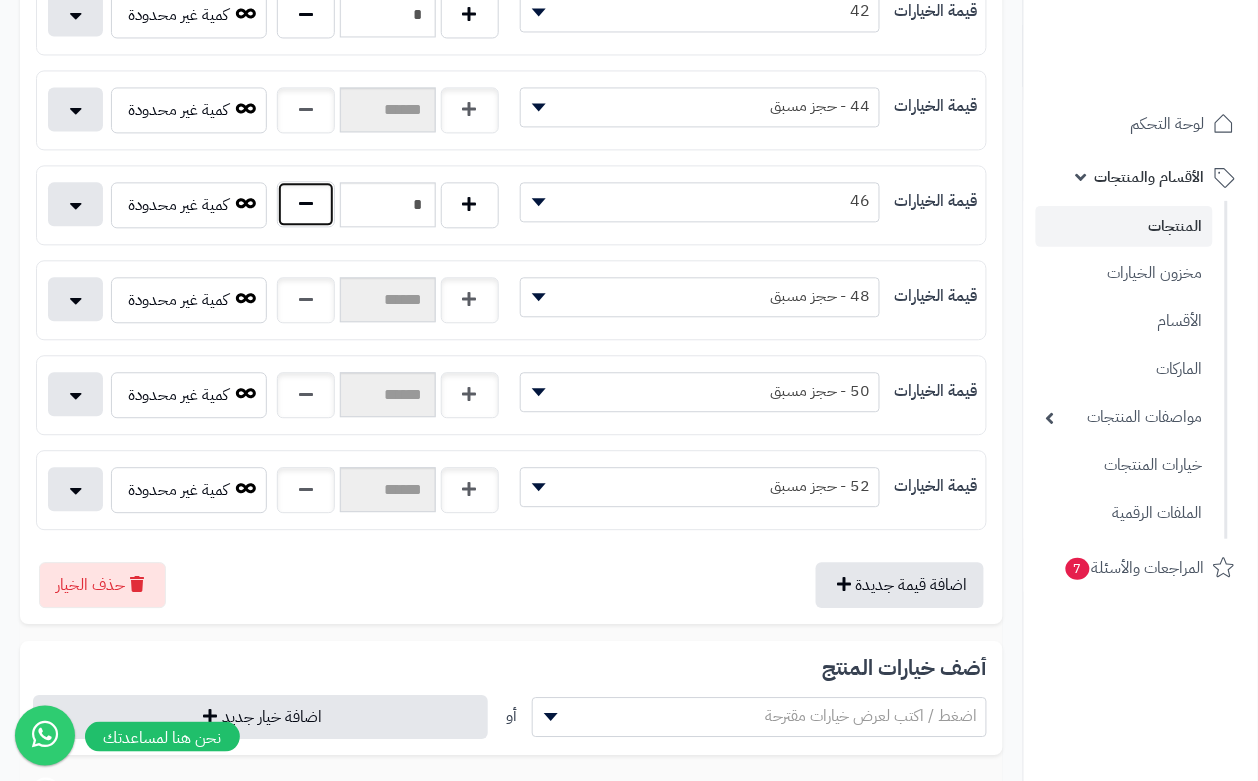 click at bounding box center (306, 204) 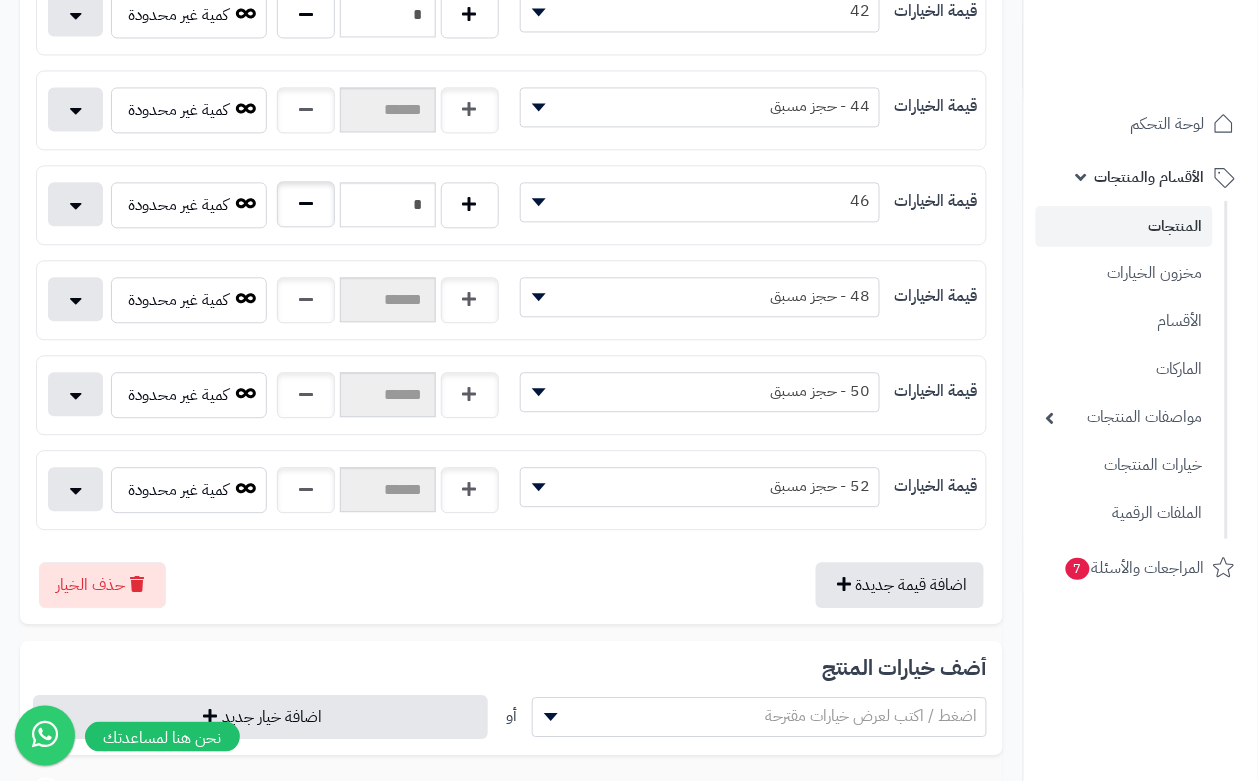 type on "*" 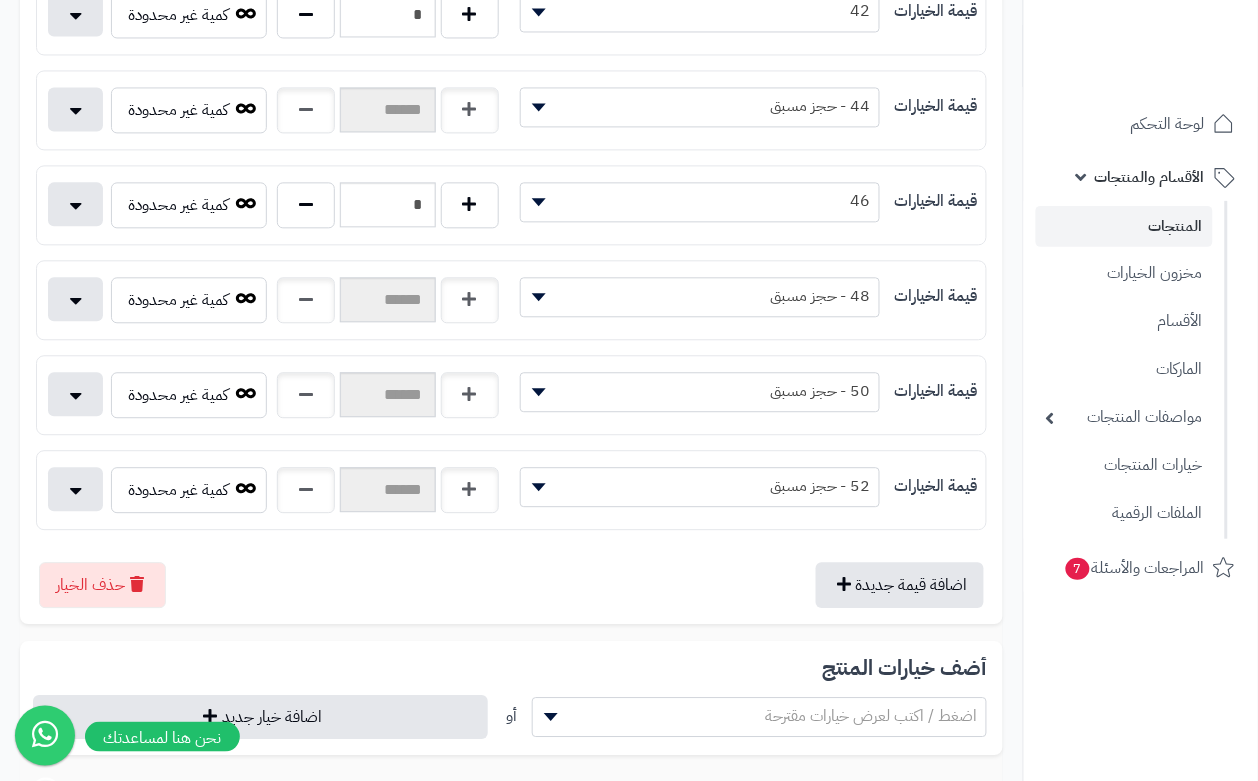 click on "**********" at bounding box center (511, 71) 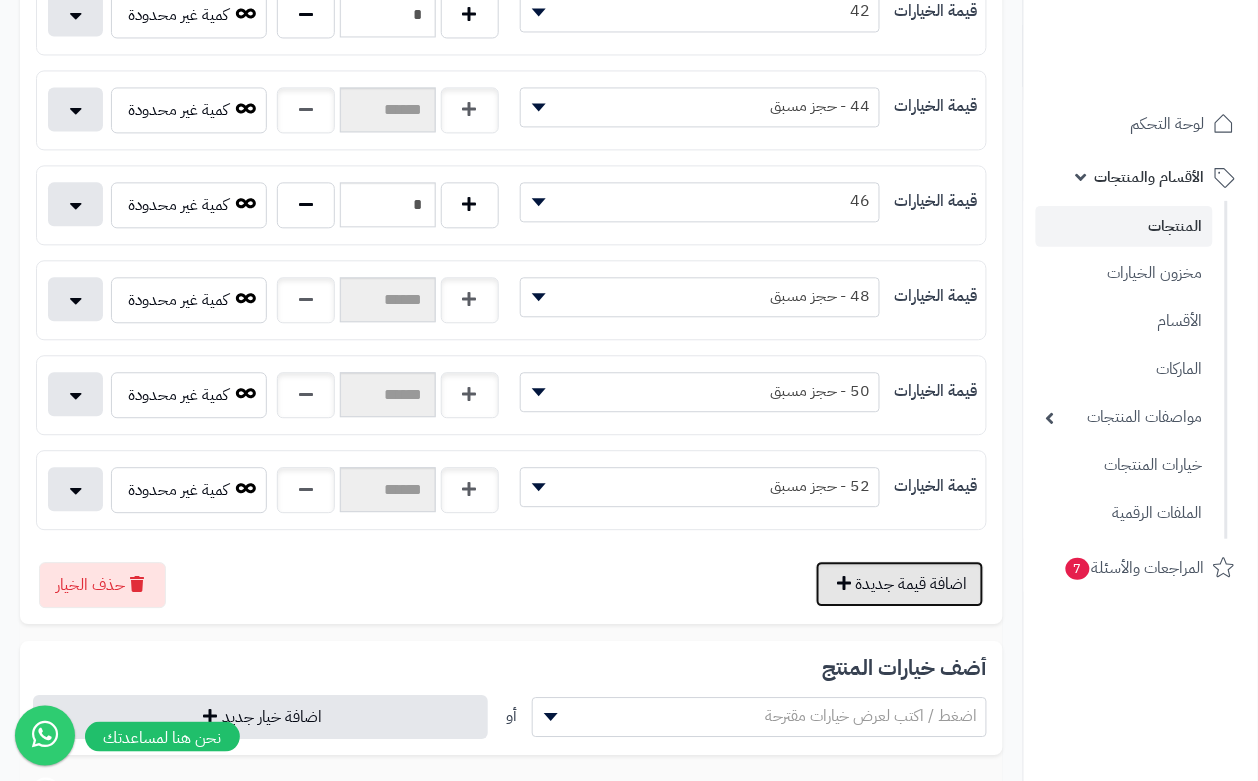 click on "اضافة قيمة جديدة" at bounding box center [900, 584] 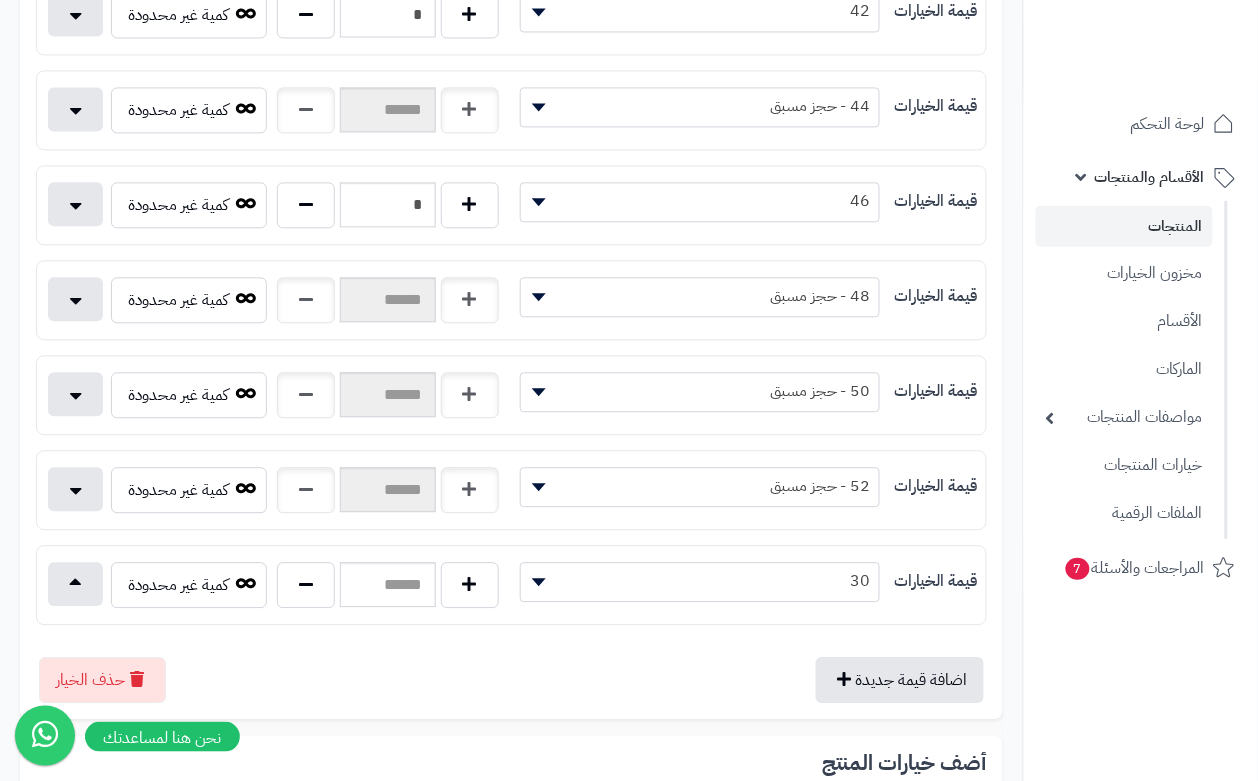 click on "30" at bounding box center [700, 581] 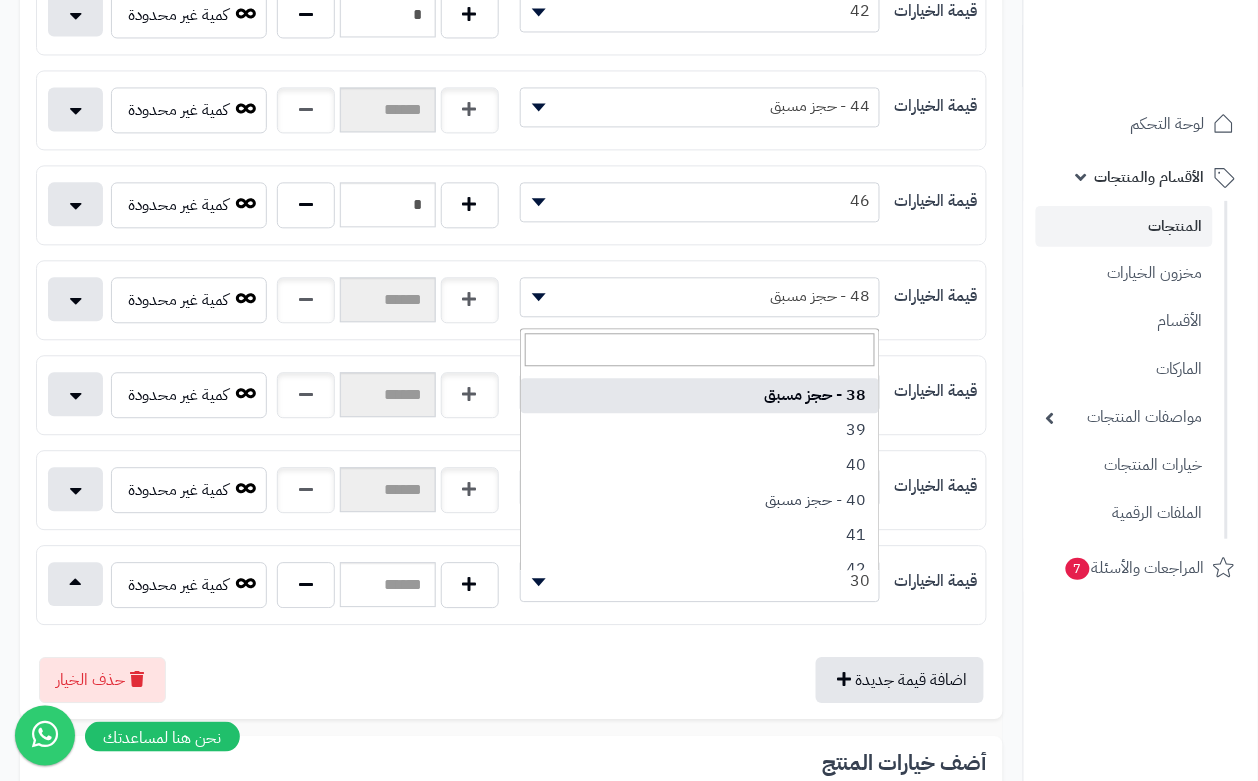scroll, scrollTop: 500, scrollLeft: 0, axis: vertical 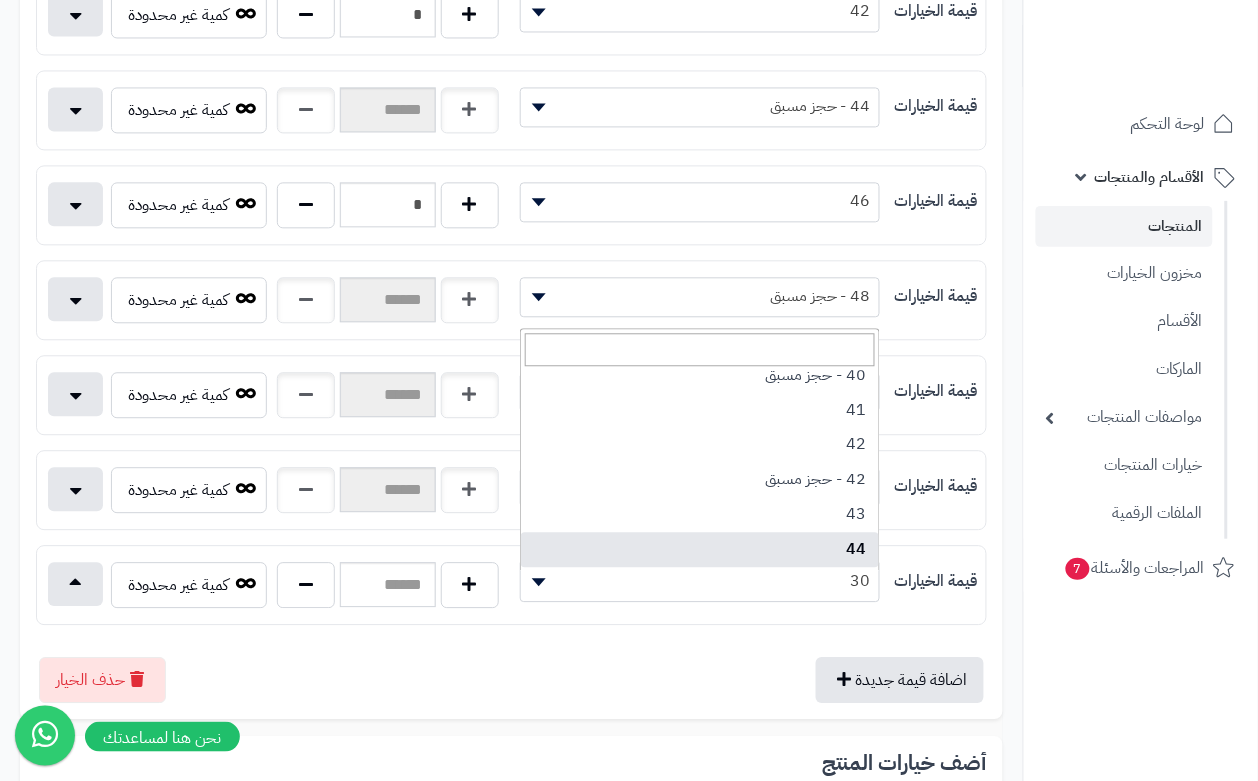 select on "***" 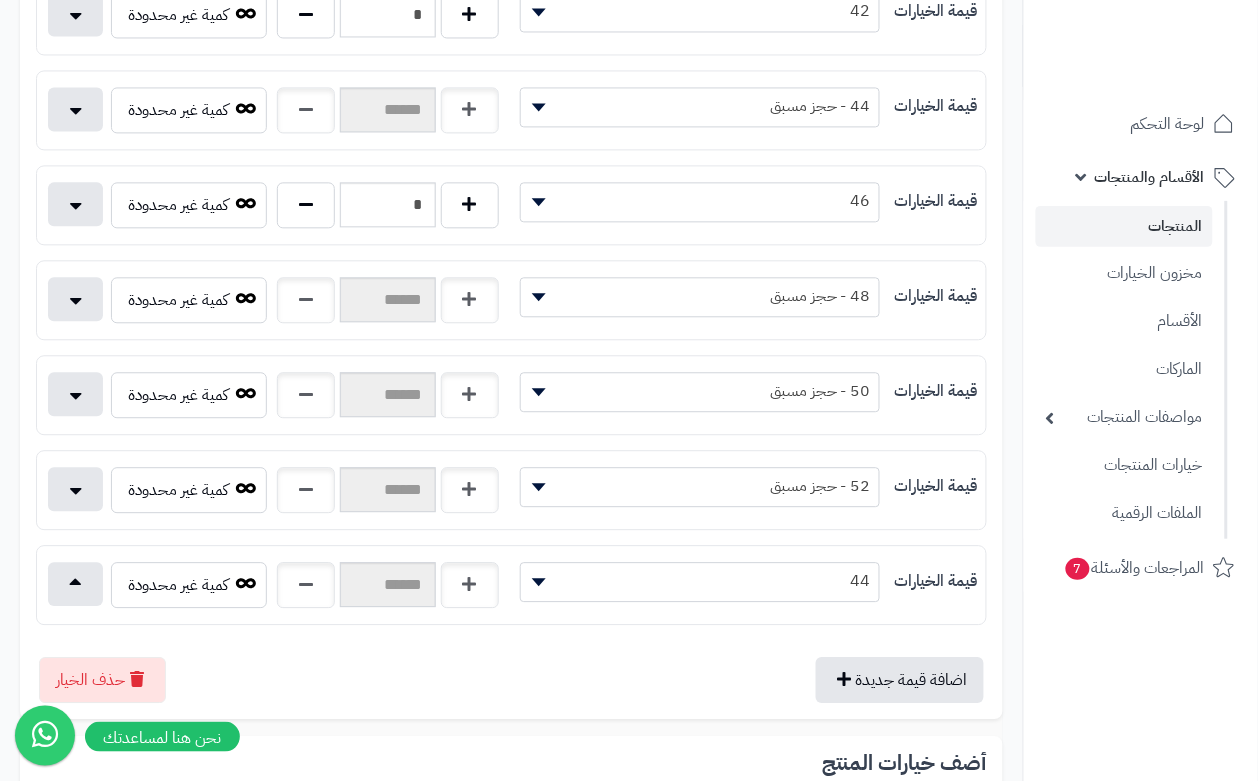 click at bounding box center (387, 585) 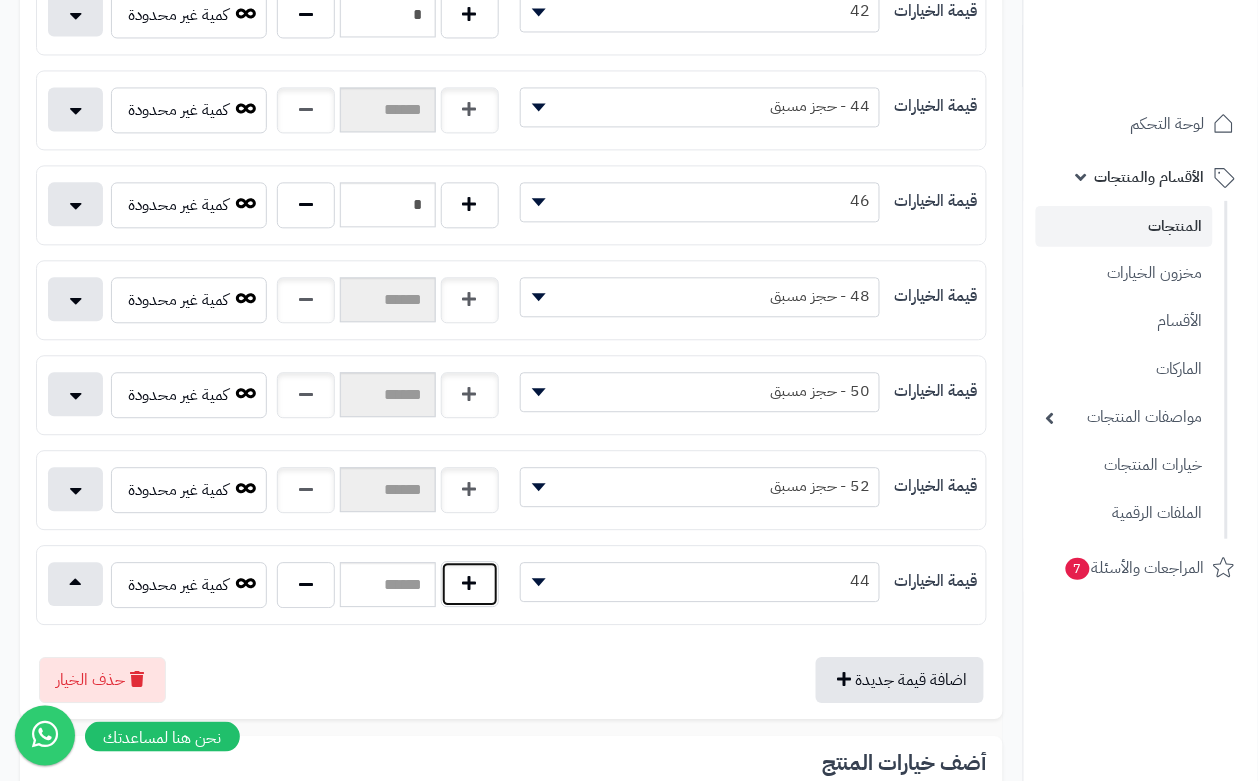 click at bounding box center (470, 584) 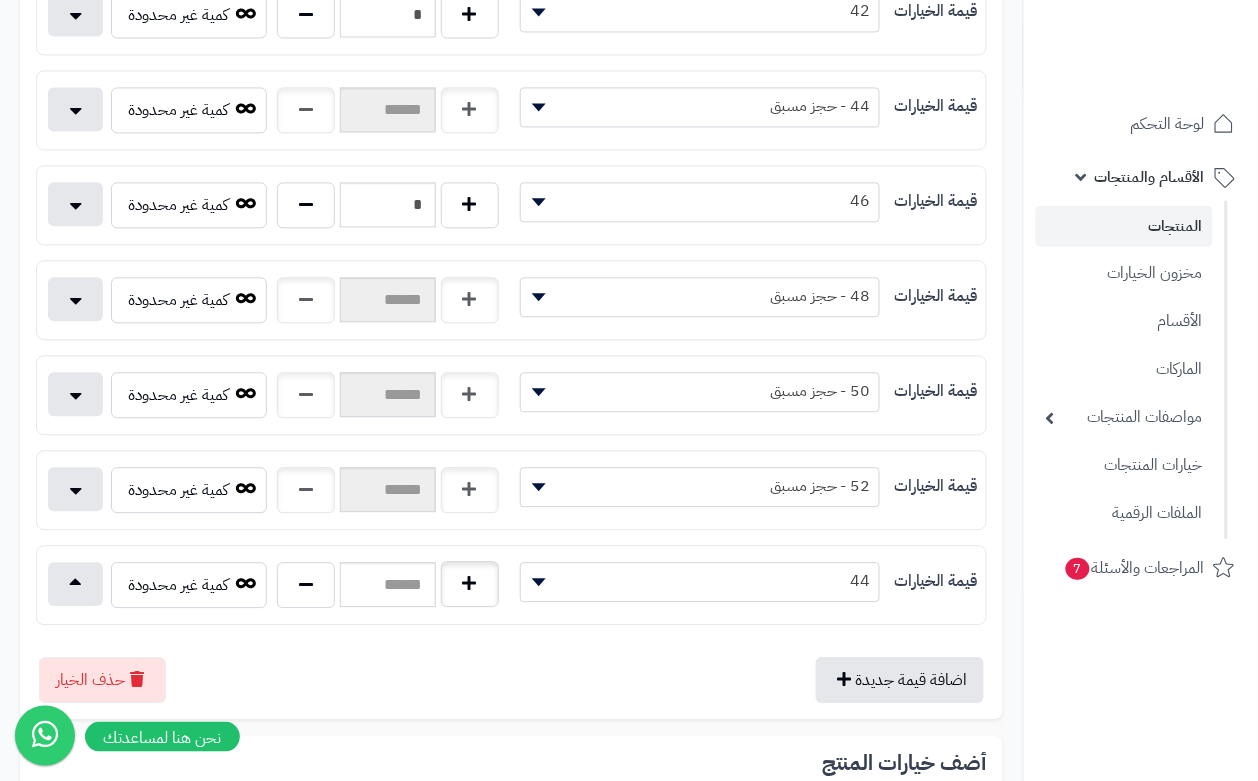 type on "*" 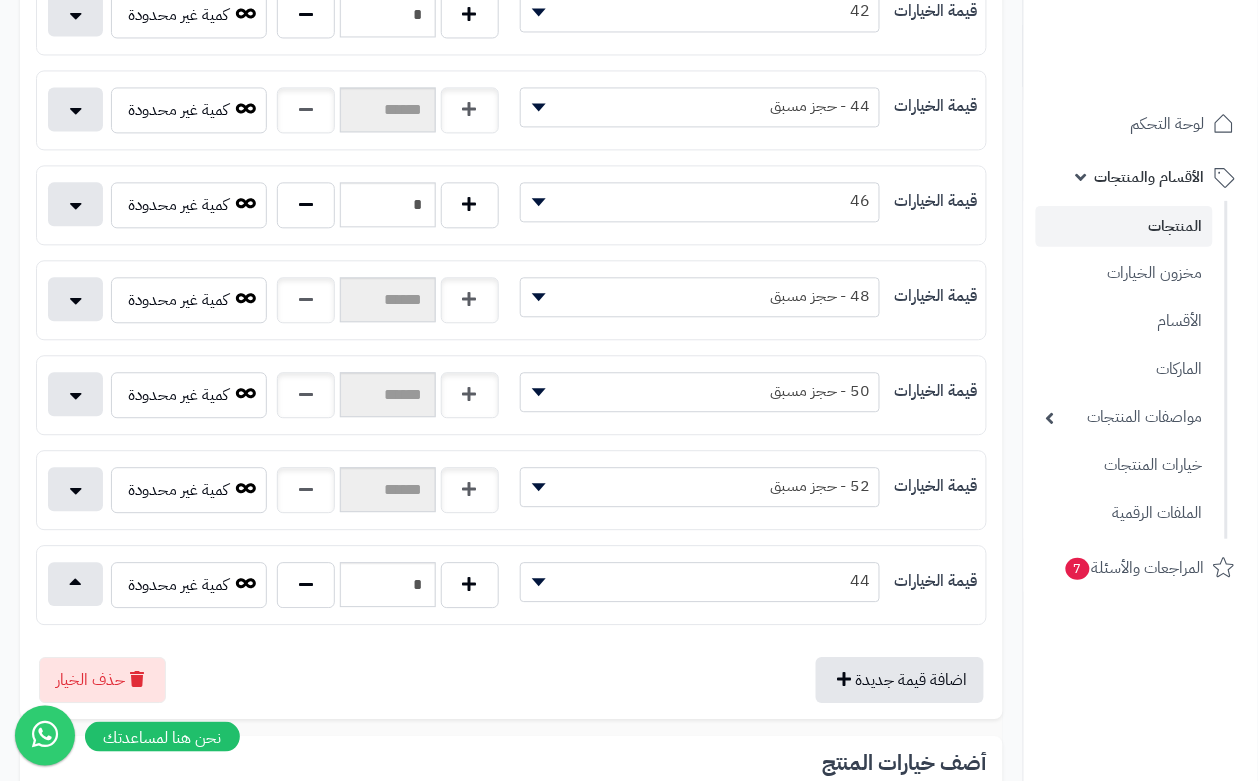 click at bounding box center (511, 633) 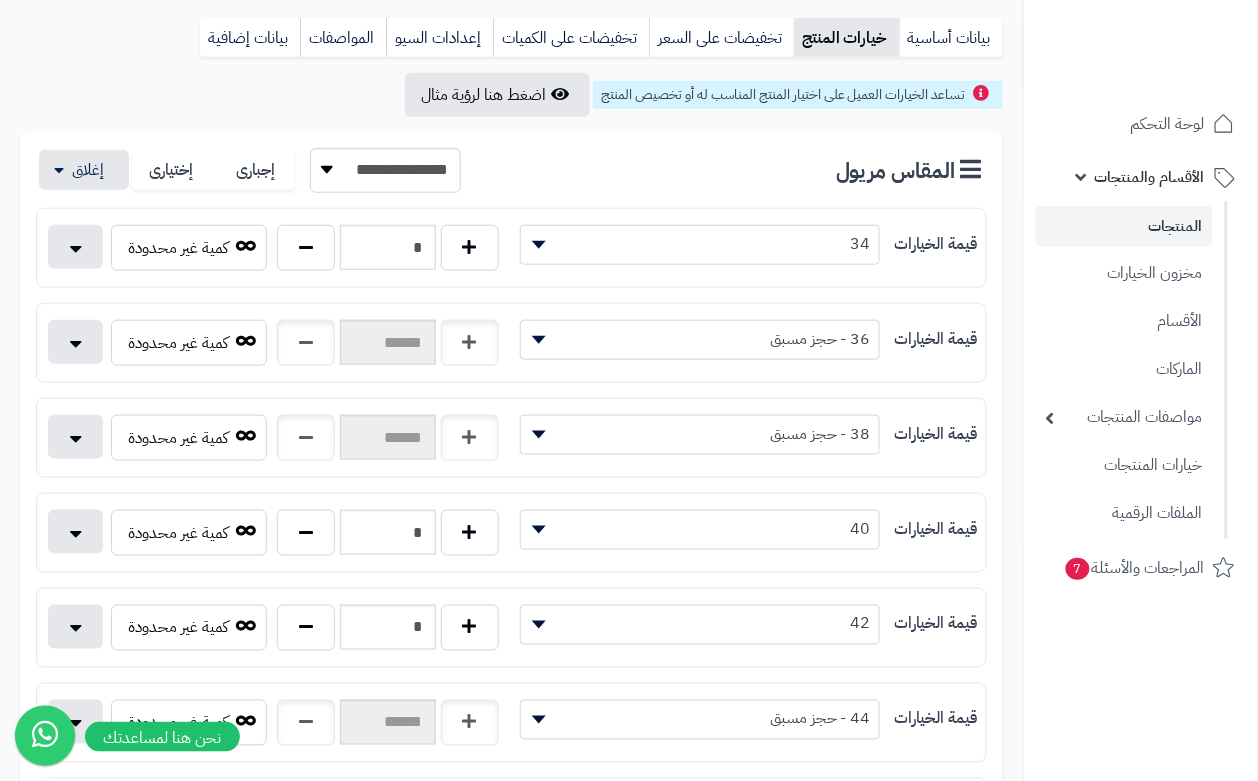 scroll, scrollTop: 0, scrollLeft: 0, axis: both 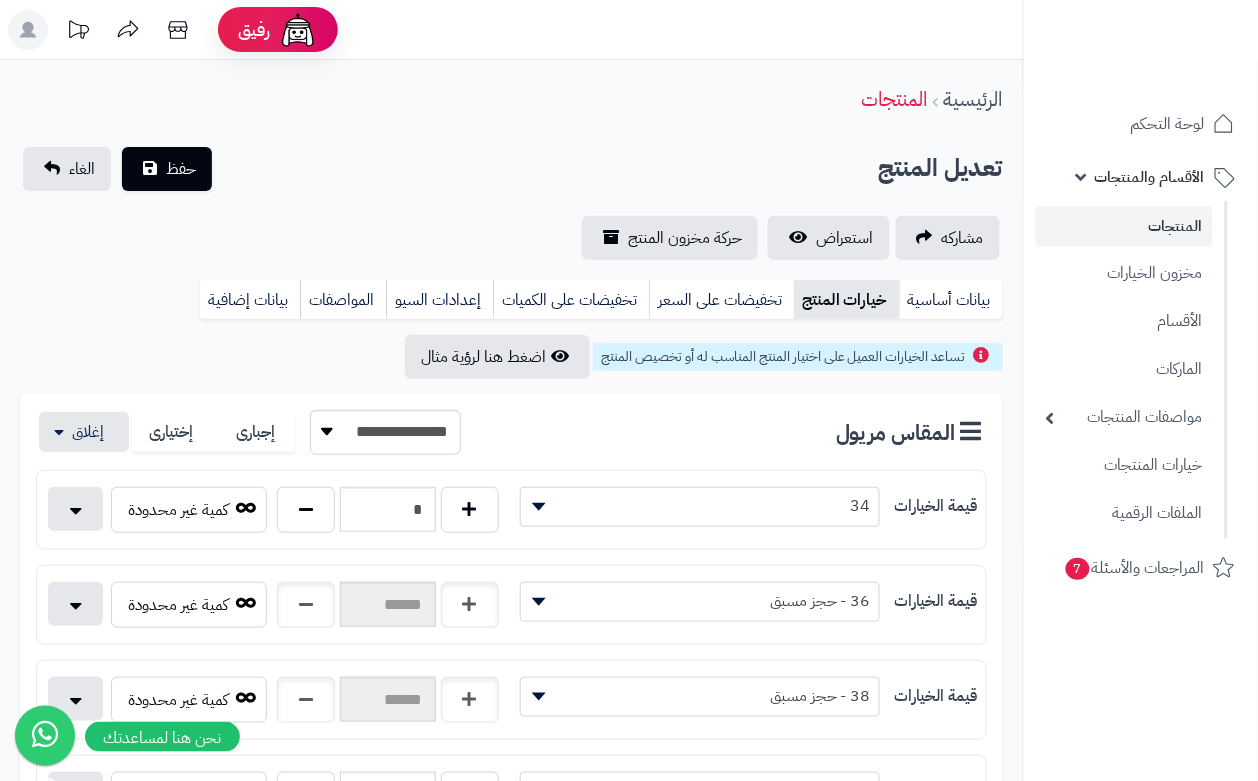 click on "تعديل المنتج
حفظ
الغاء" at bounding box center [511, 169] 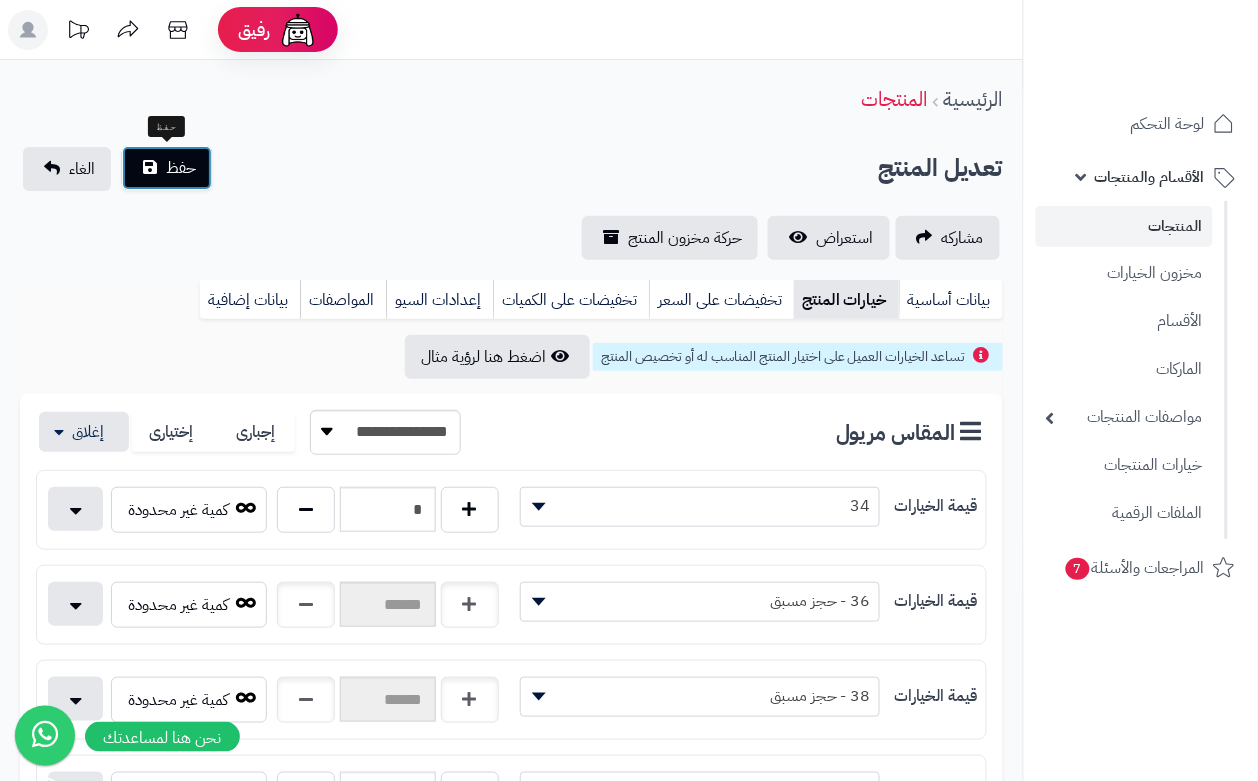 click on "حفظ" at bounding box center (181, 168) 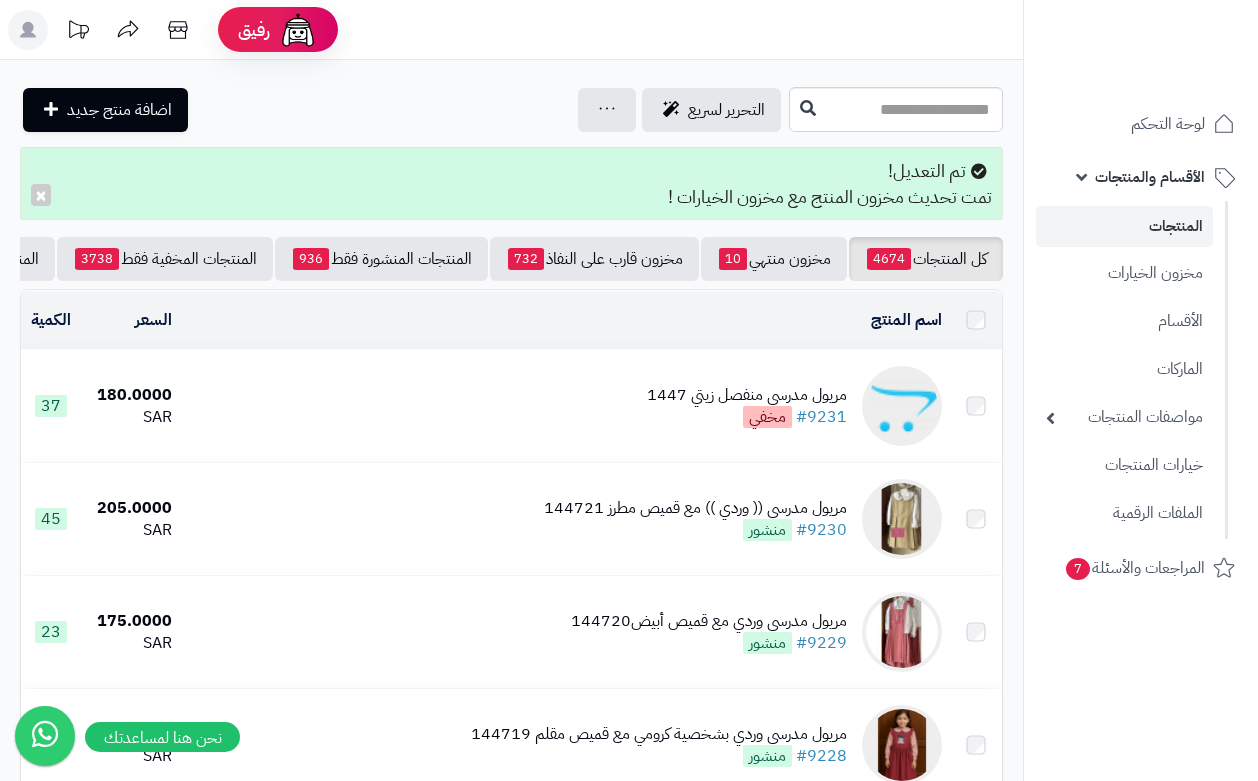scroll, scrollTop: 0, scrollLeft: 0, axis: both 